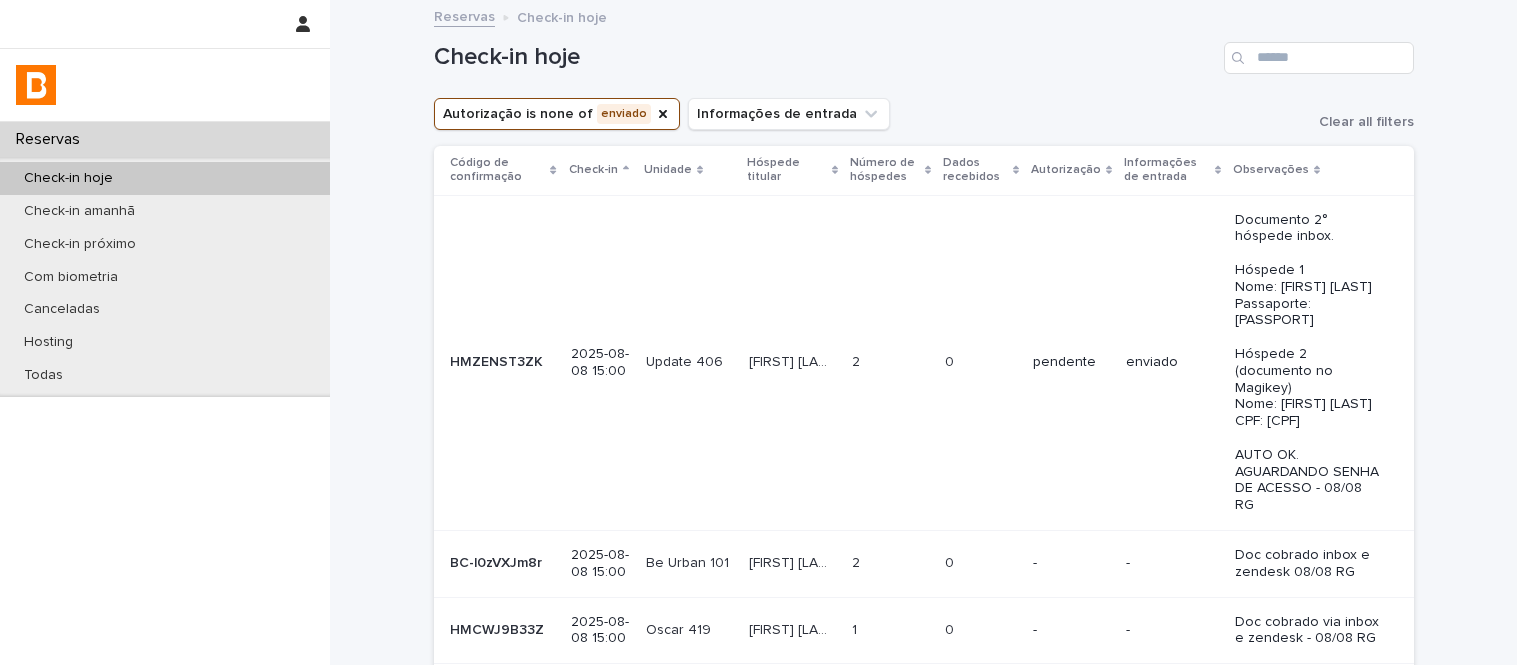 scroll, scrollTop: 0, scrollLeft: 0, axis: both 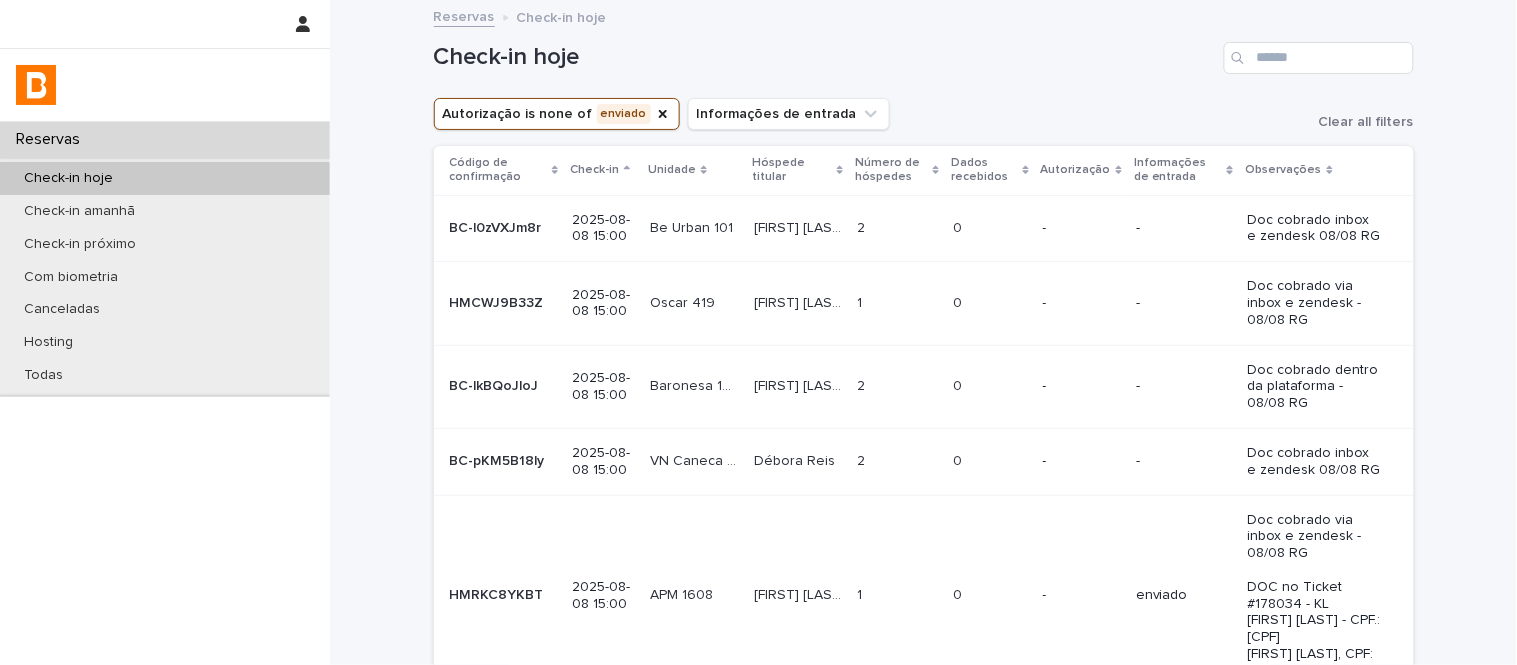 click 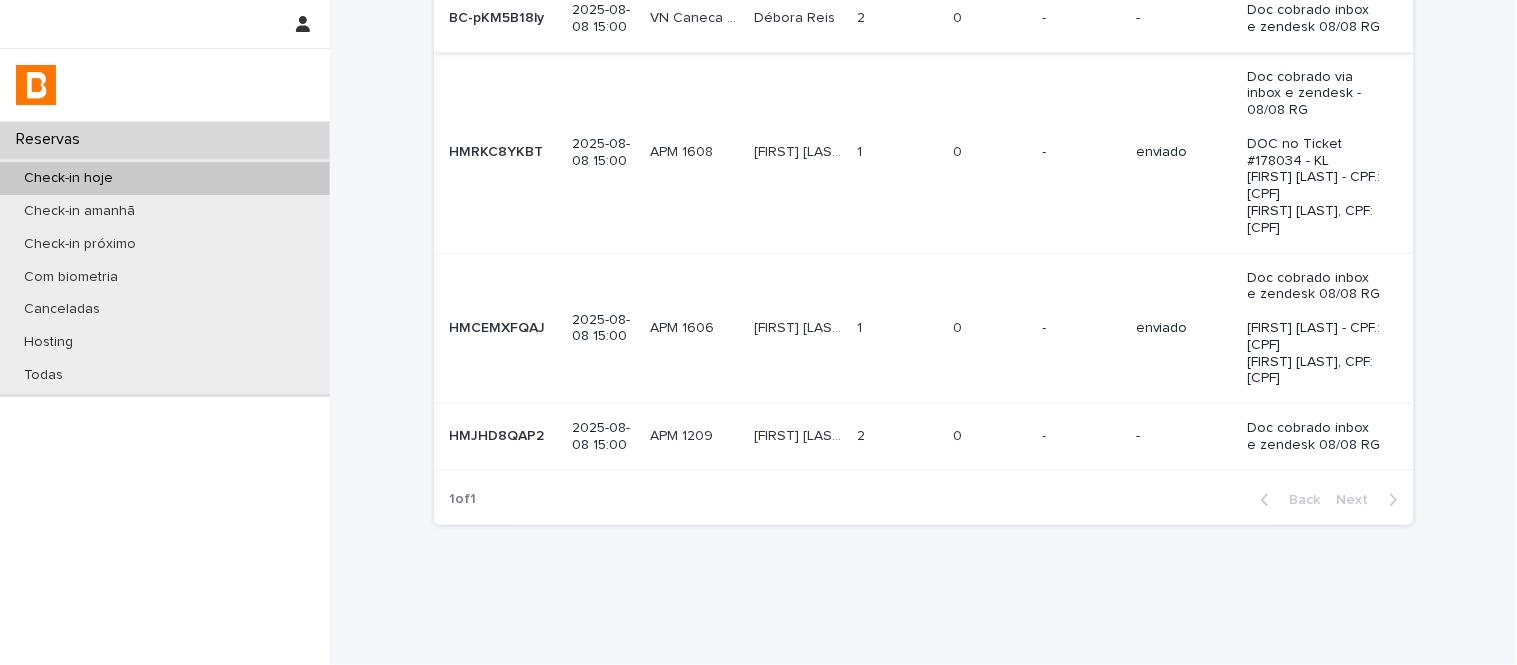 scroll, scrollTop: 444, scrollLeft: 0, axis: vertical 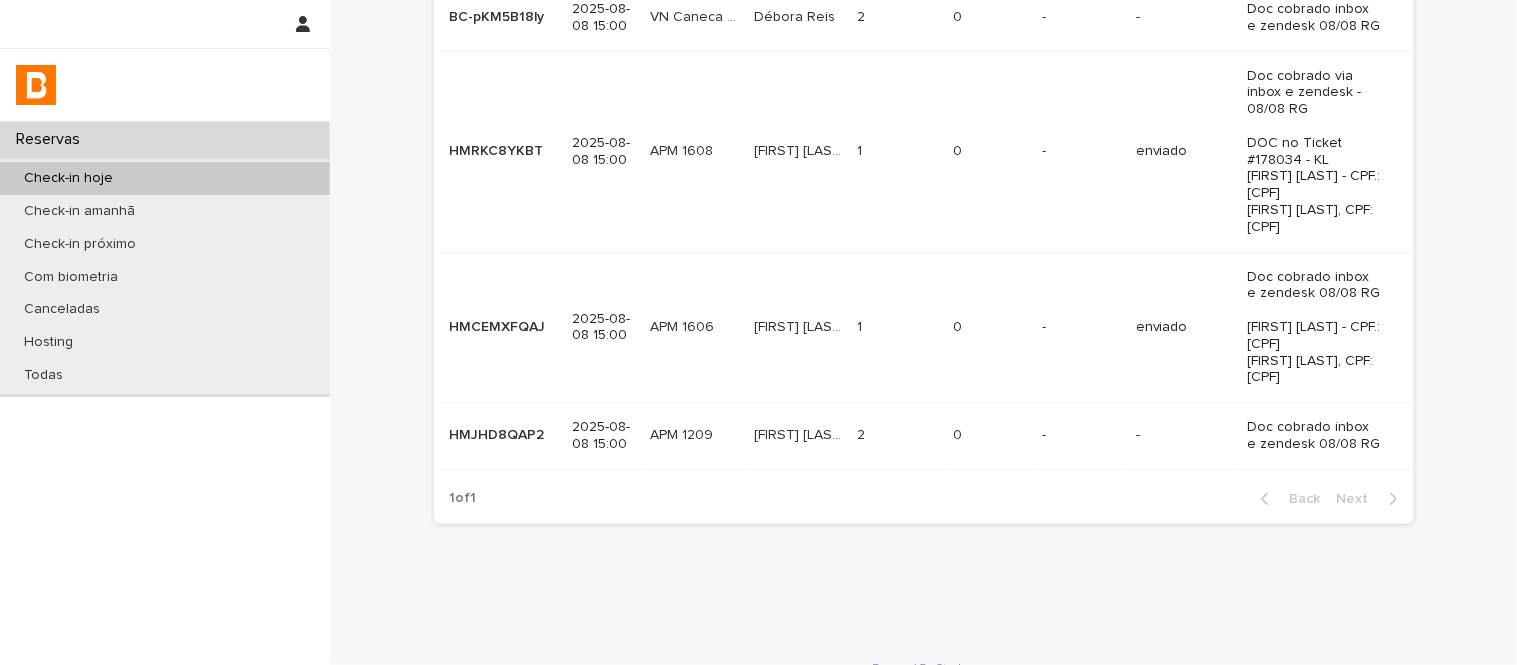 click on "[FIRST] [LAST] [FIRST] [LAST]" at bounding box center (797, 151) 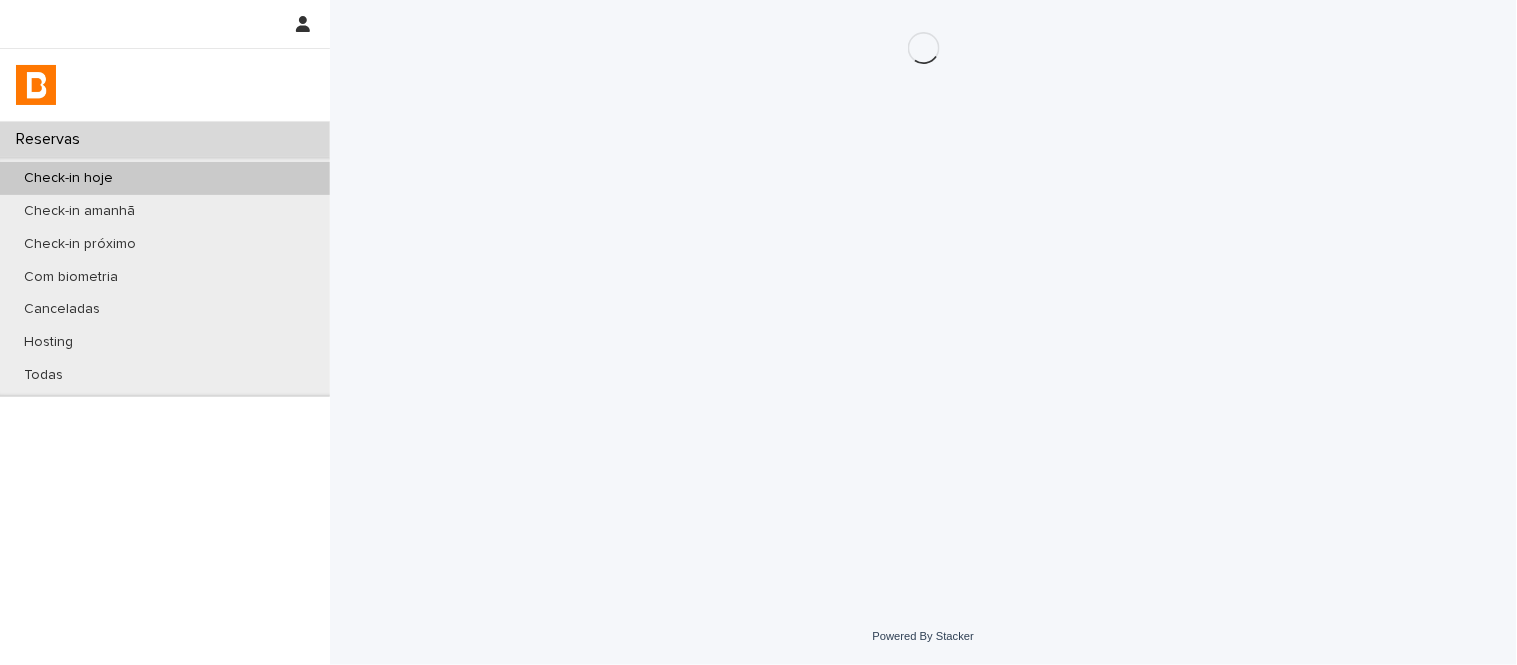 scroll, scrollTop: 0, scrollLeft: 0, axis: both 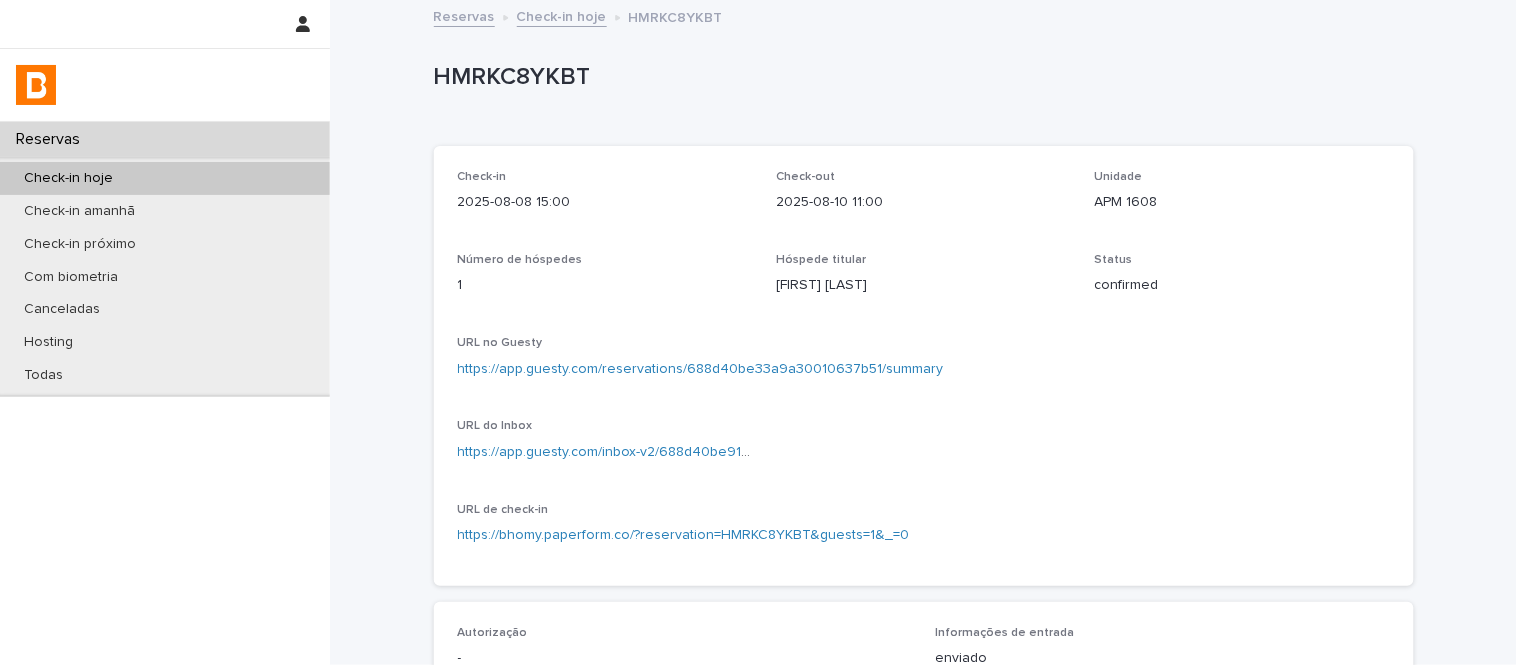 click on "Unidade APM 1608" at bounding box center (1242, 199) 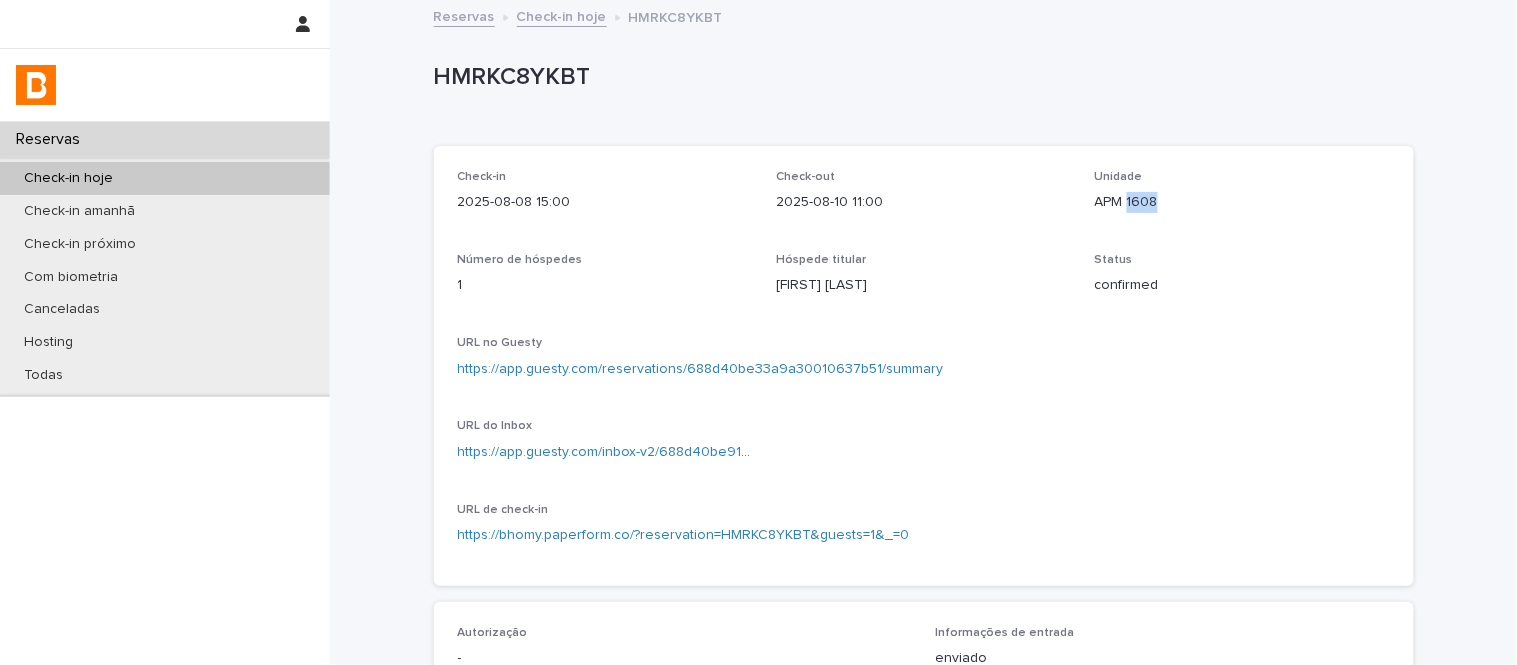 click on "Unidade APM 1608" at bounding box center [1242, 199] 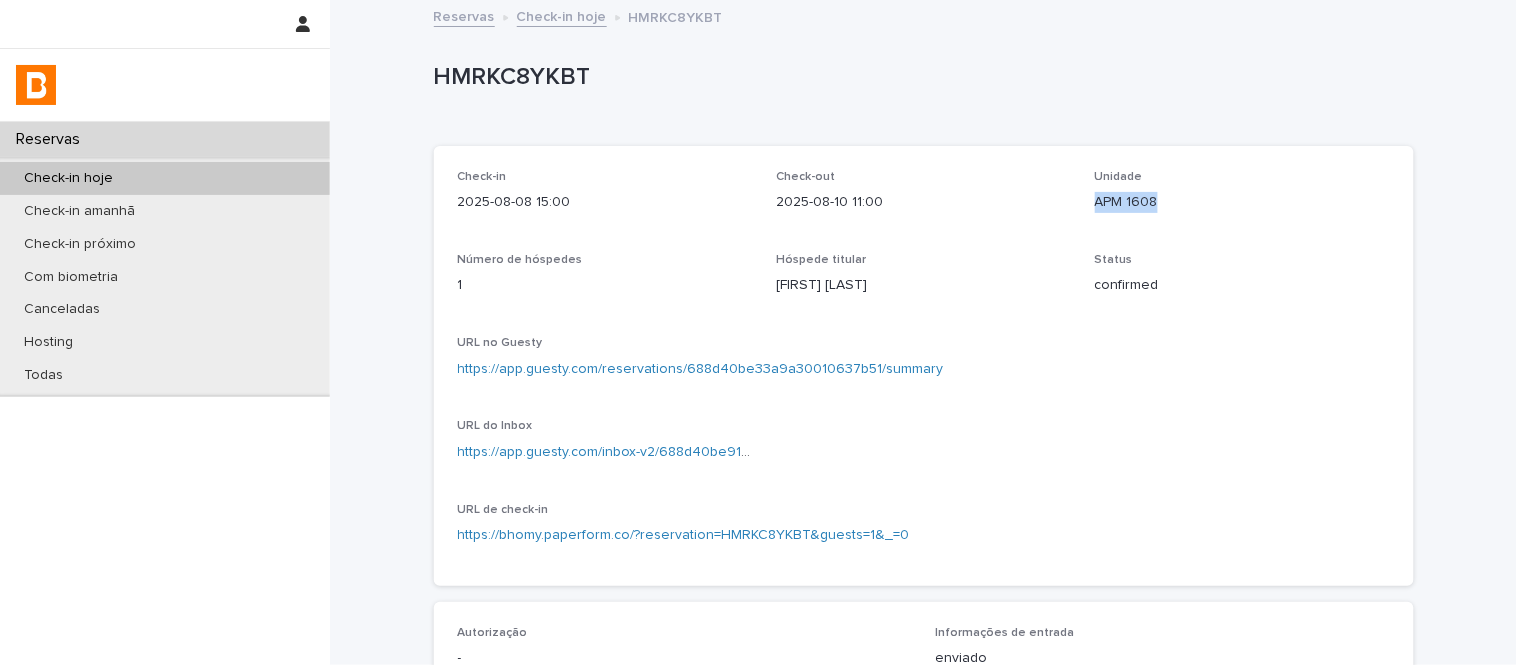 copy on "APM 1608" 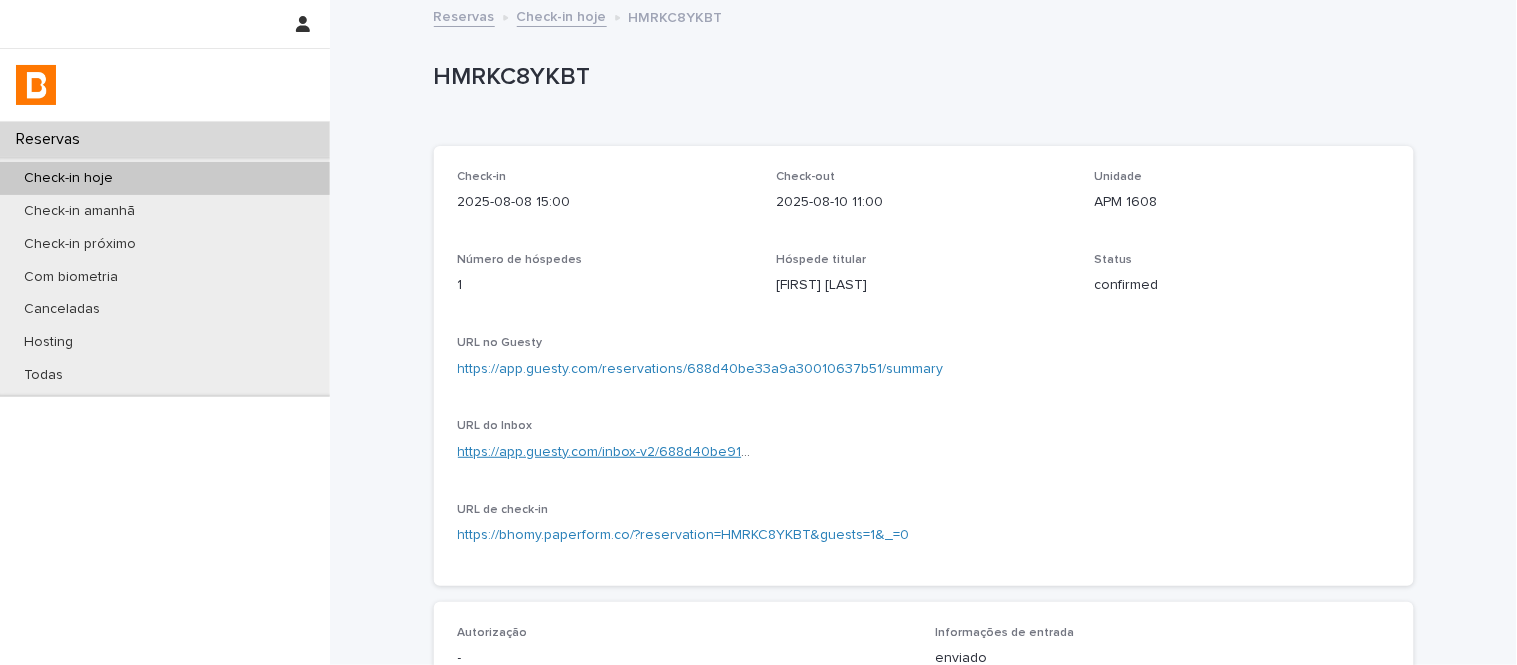 click on "https://app.guesty.com/inbox-v2/688d40be91effb000f08f088?reservationId=688d40be33a9a30010637b51" at bounding box center [605, 452] 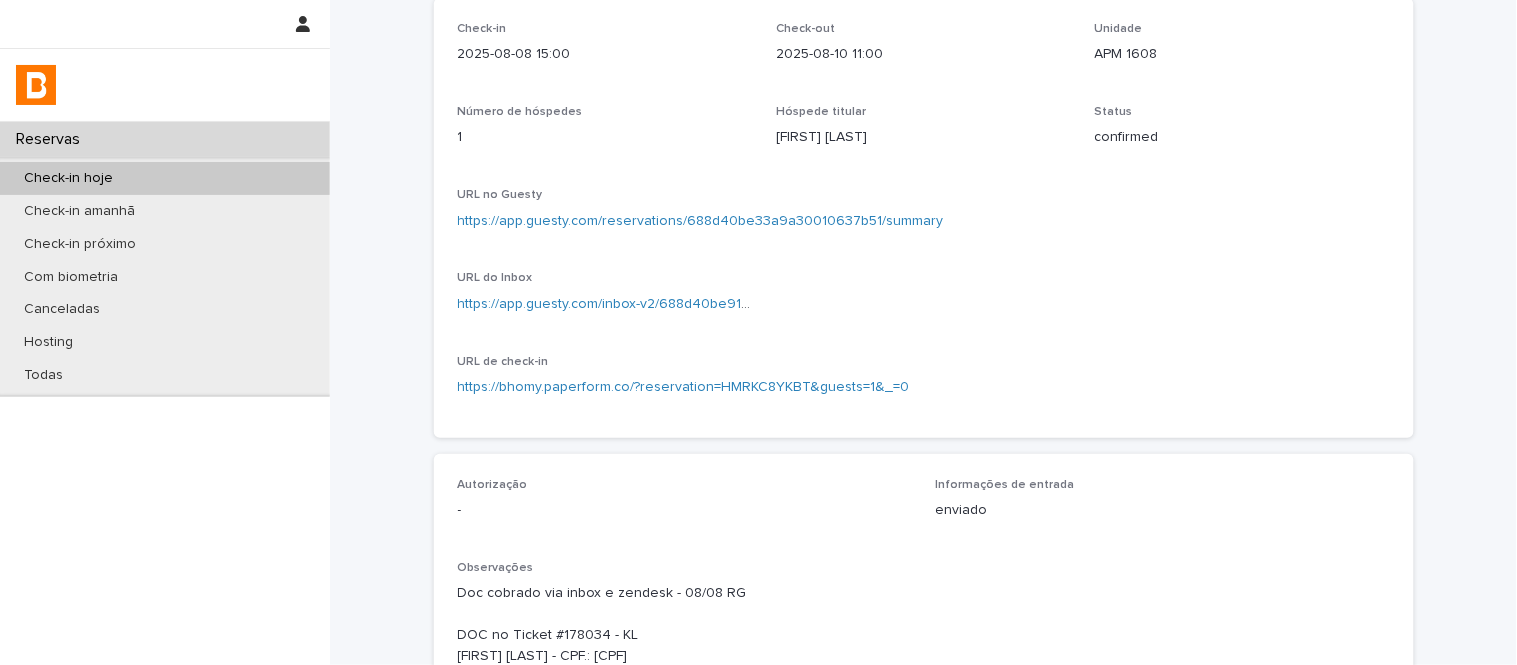 scroll, scrollTop: 222, scrollLeft: 0, axis: vertical 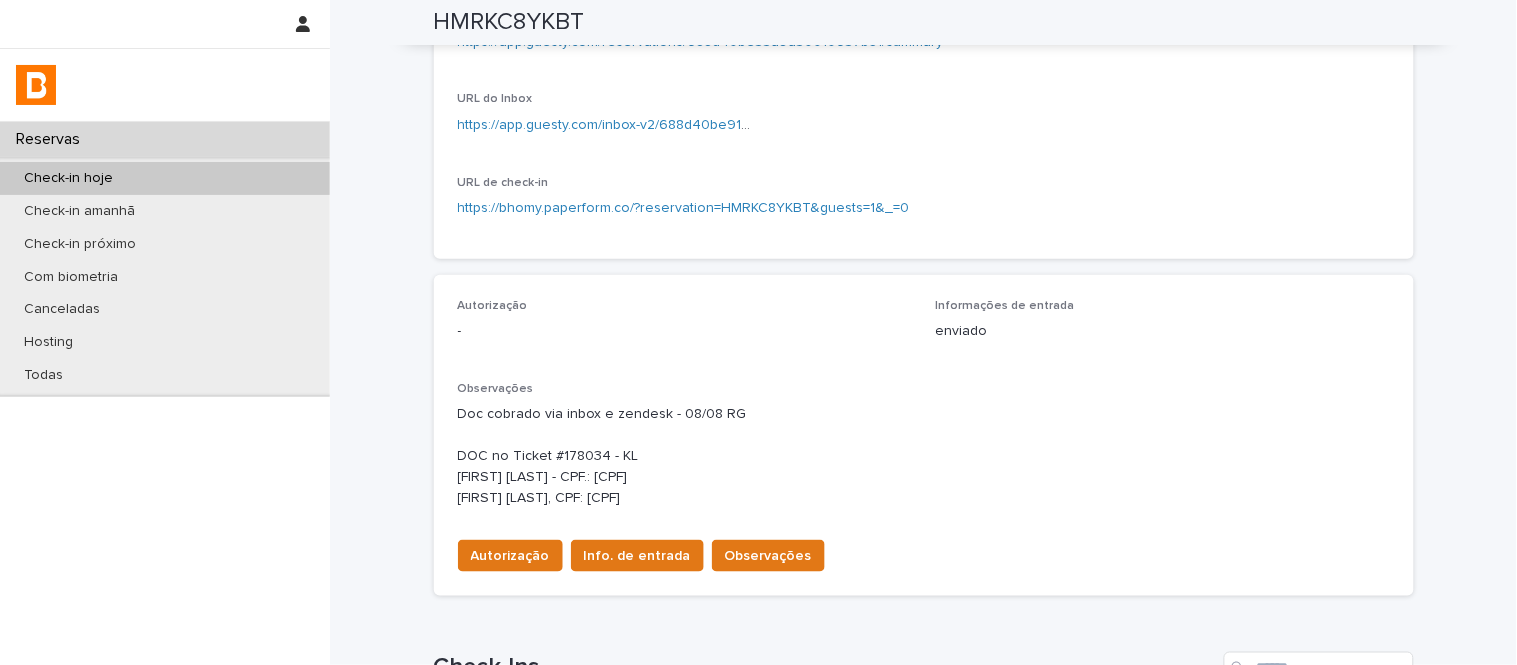 drag, startPoint x: 451, startPoint y: 473, endPoint x: 877, endPoint y: 503, distance: 427.05502 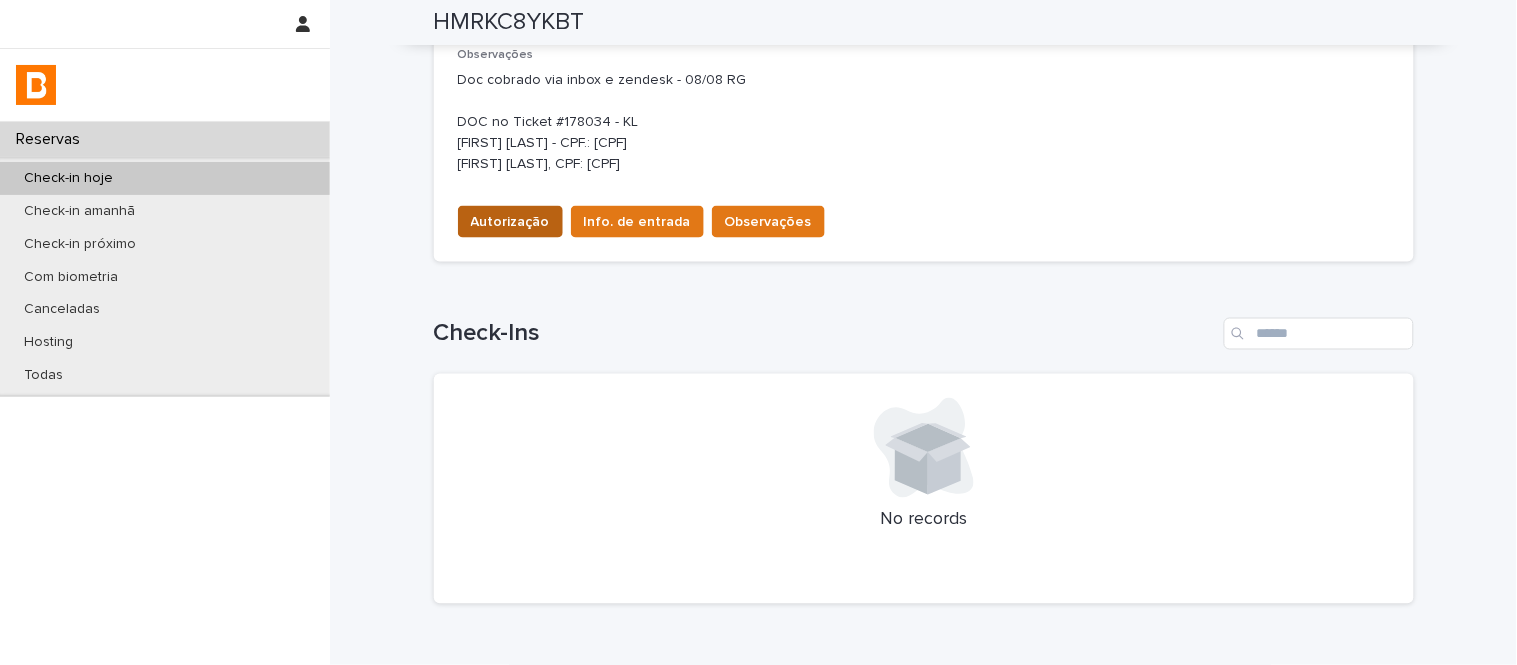 click on "Autorização" at bounding box center [510, 222] 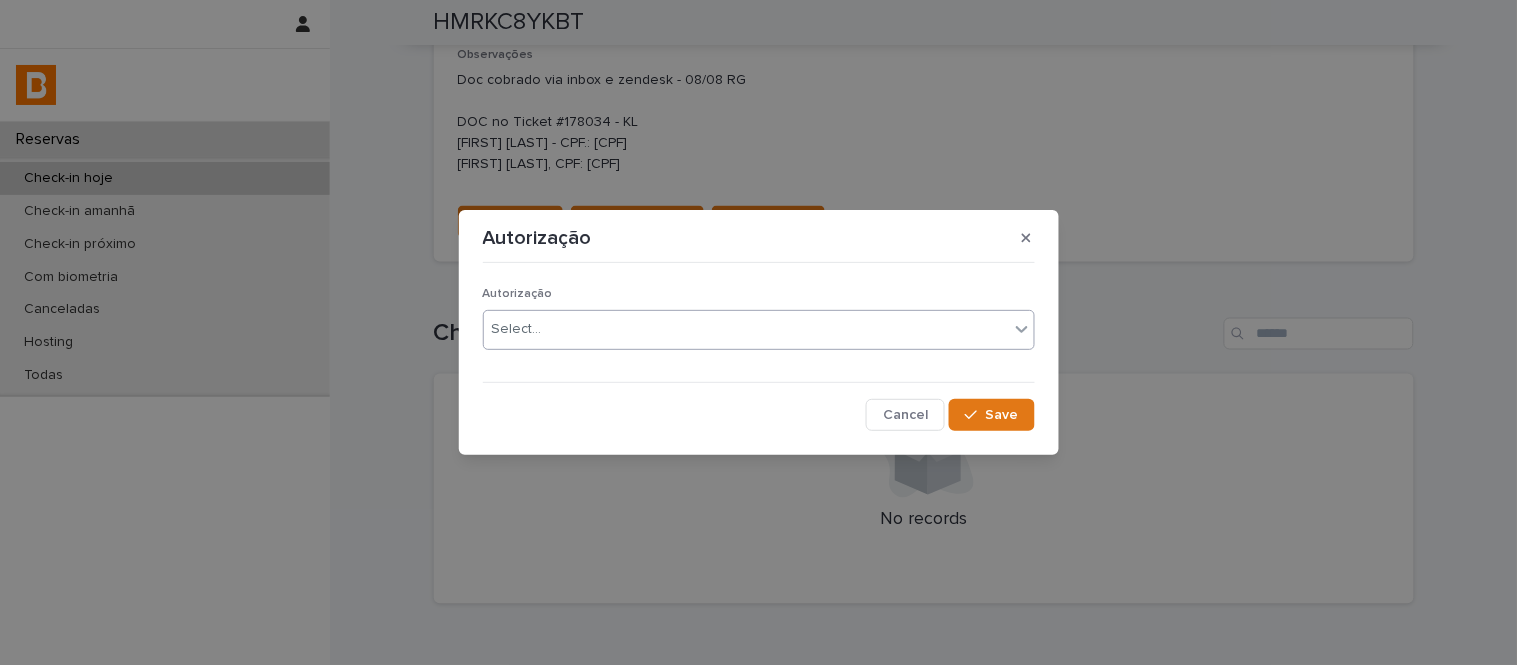 click on "Select..." at bounding box center [746, 329] 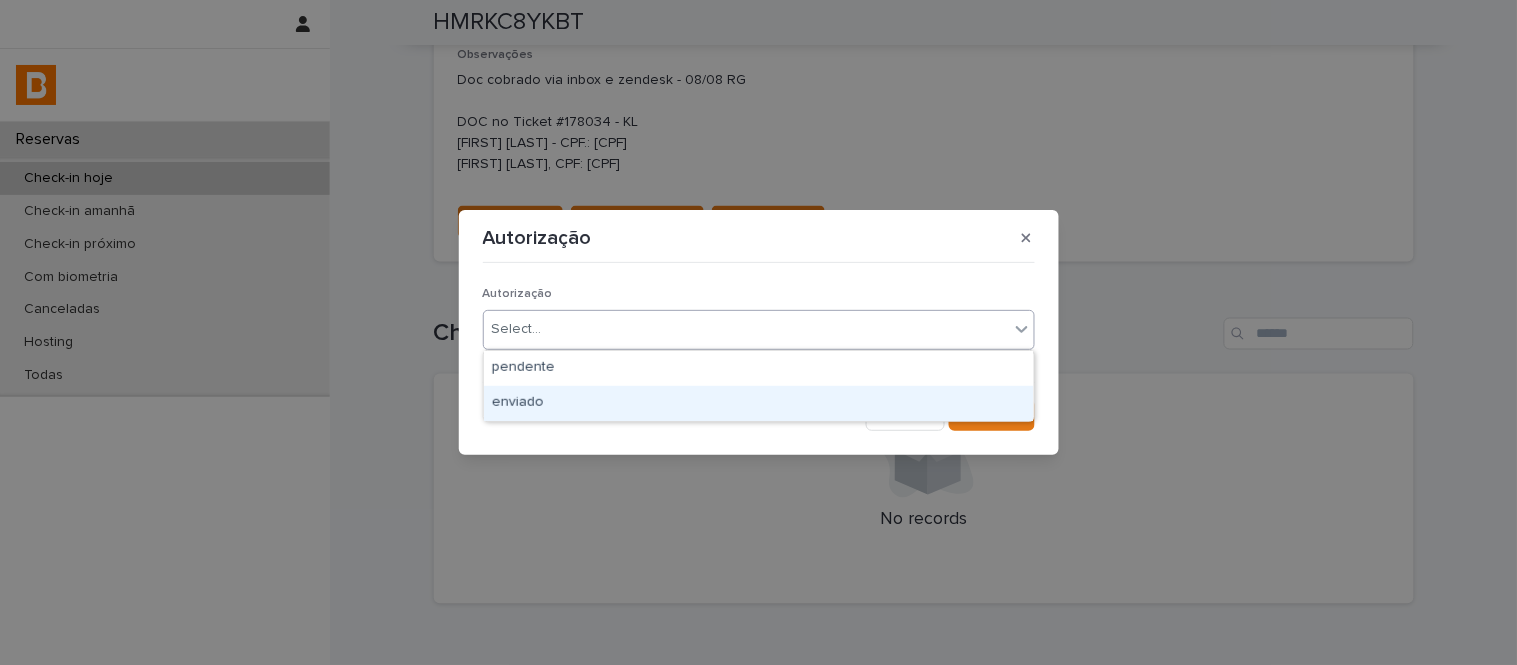 click on "enviado" at bounding box center [759, 403] 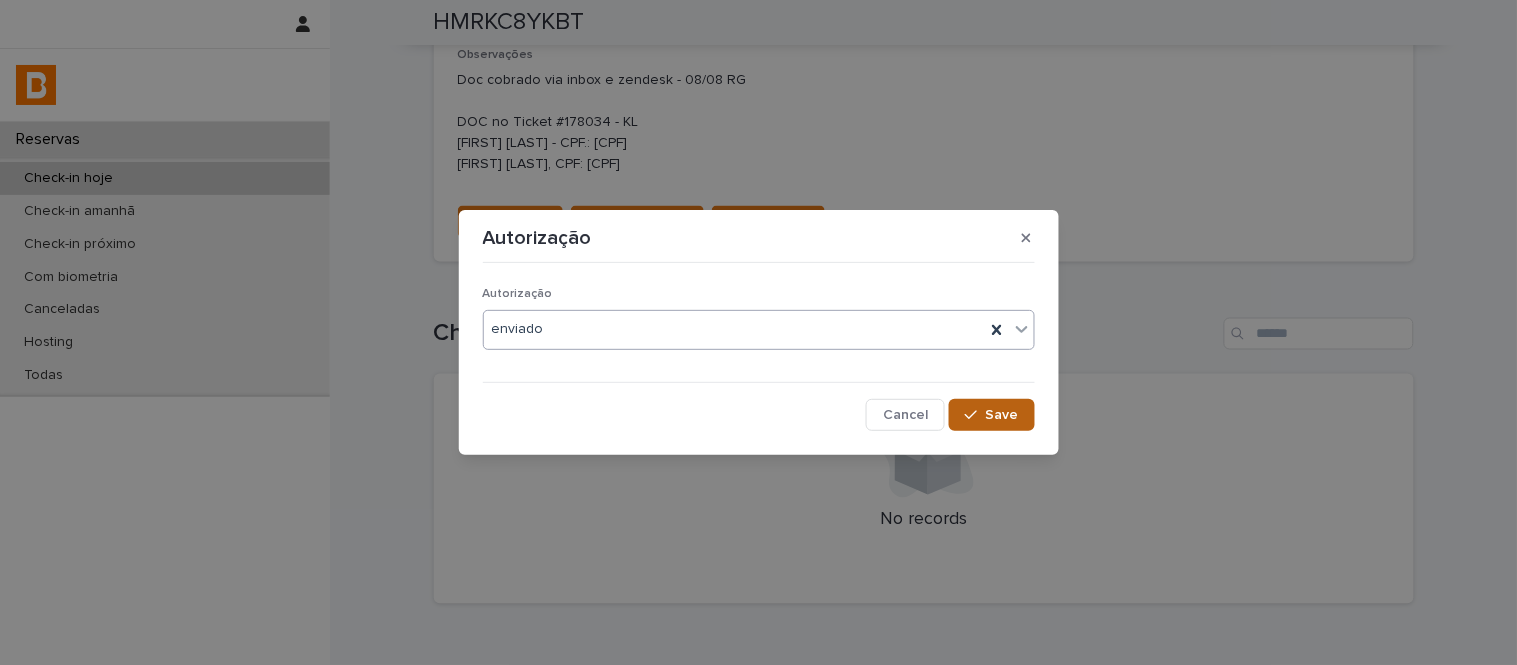 click on "Save" at bounding box center (1002, 415) 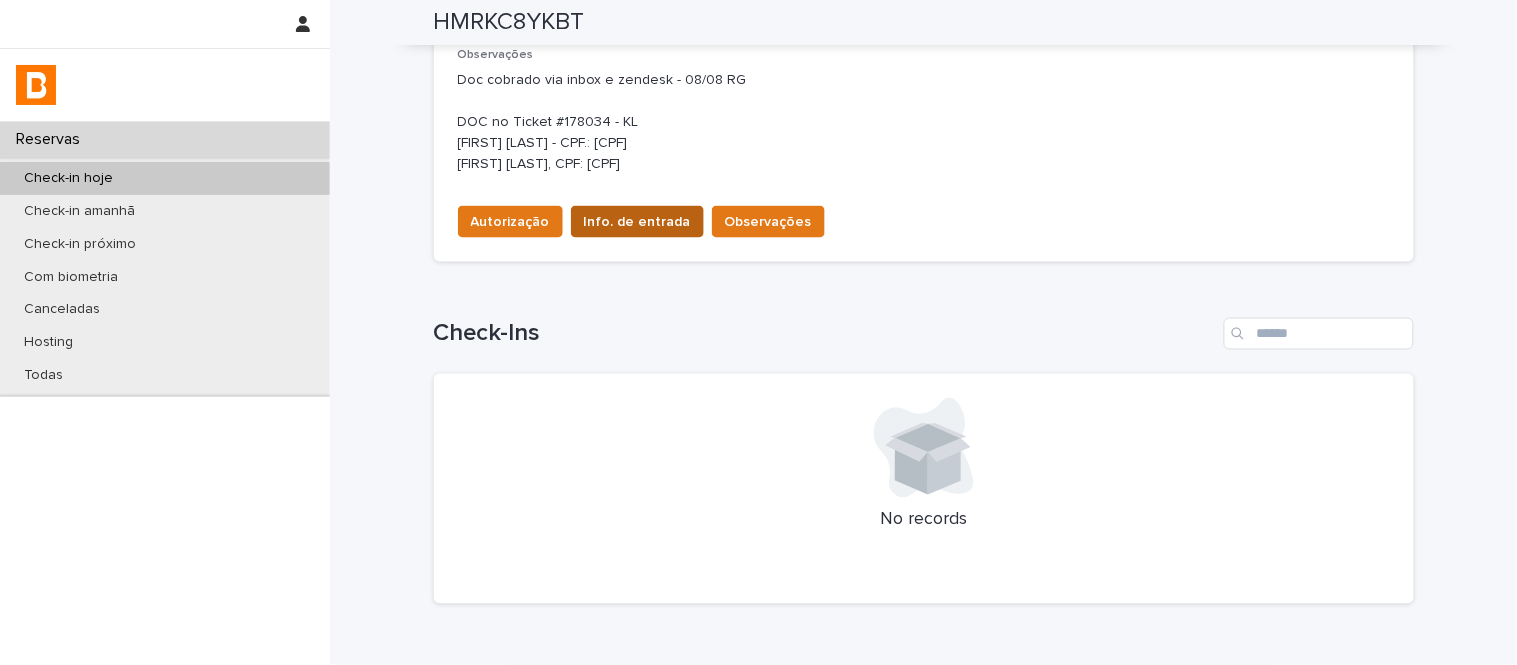 click on "Info. de entrada" at bounding box center (637, 222) 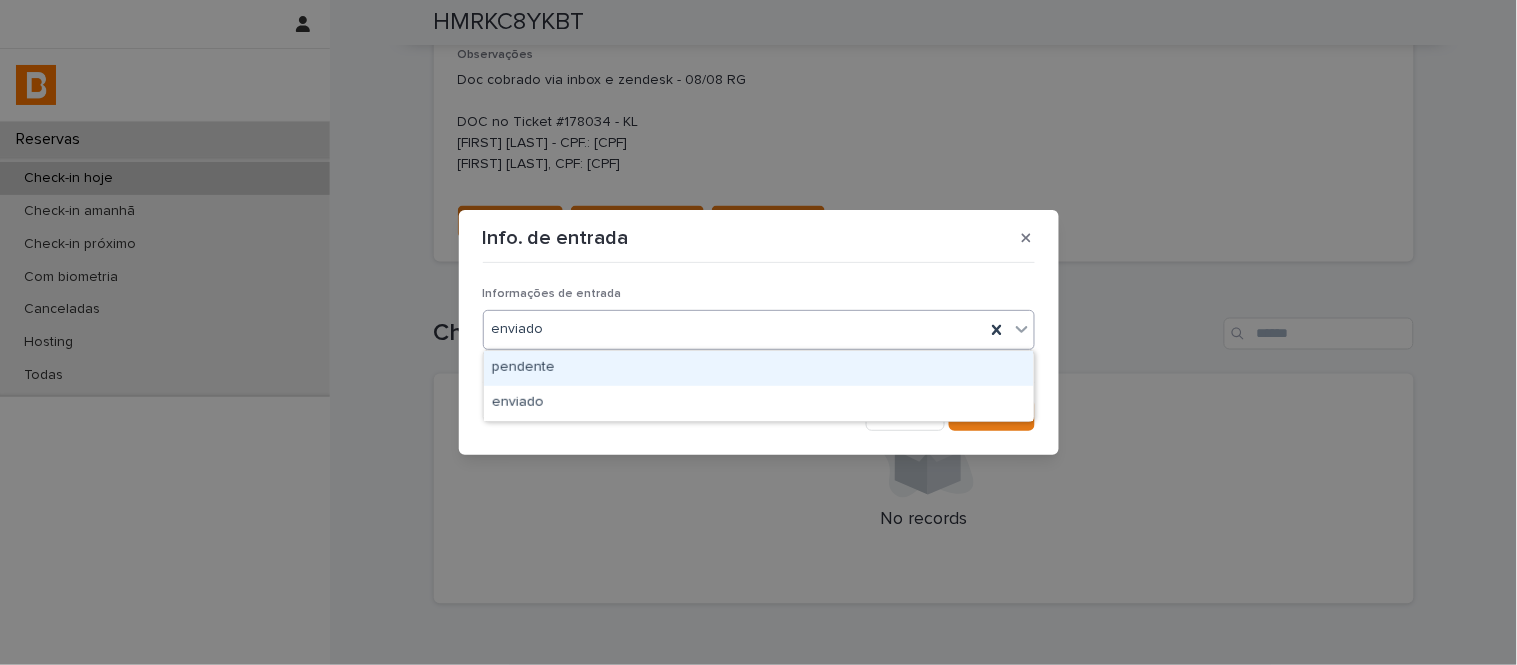 click on "enviado" at bounding box center [759, 330] 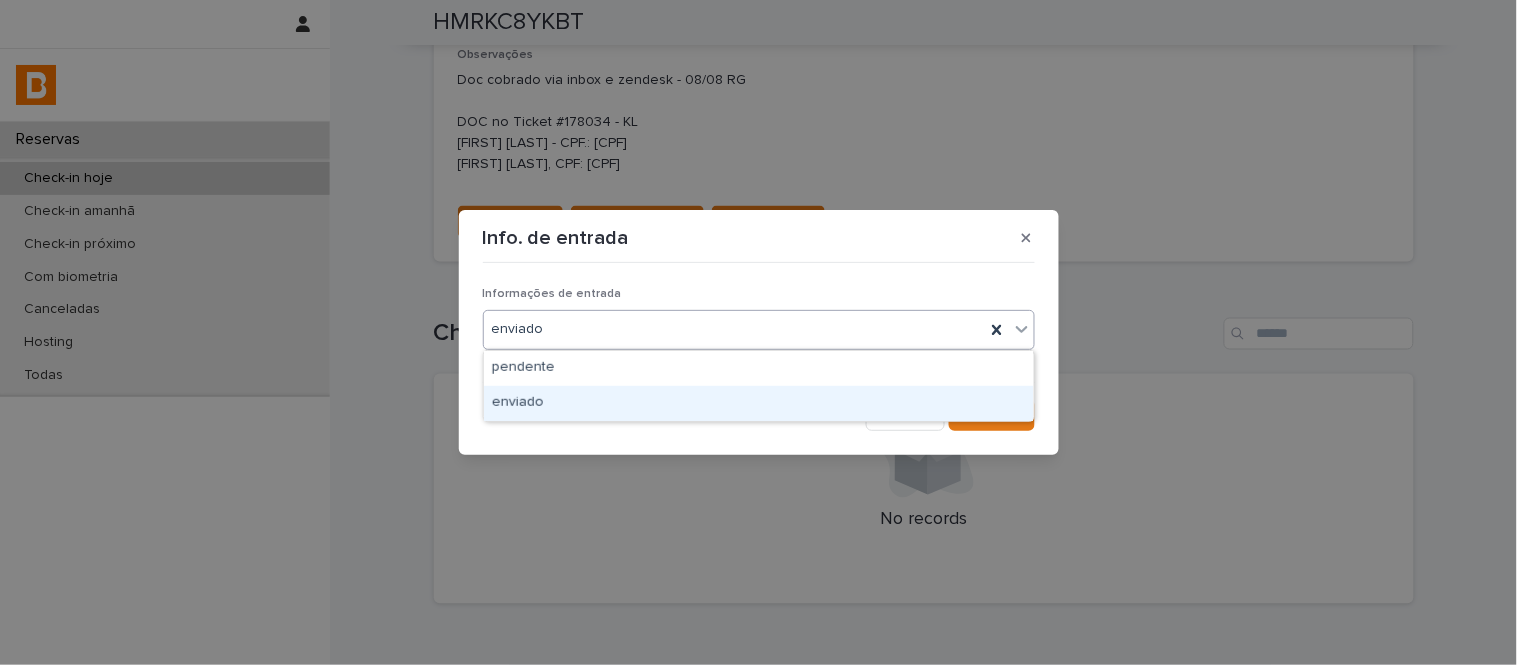 click on "enviado" at bounding box center [759, 403] 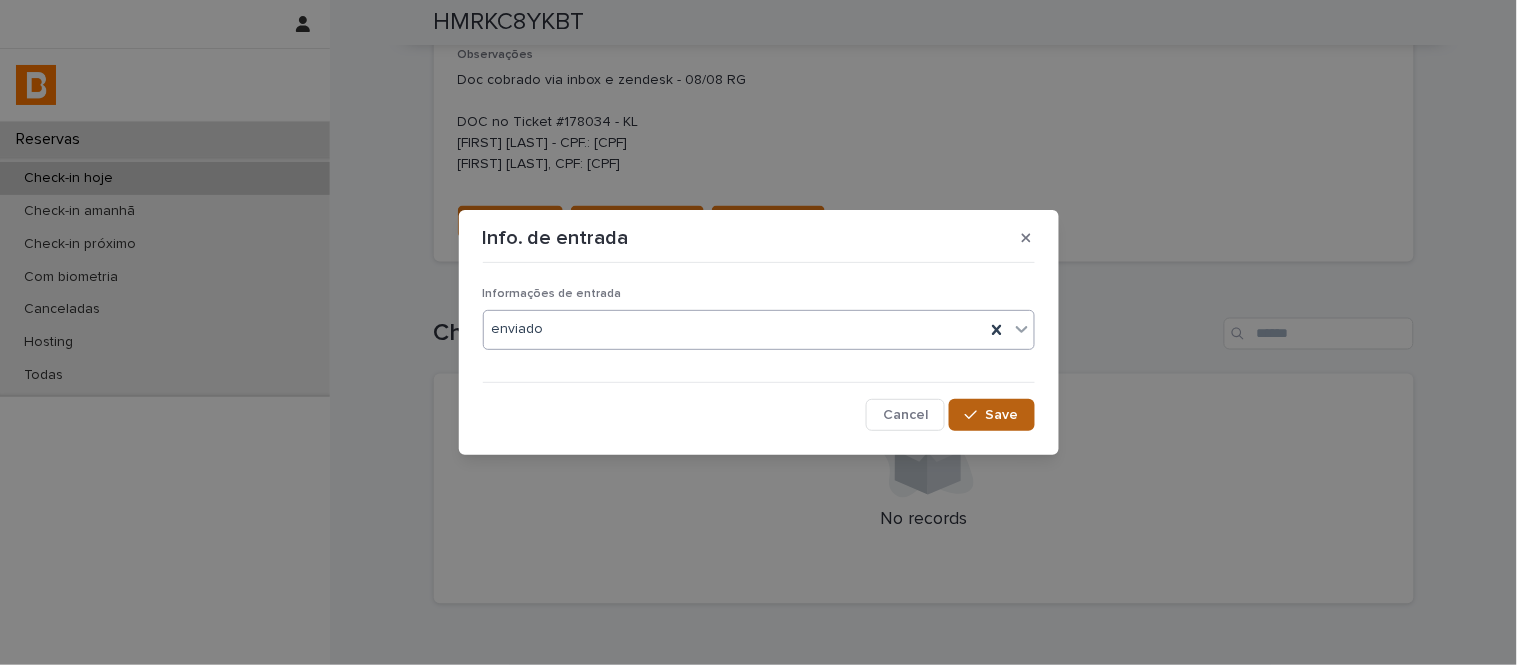 click on "Save" at bounding box center (991, 415) 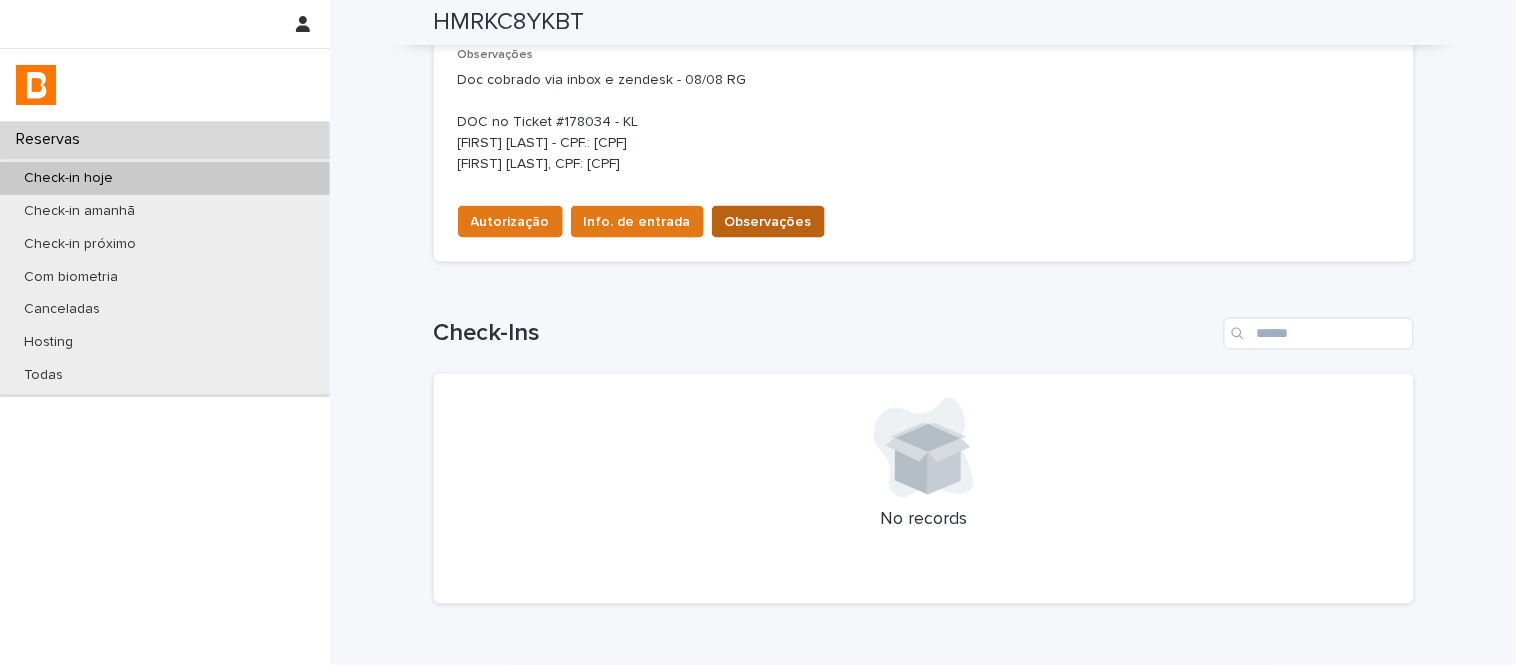 click on "Observações" at bounding box center (768, 222) 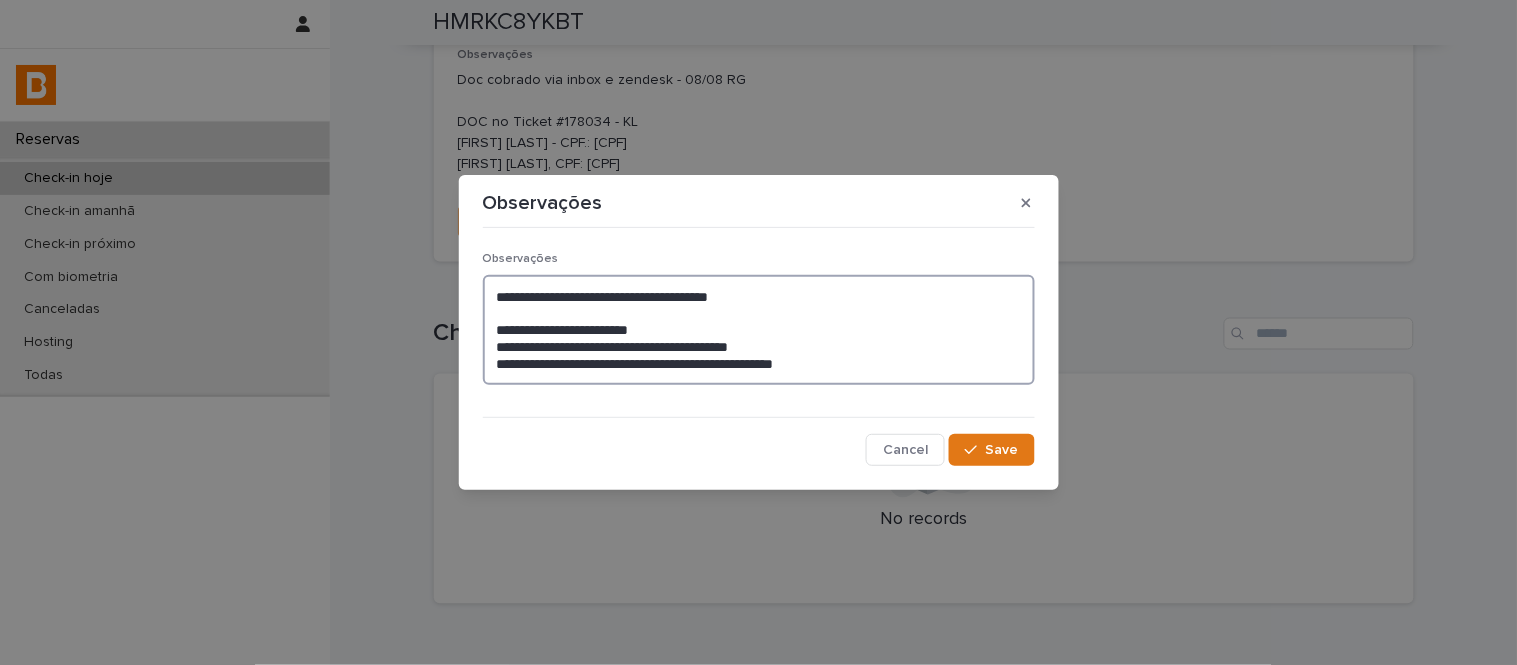 click on "**********" at bounding box center (759, 330) 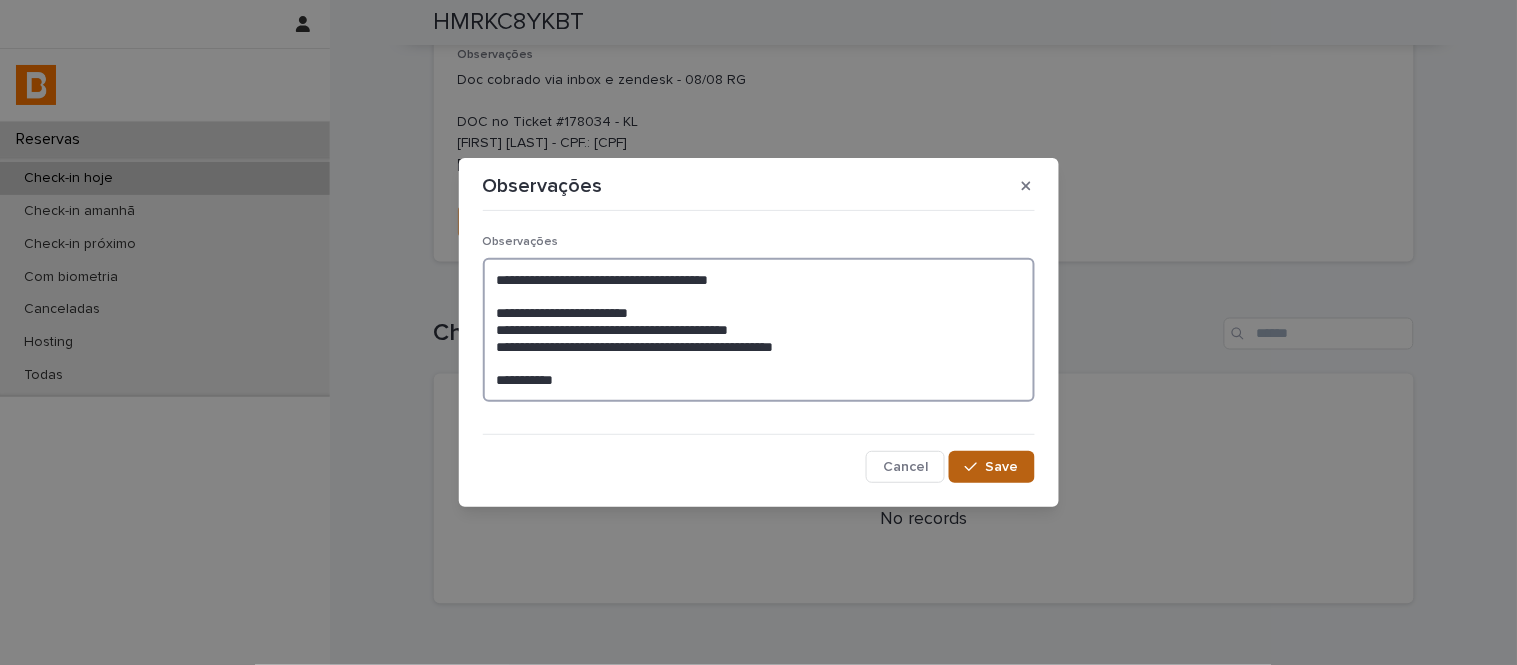 type on "**********" 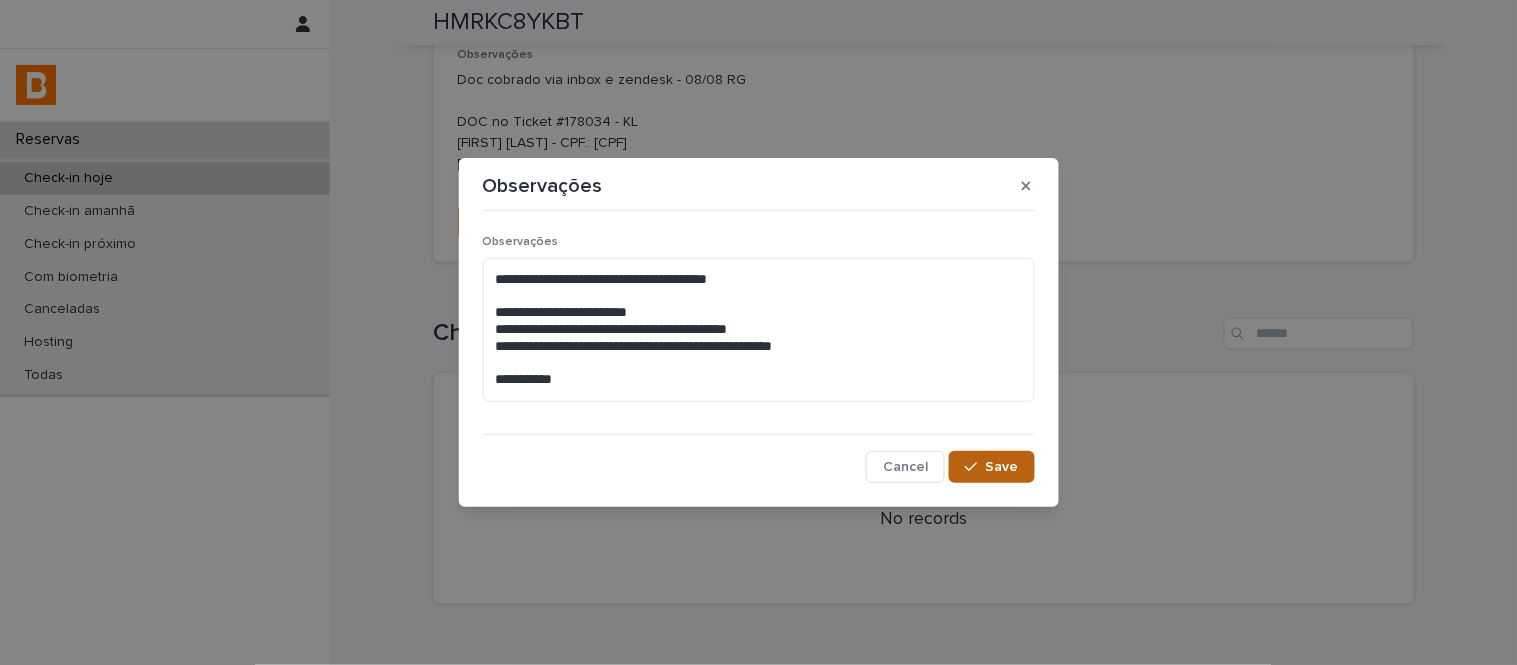 click on "Save" at bounding box center [1002, 467] 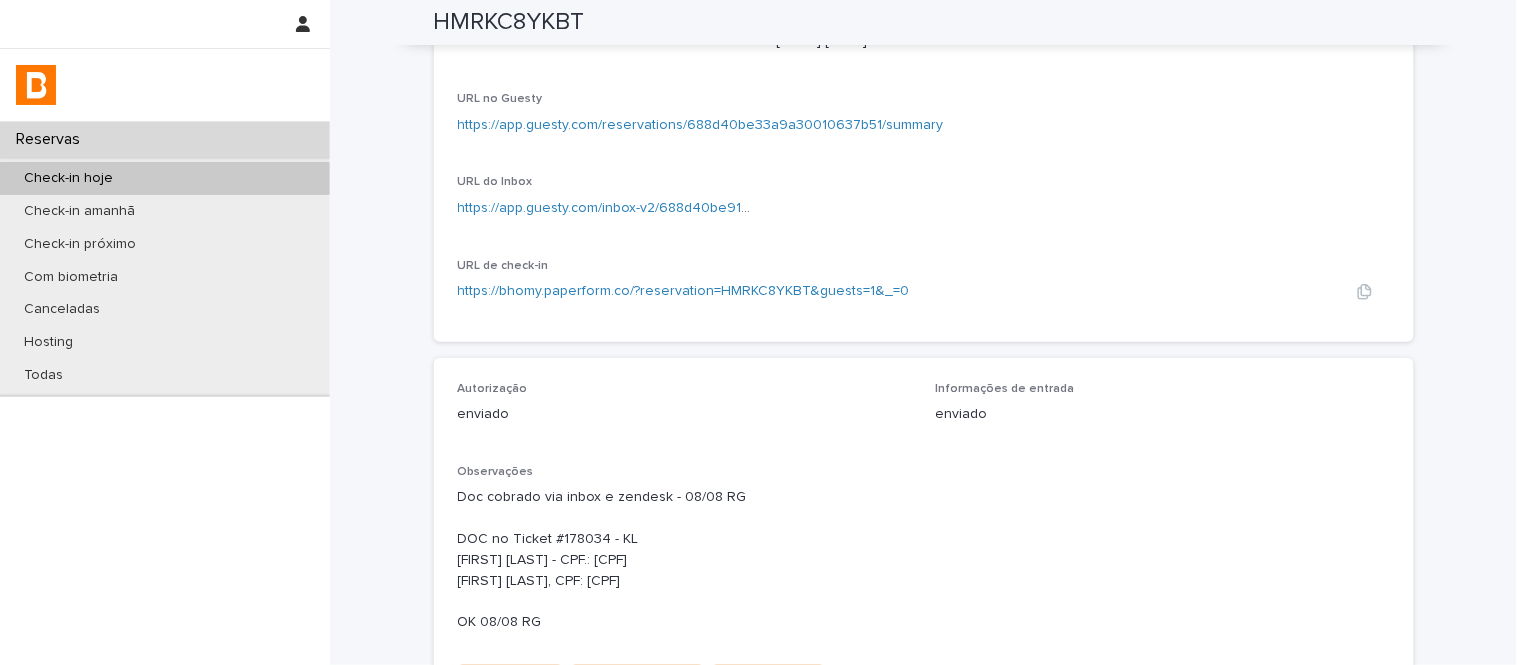 scroll, scrollTop: 0, scrollLeft: 0, axis: both 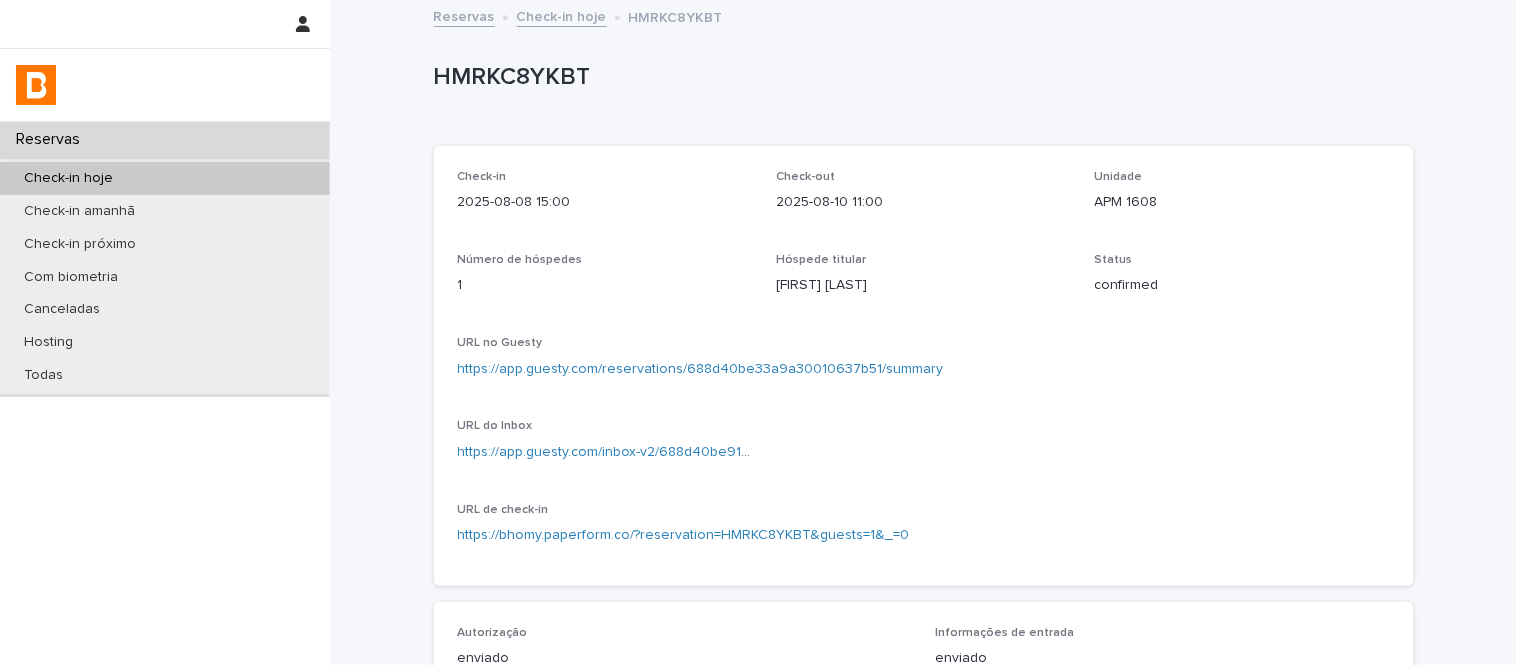 click on "Check-in hoje" at bounding box center (562, 15) 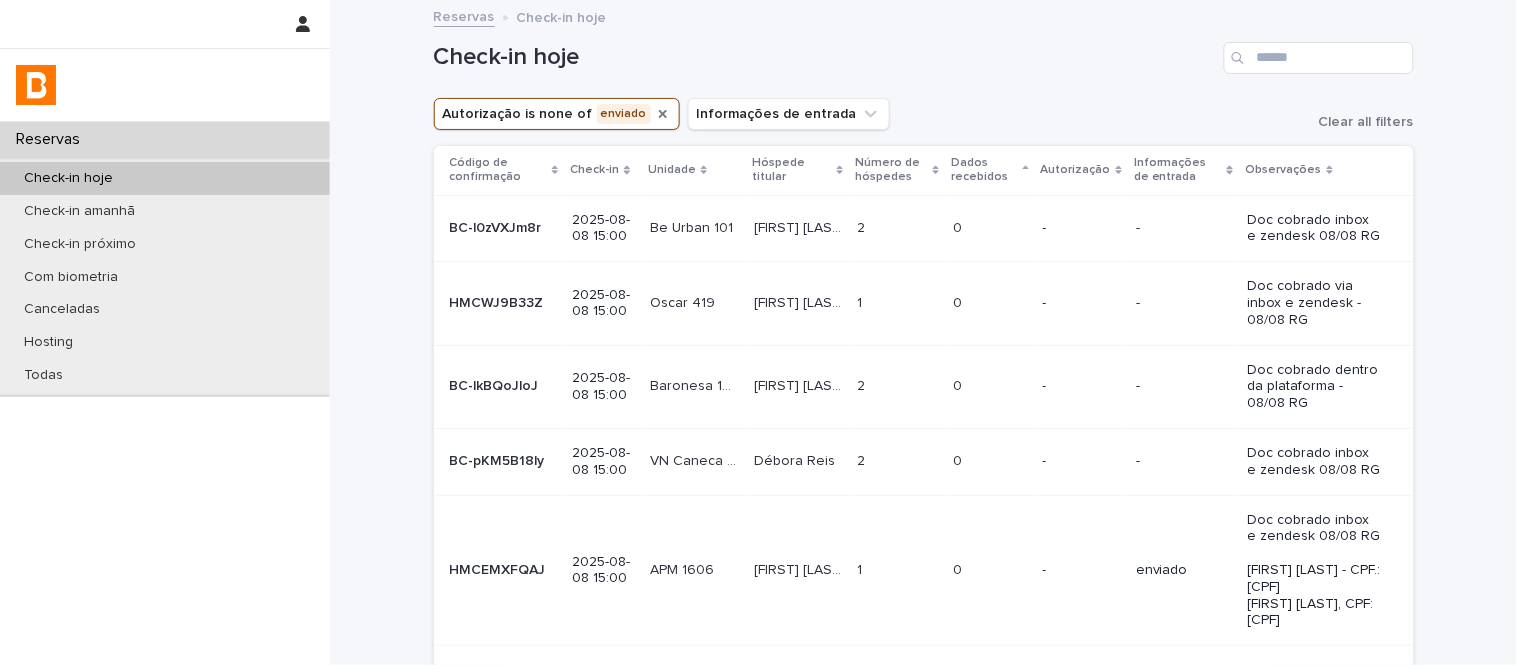 click 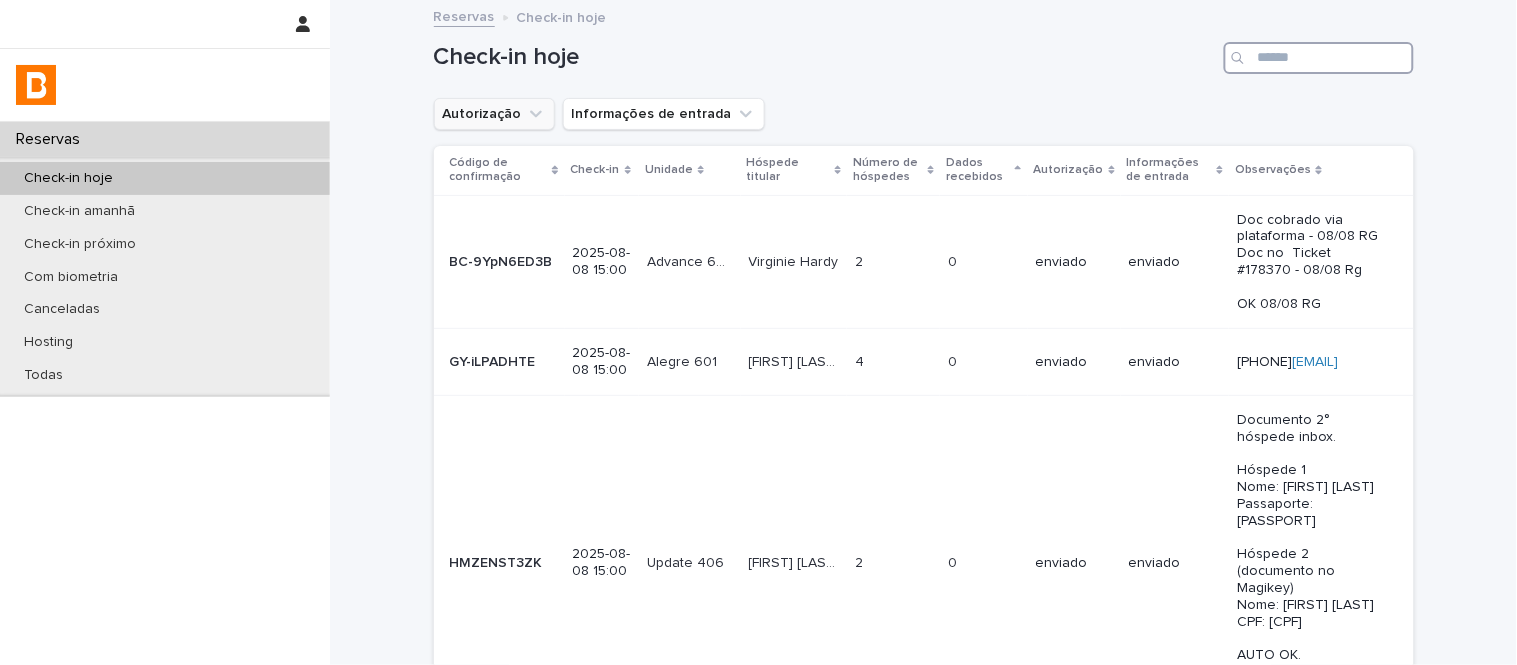 click at bounding box center (1319, 58) 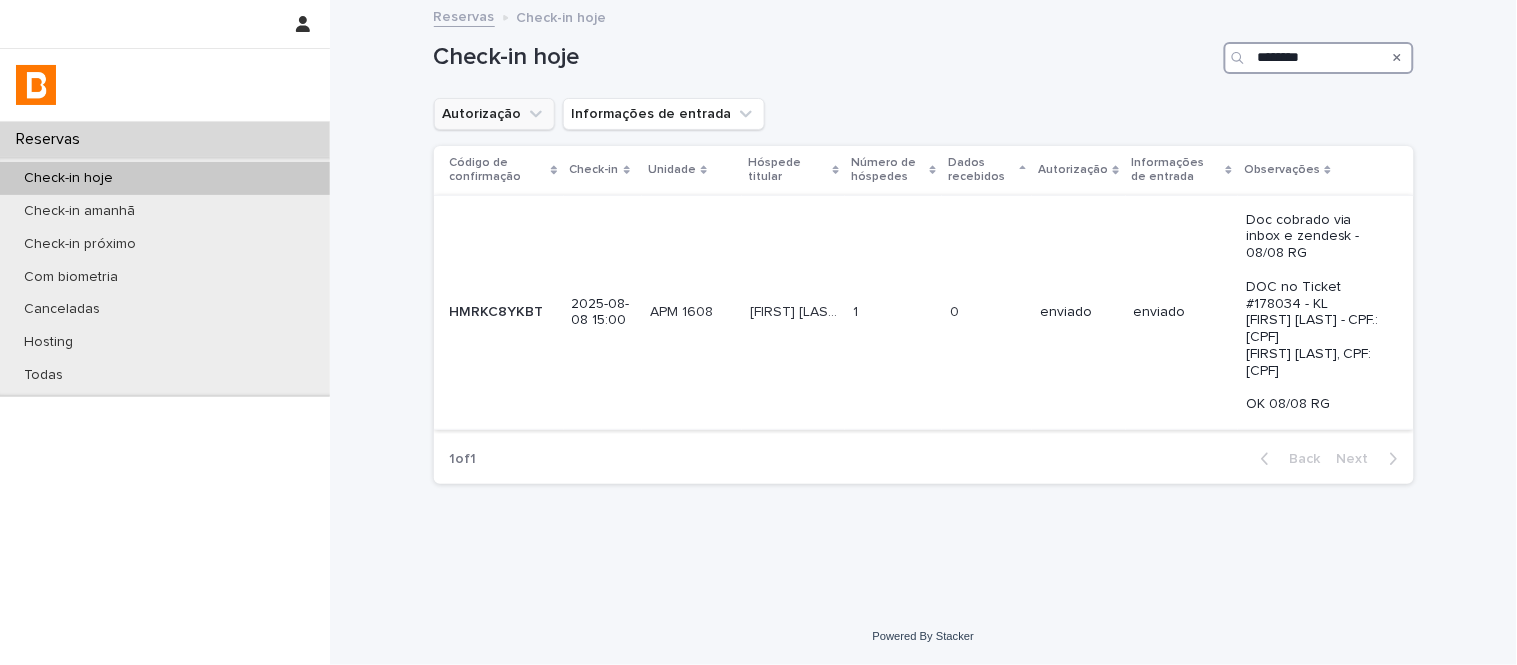type on "********" 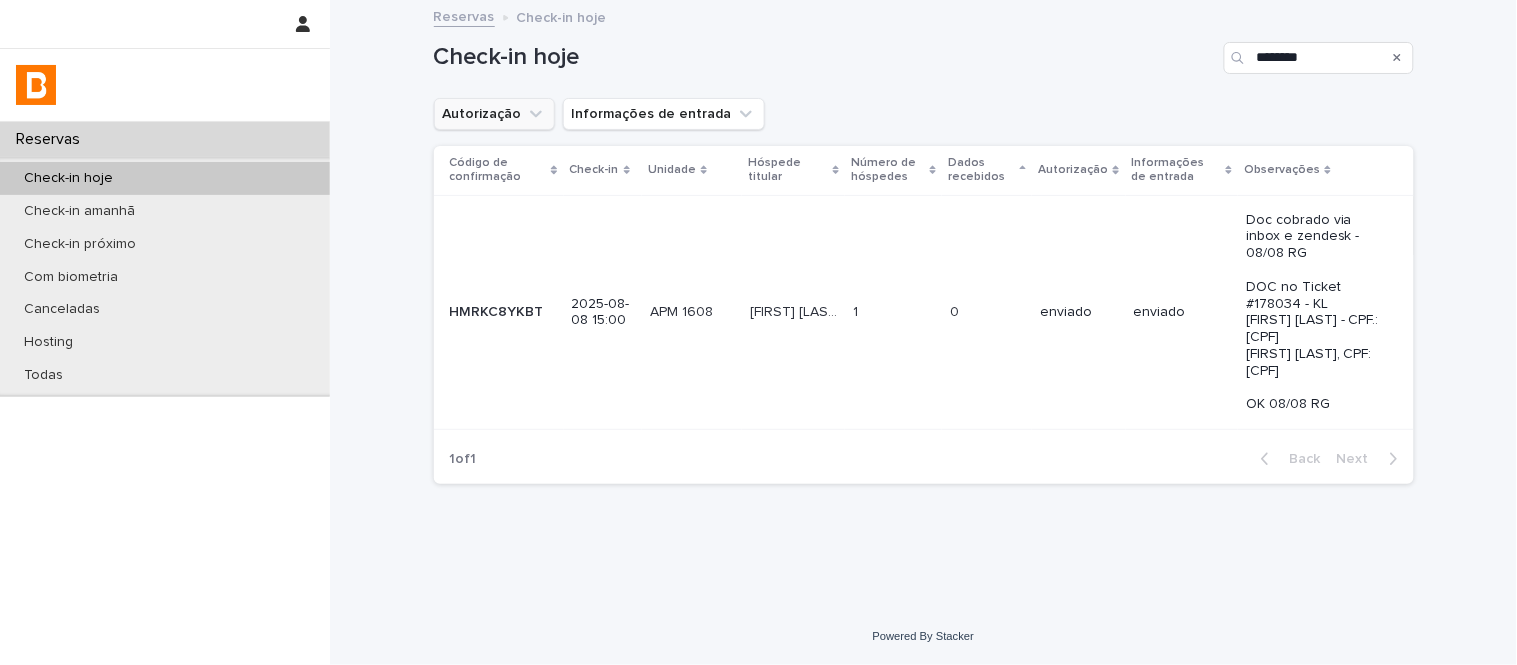 click on "0 0" at bounding box center [987, 312] 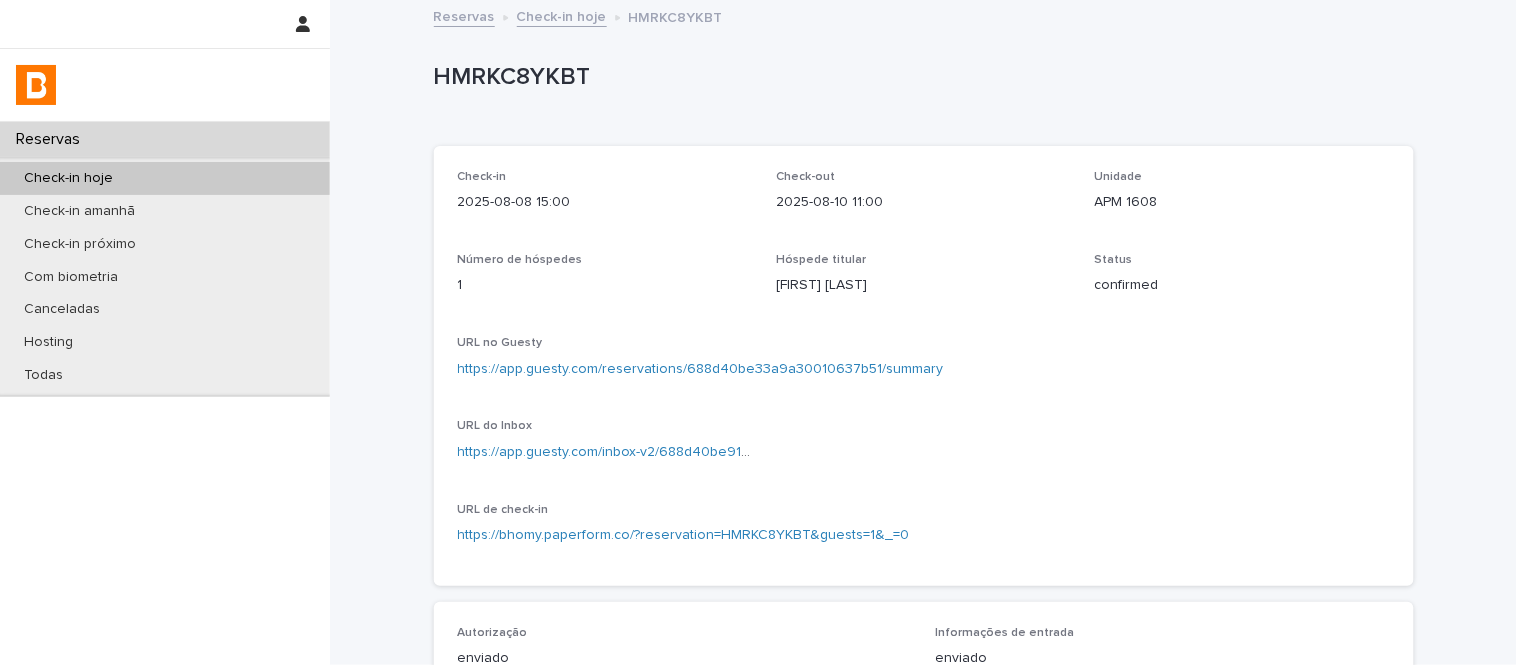 click on "HMRKC8YKBT" at bounding box center [920, 75] 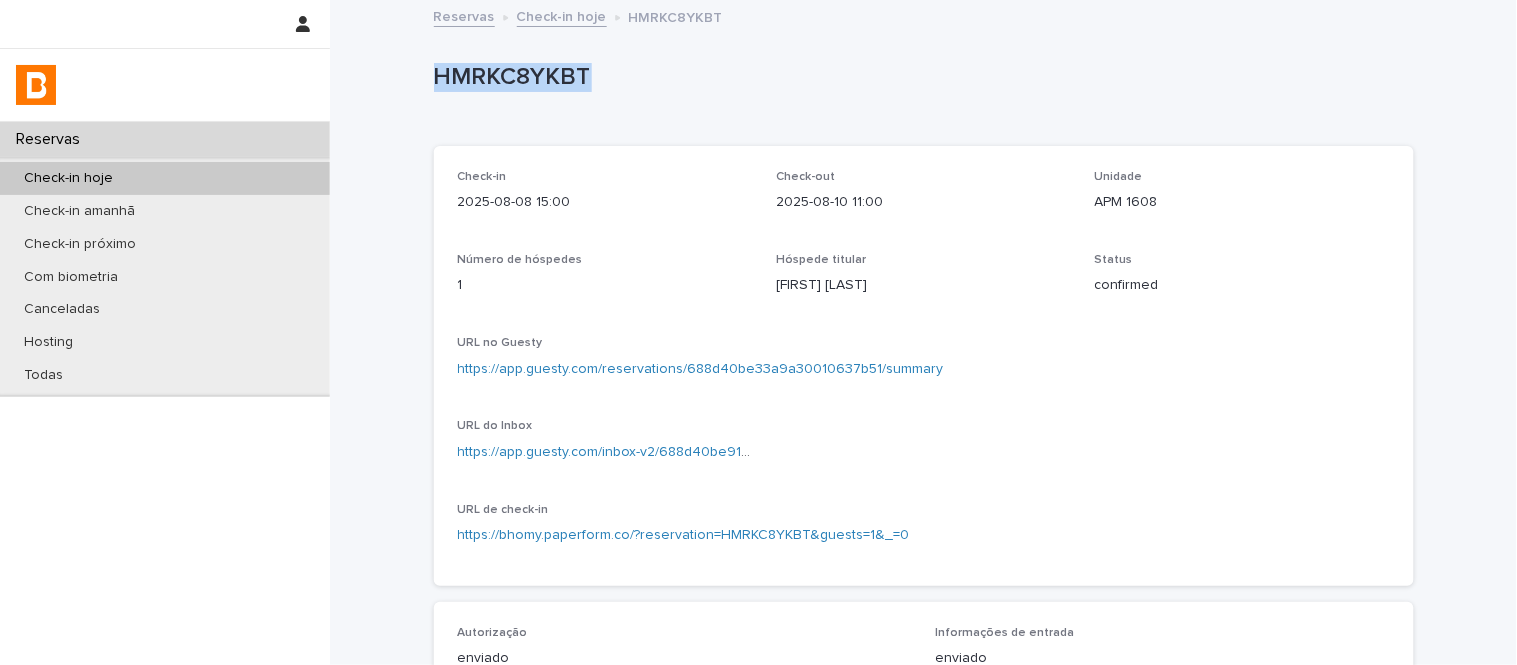 click on "HMRKC8YKBT" at bounding box center [920, 75] 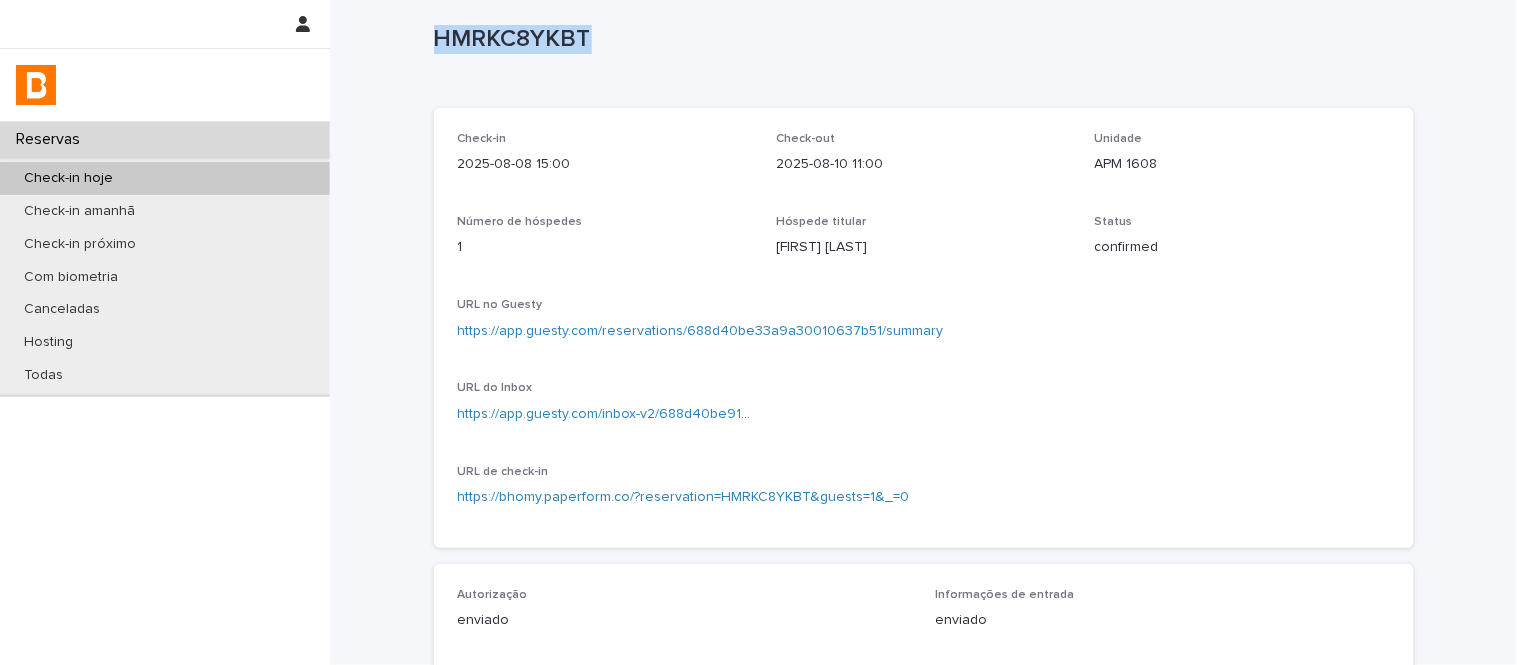 scroll, scrollTop: 0, scrollLeft: 0, axis: both 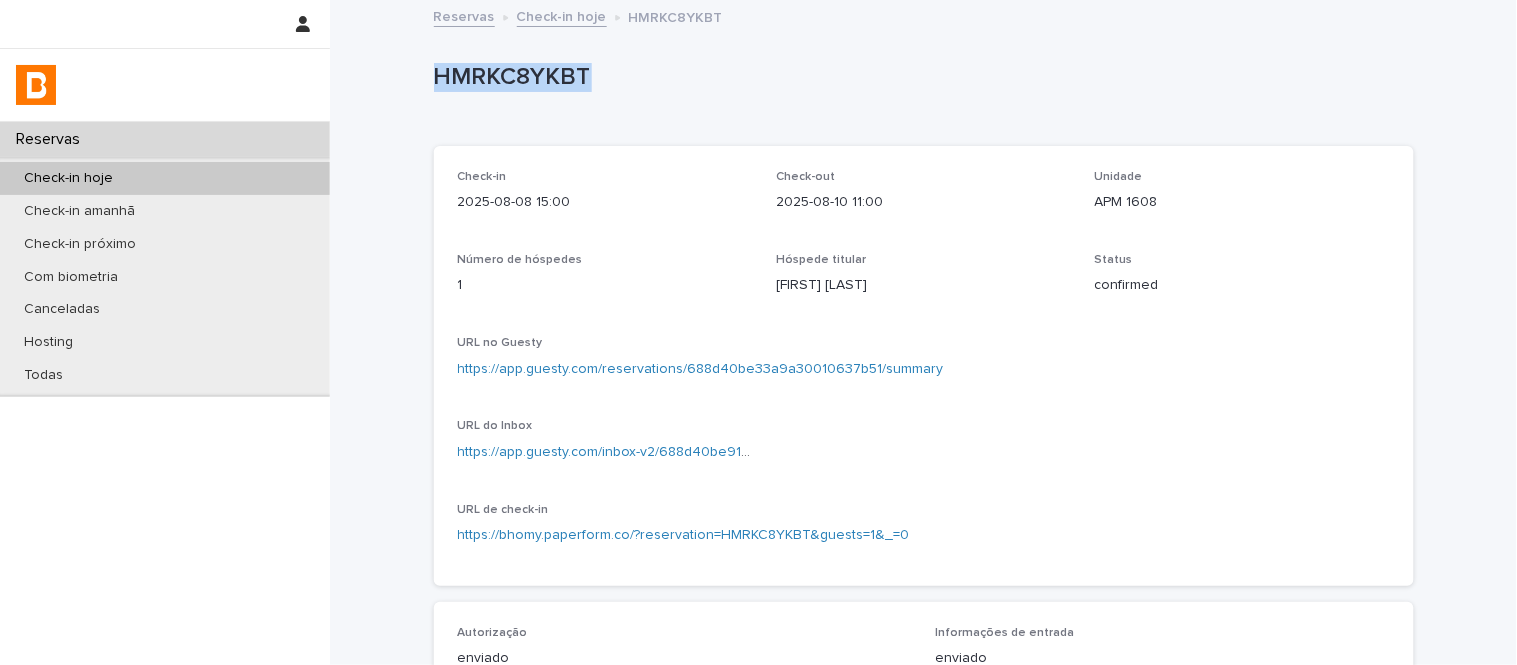 click on "Check-in hoje" at bounding box center [562, 15] 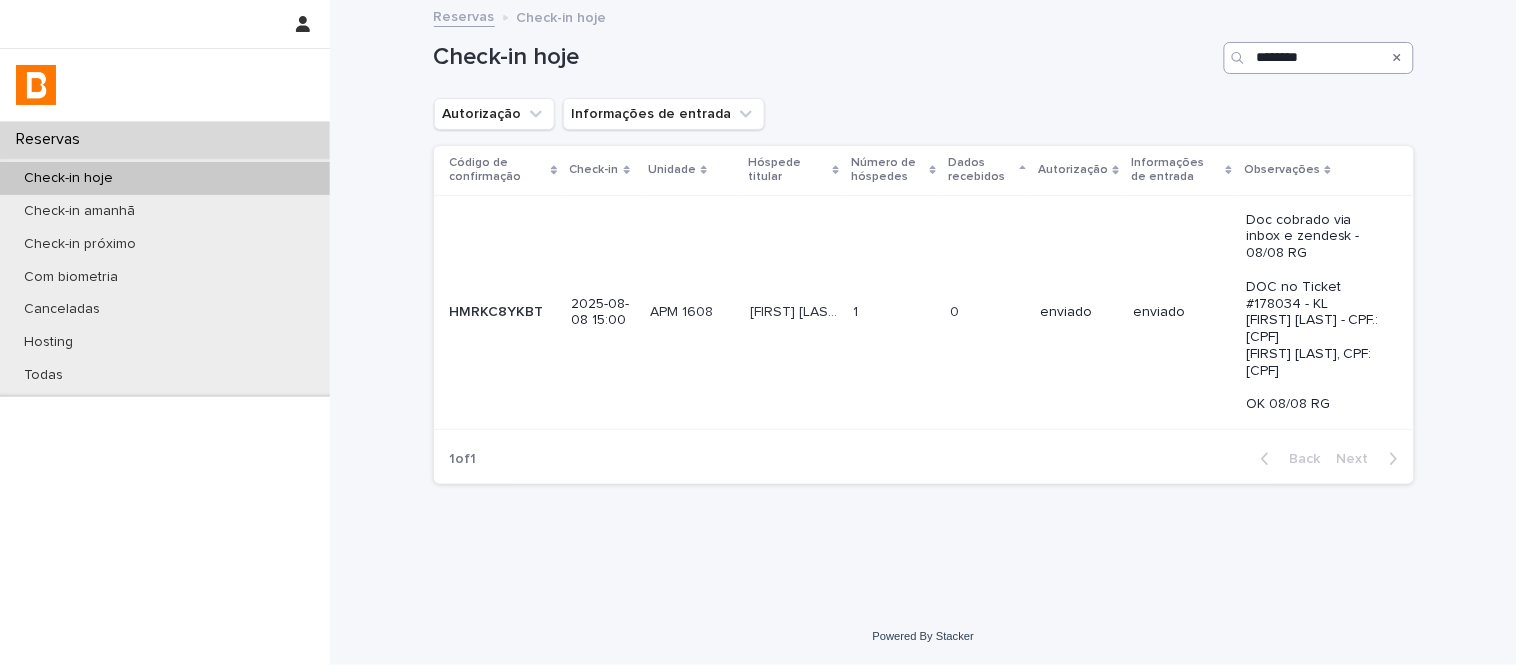 click 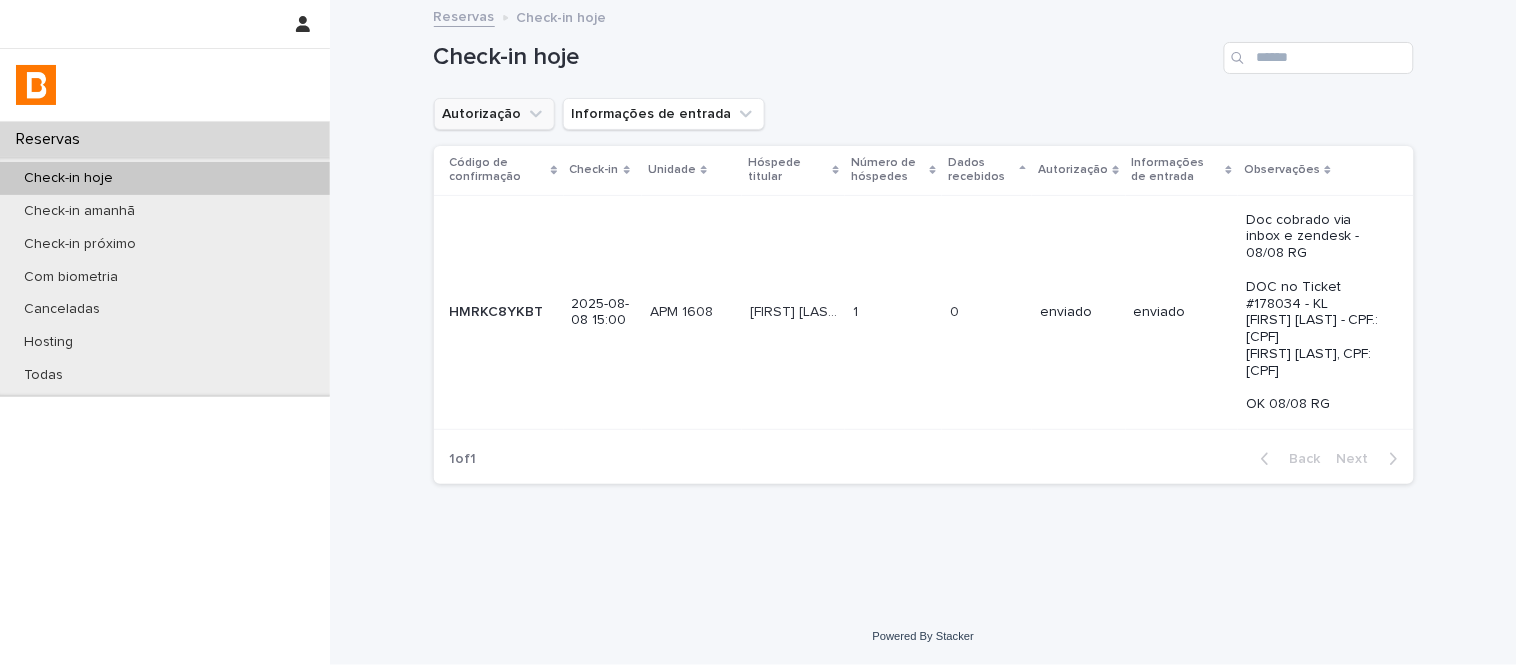 type 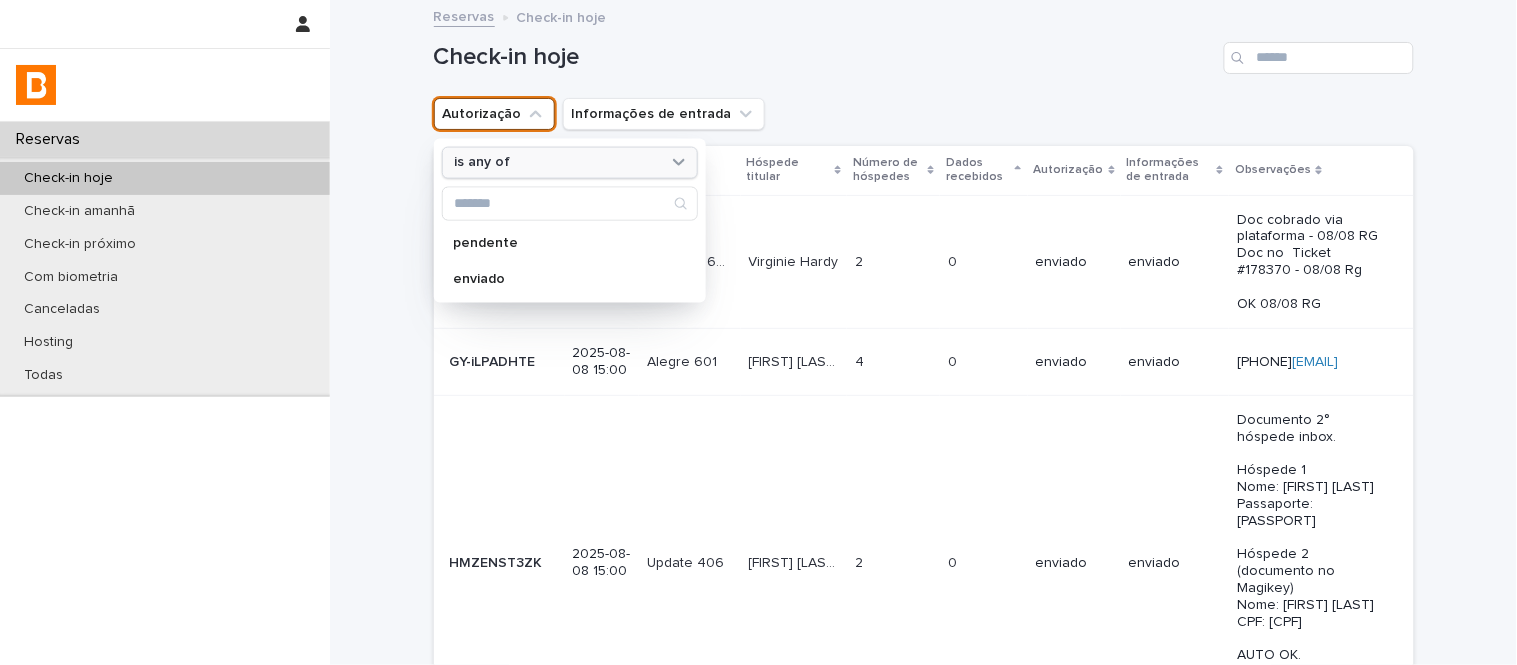 click on "is any of" at bounding box center [570, 162] 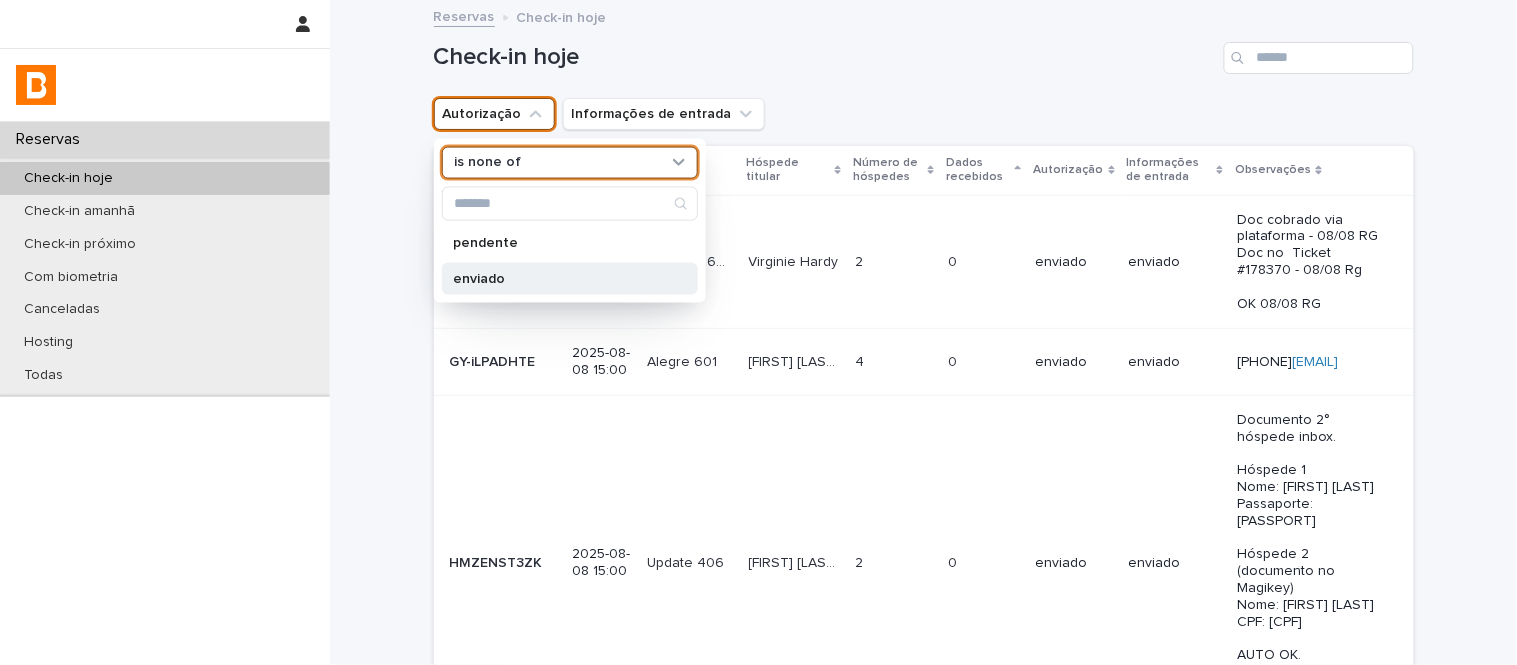 click on "enviado" at bounding box center [560, 278] 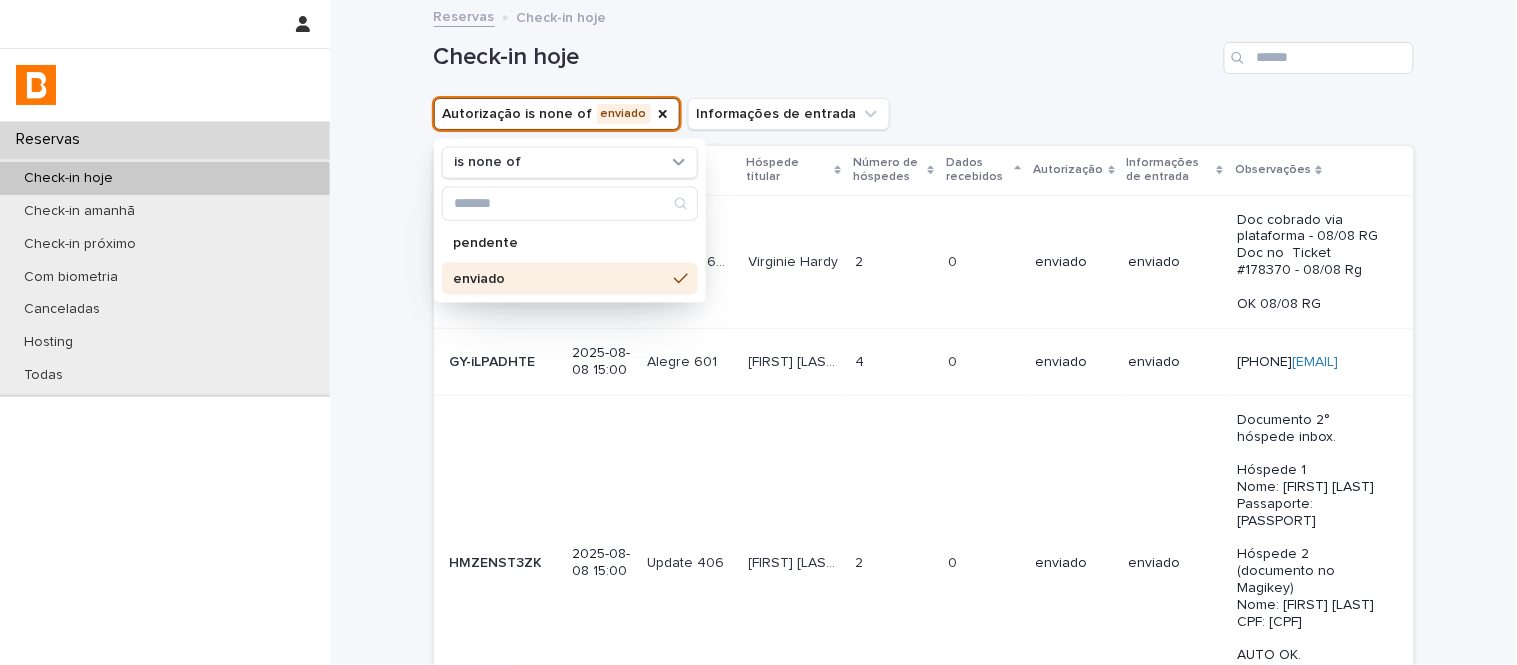 click on "Check-in hoje" at bounding box center (825, 57) 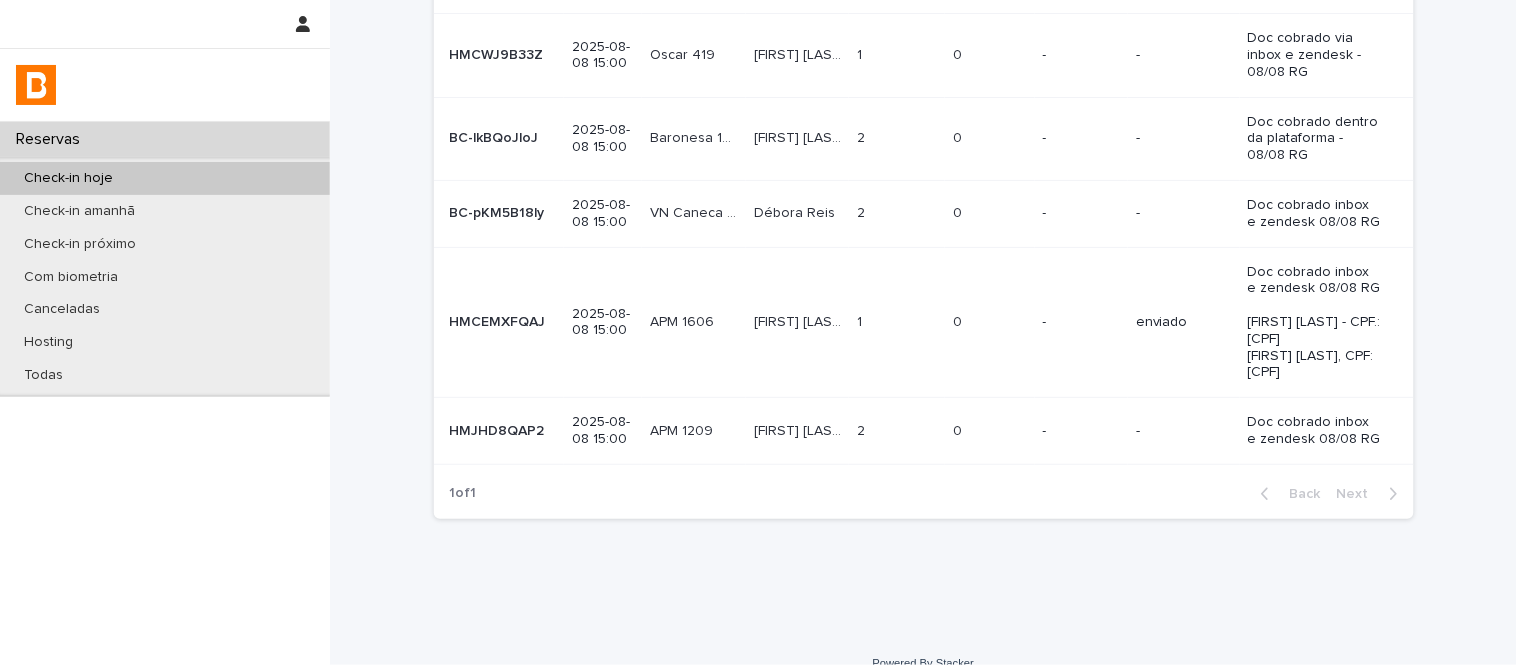 scroll, scrollTop: 291, scrollLeft: 0, axis: vertical 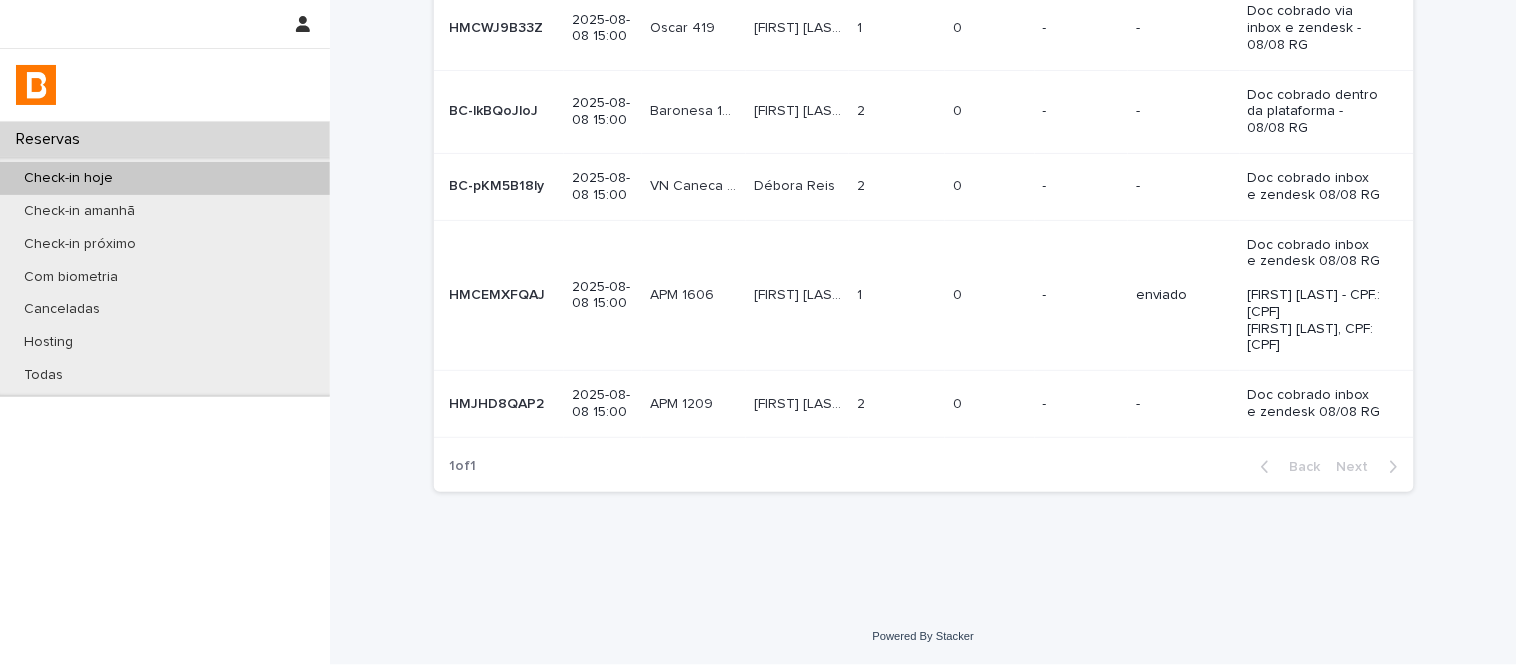 click on "1 1" at bounding box center [897, 295] 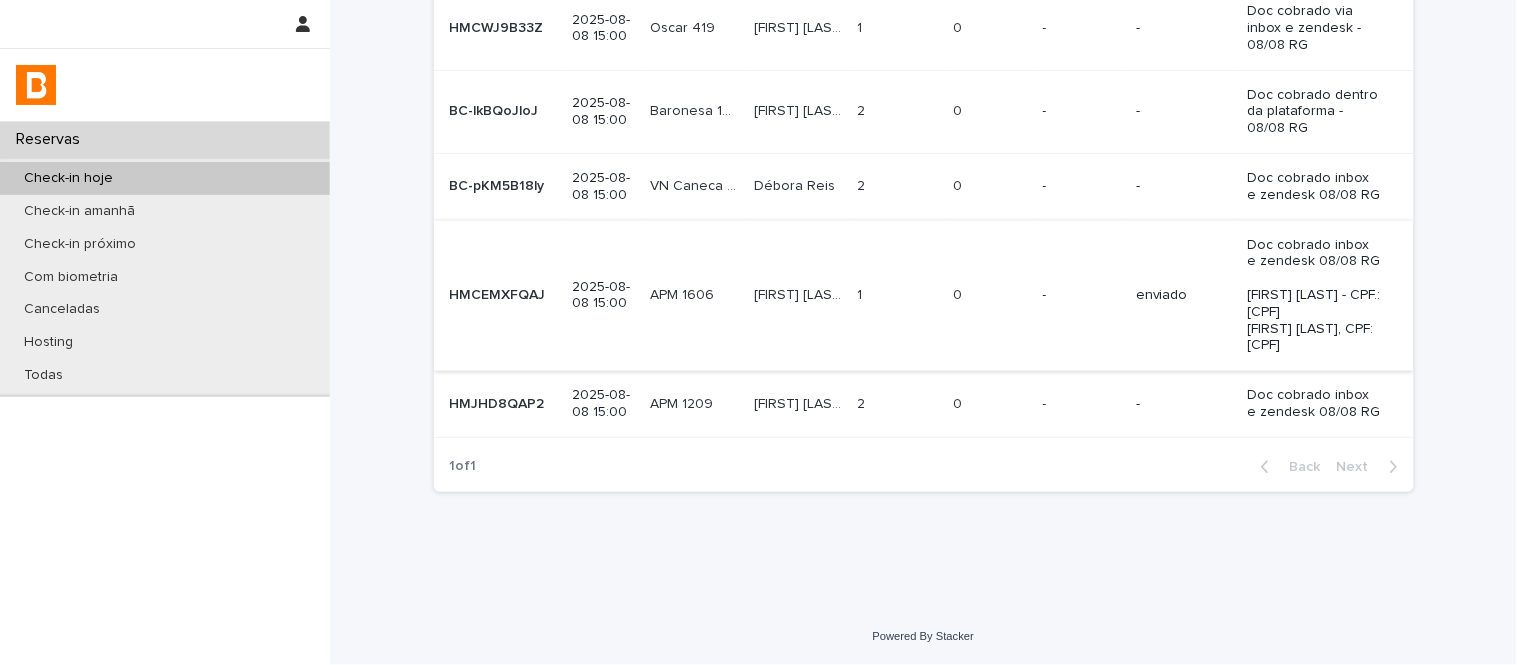 scroll, scrollTop: 0, scrollLeft: 0, axis: both 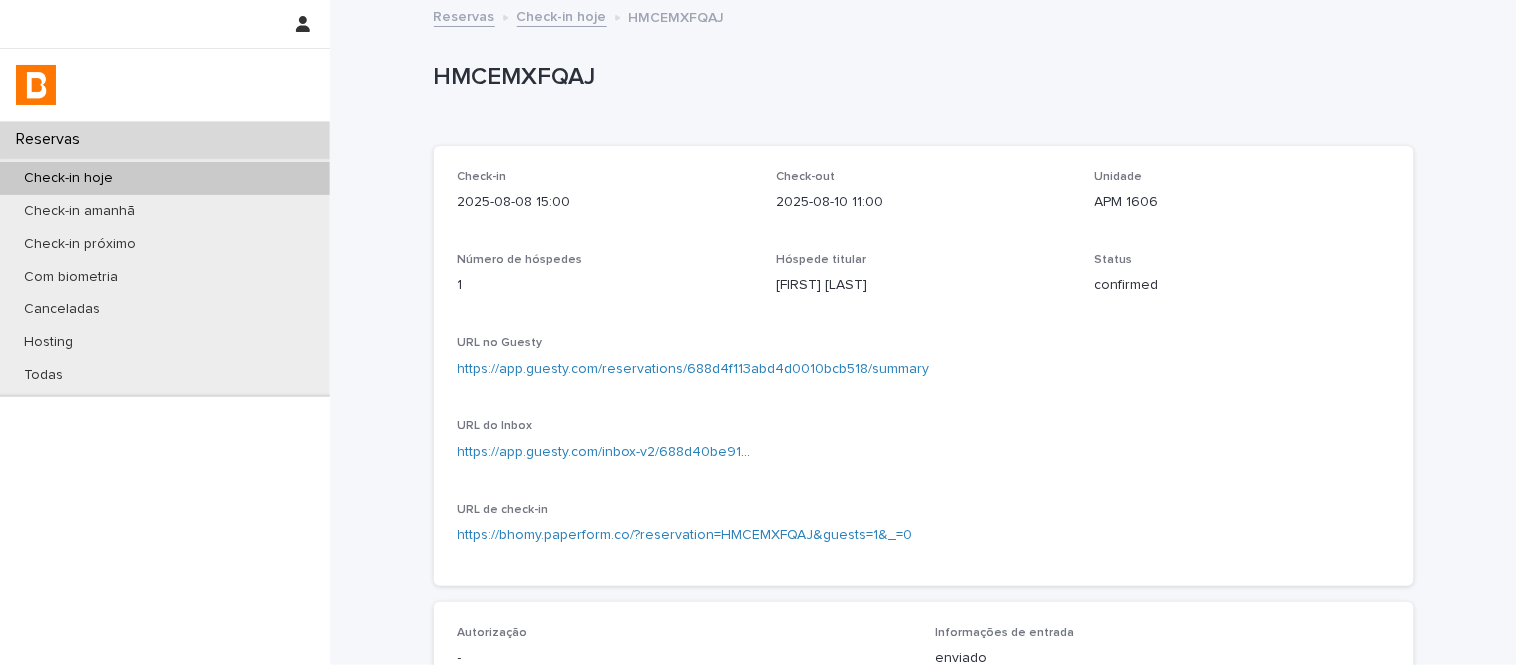 click on "Check-in 2025-08-08 15:00 Check-out 2025-08-10 11:00 Unidade APM 1606 Número de hóspedes 1 Hóspede titular [FIRST] [LAST] Status confirmed URL no Guesty https://app.guesty.com/reservations/688d4f113abd4d0010bcb518/summary URL do Inbox https://app.guesty.com/inbox-v2/688d40be91effb000f08f088?reservationId=688d4f113abd4d0010bcb518 URL de check-in https://bhomy.paperform.co/?reservation=HMCEMXFQAJ&guests=1&_=0" at bounding box center (924, 366) 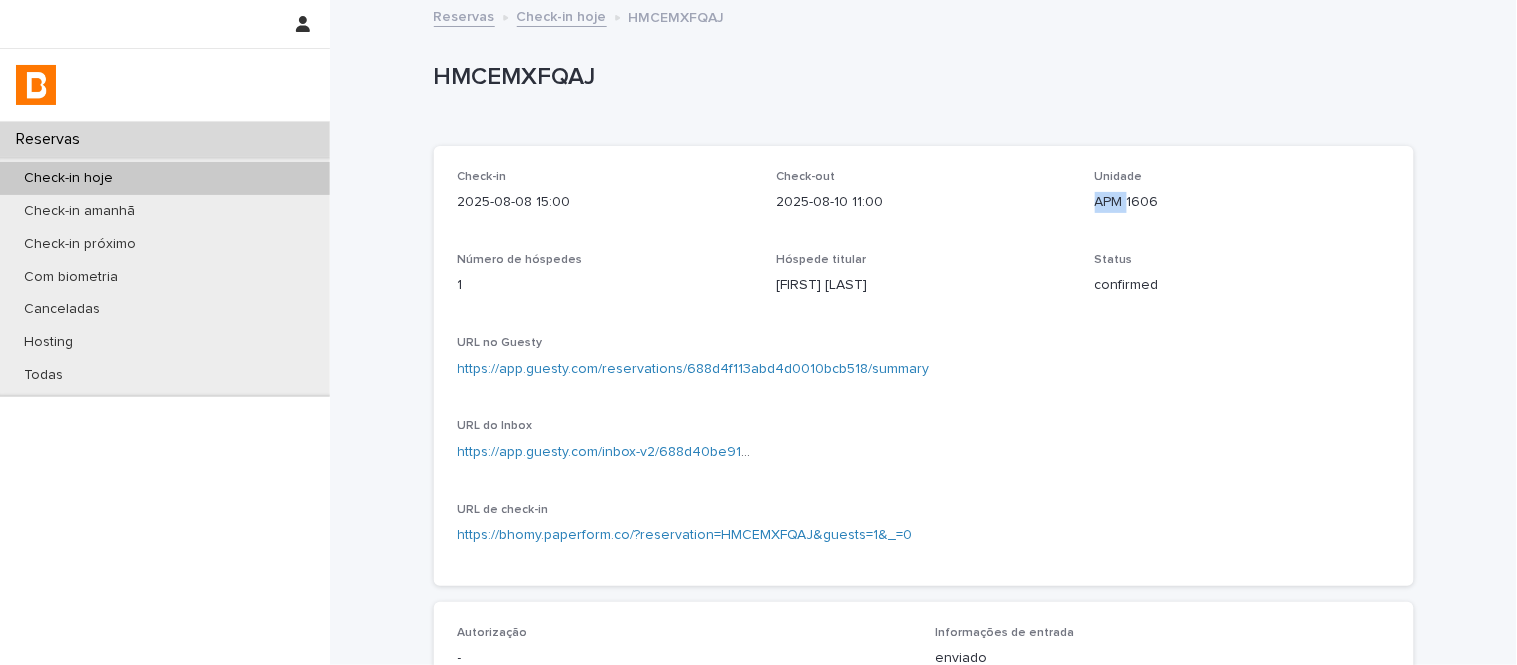 click on "Check-in 2025-08-08 15:00 Check-out 2025-08-10 11:00 Unidade APM 1606 Número de hóspedes 1 Hóspede titular [FIRST] [LAST] Status confirmed URL no Guesty https://app.guesty.com/reservations/688d4f113abd4d0010bcb518/summary URL do Inbox https://app.guesty.com/inbox-v2/688d40be91effb000f08f088?reservationId=688d4f113abd4d0010bcb518 URL de check-in https://bhomy.paperform.co/?reservation=HMCEMXFQAJ&guests=1&_=0" at bounding box center (924, 366) 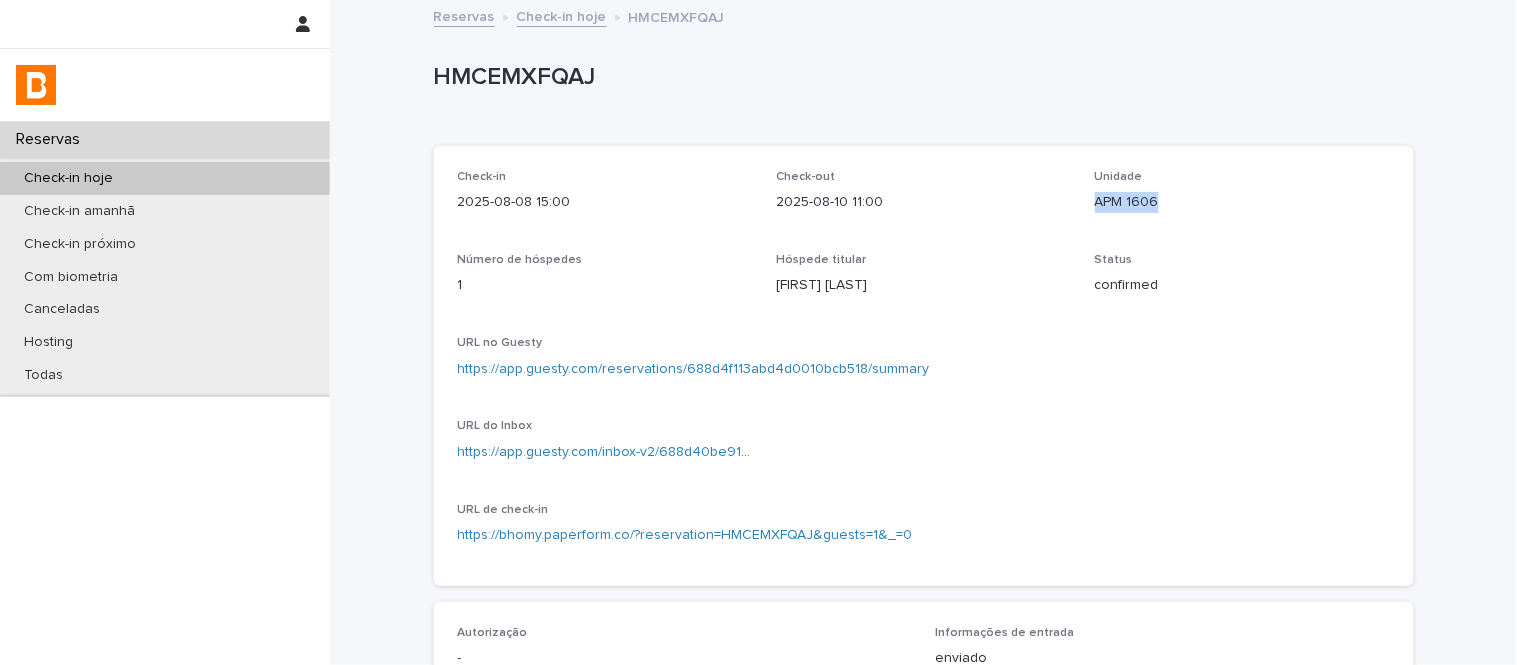 click on "Check-in 2025-08-08 15:00 Check-out 2025-08-10 11:00 Unidade APM 1606 Número de hóspedes 1 Hóspede titular [FIRST] [LAST] Status confirmed URL no Guesty https://app.guesty.com/reservations/688d4f113abd4d0010bcb518/summary URL do Inbox https://app.guesty.com/inbox-v2/688d40be91effb000f08f088?reservationId=688d4f113abd4d0010bcb518 URL de check-in https://bhomy.paperform.co/?reservation=HMCEMXFQAJ&guests=1&_=0" at bounding box center (924, 366) 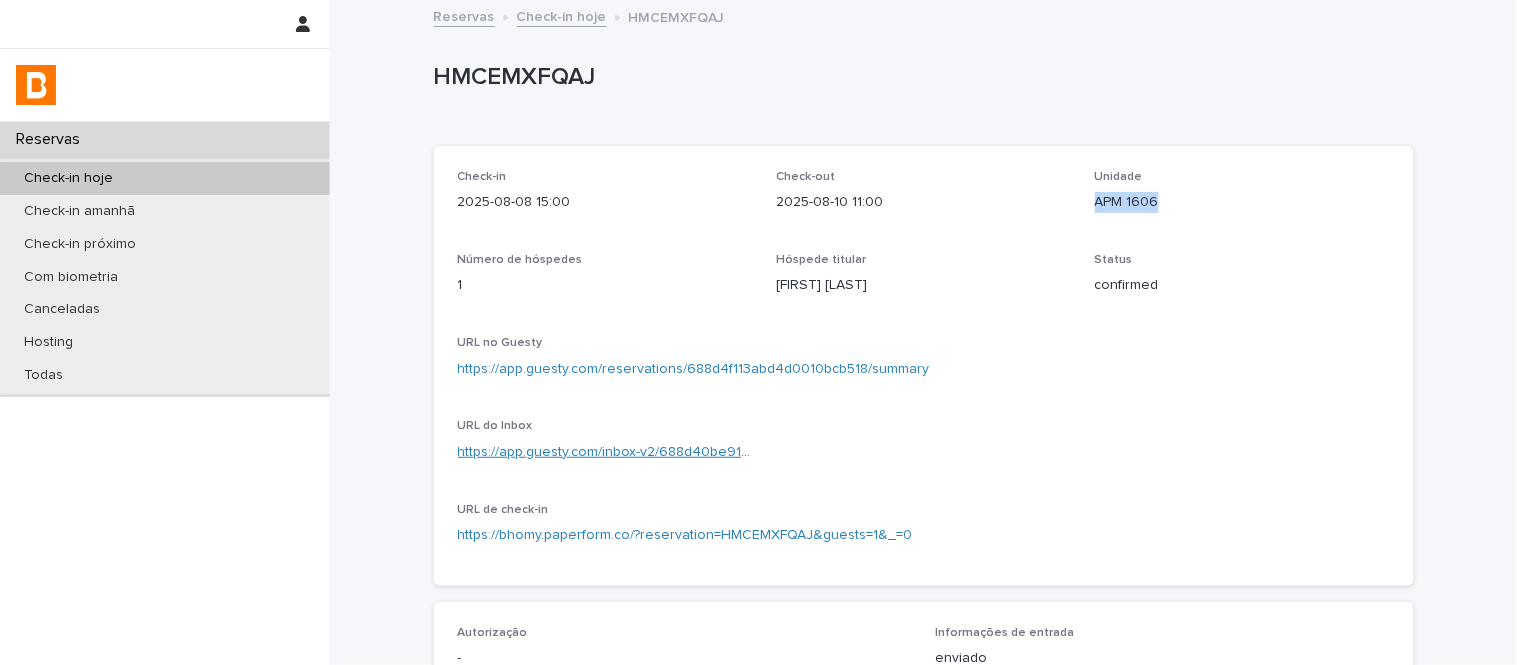 click on "https://app.guesty.com/inbox-v2/688d40be91effb000f08f088?reservationId=688d4f113abd4d0010bcb518" at bounding box center [790, 452] 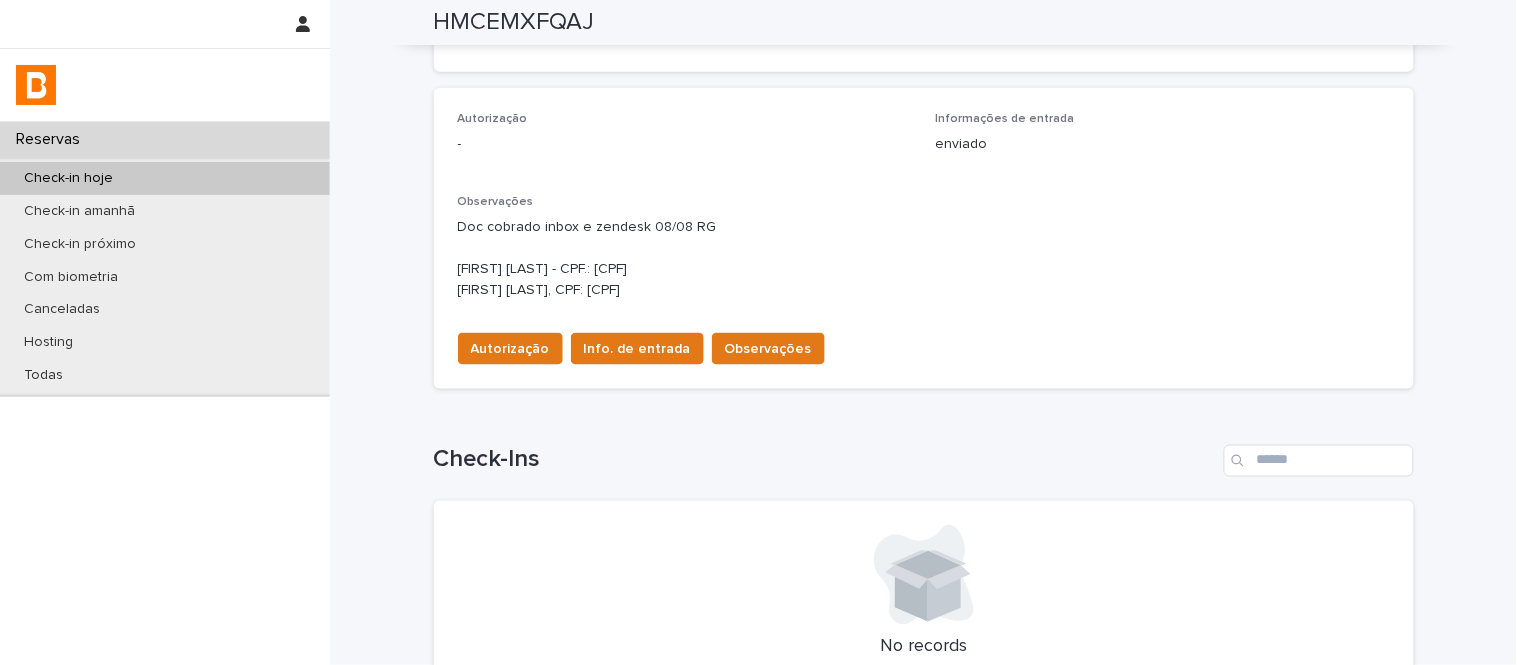 scroll, scrollTop: 528, scrollLeft: 0, axis: vertical 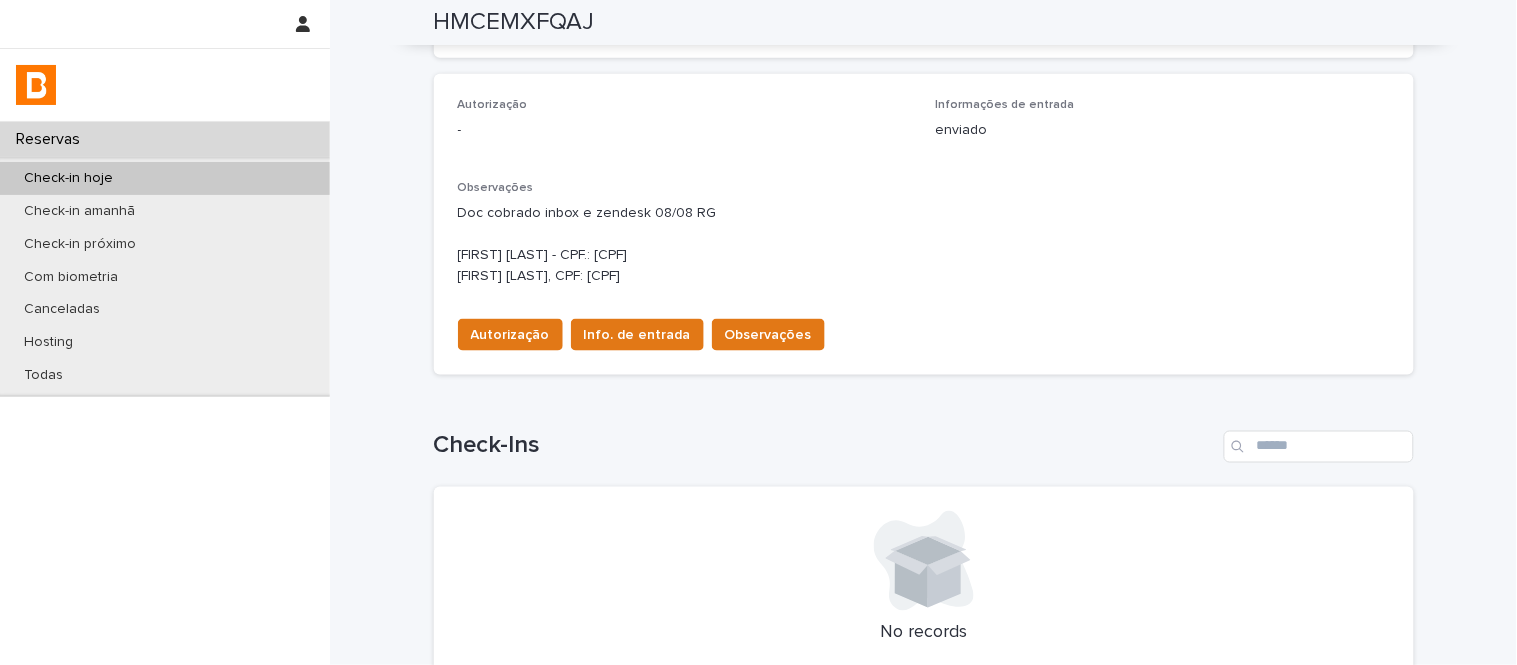 drag, startPoint x: 438, startPoint y: 237, endPoint x: 825, endPoint y: 282, distance: 389.60748 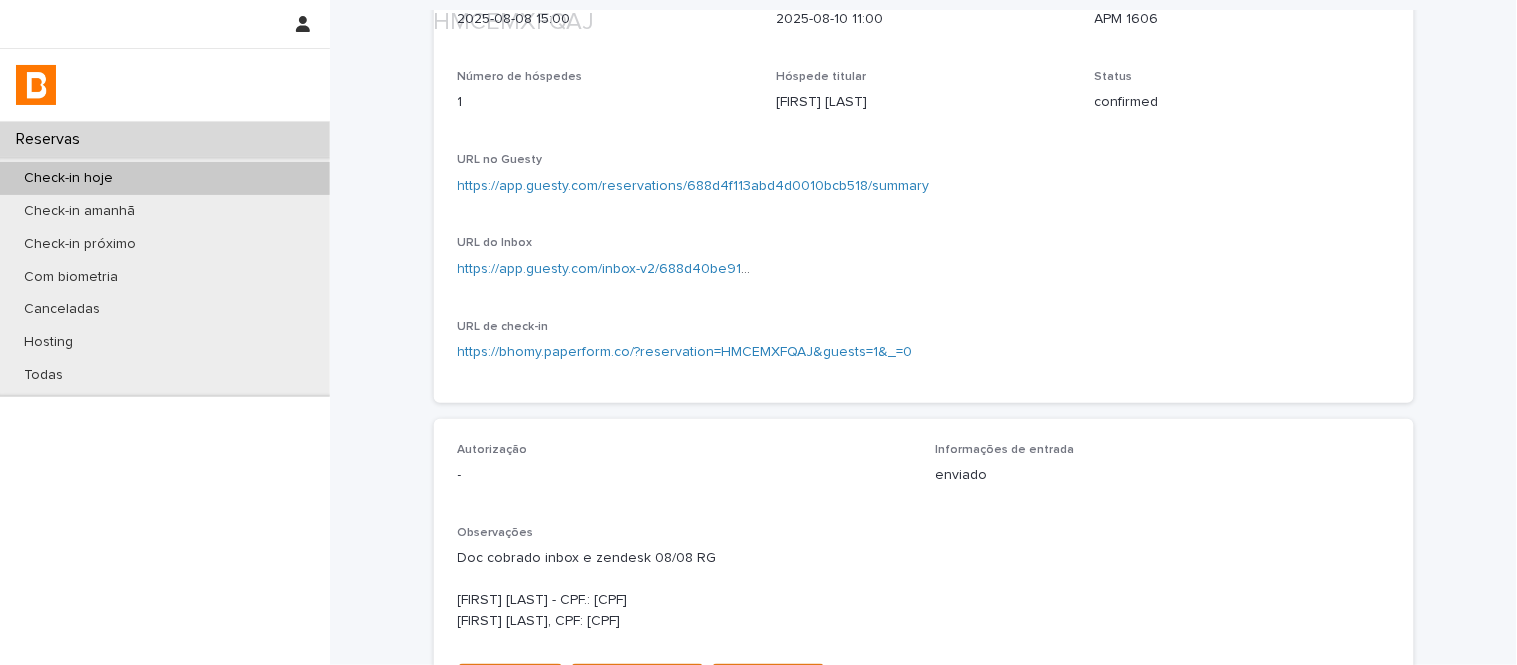 scroll, scrollTop: 222, scrollLeft: 0, axis: vertical 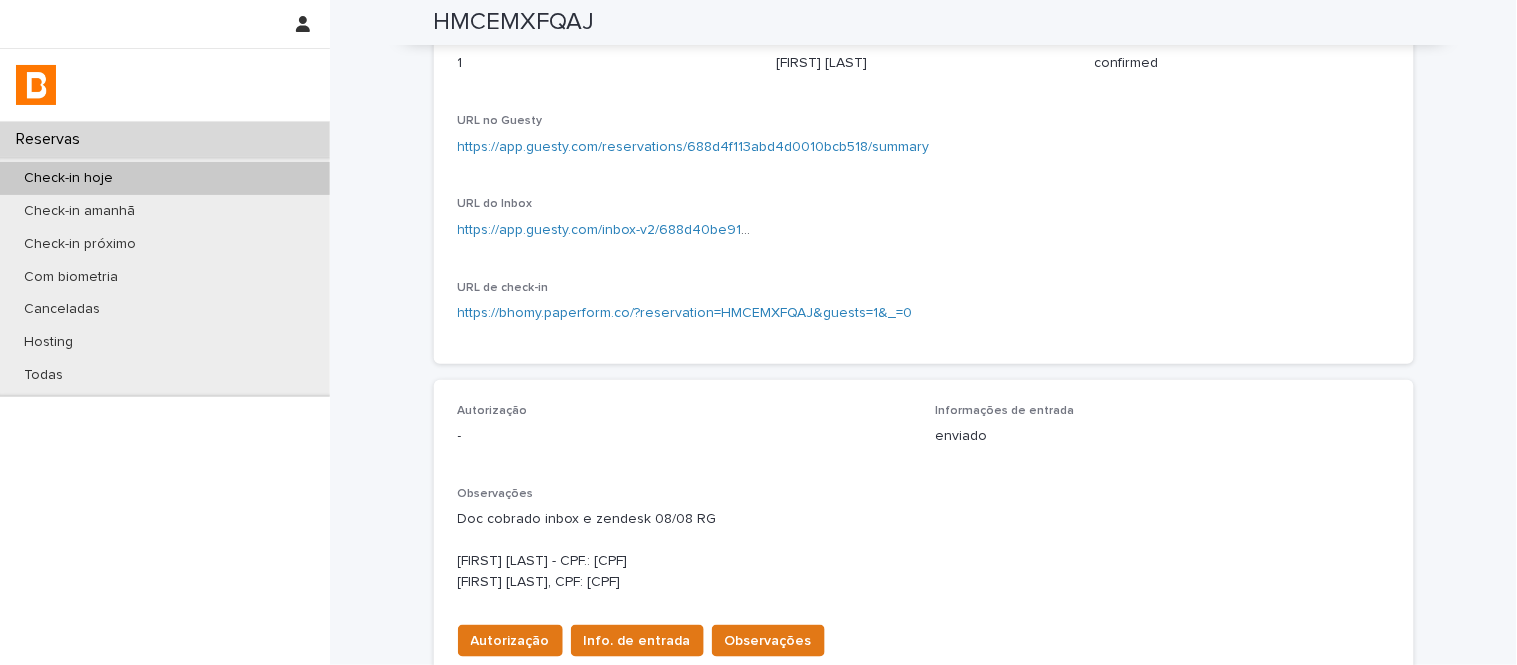 click on "HMCEMXFQAJ" at bounding box center [514, 22] 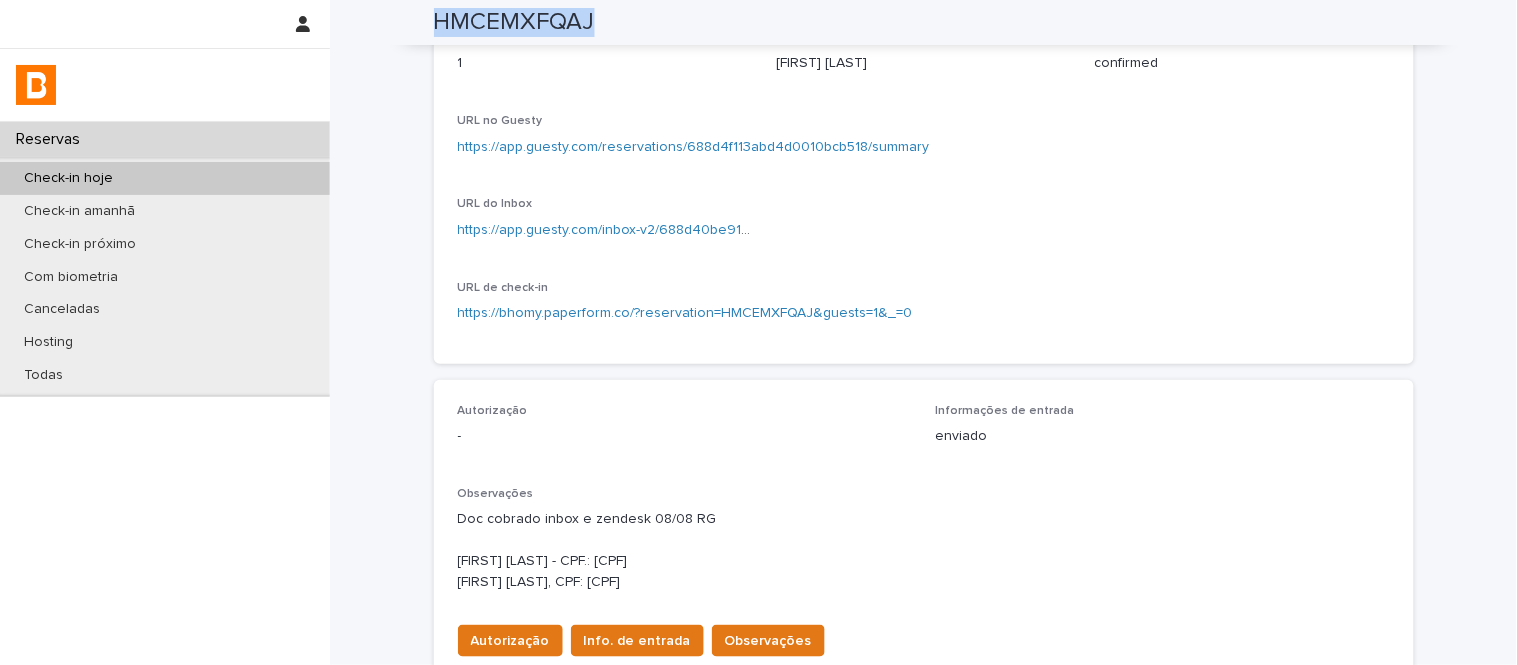 click on "HMCEMXFQAJ" at bounding box center (514, 22) 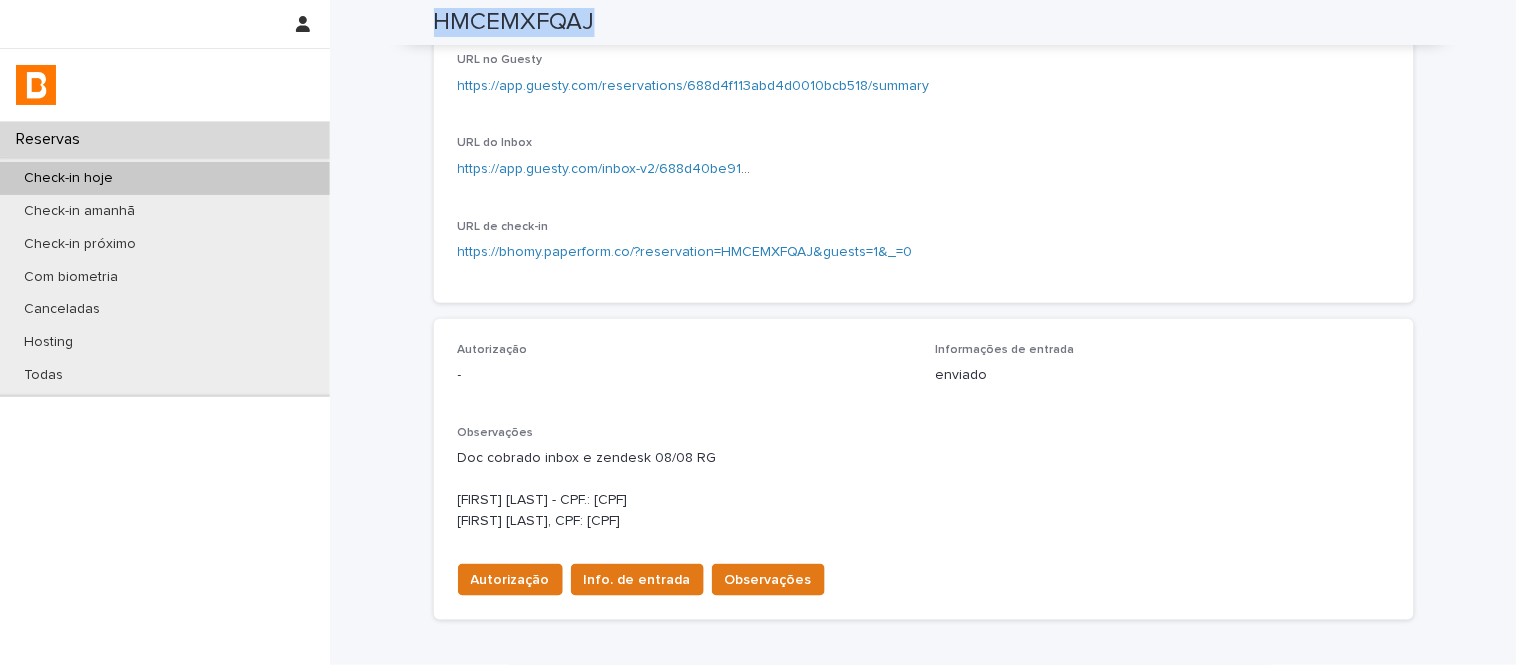 scroll, scrollTop: 333, scrollLeft: 0, axis: vertical 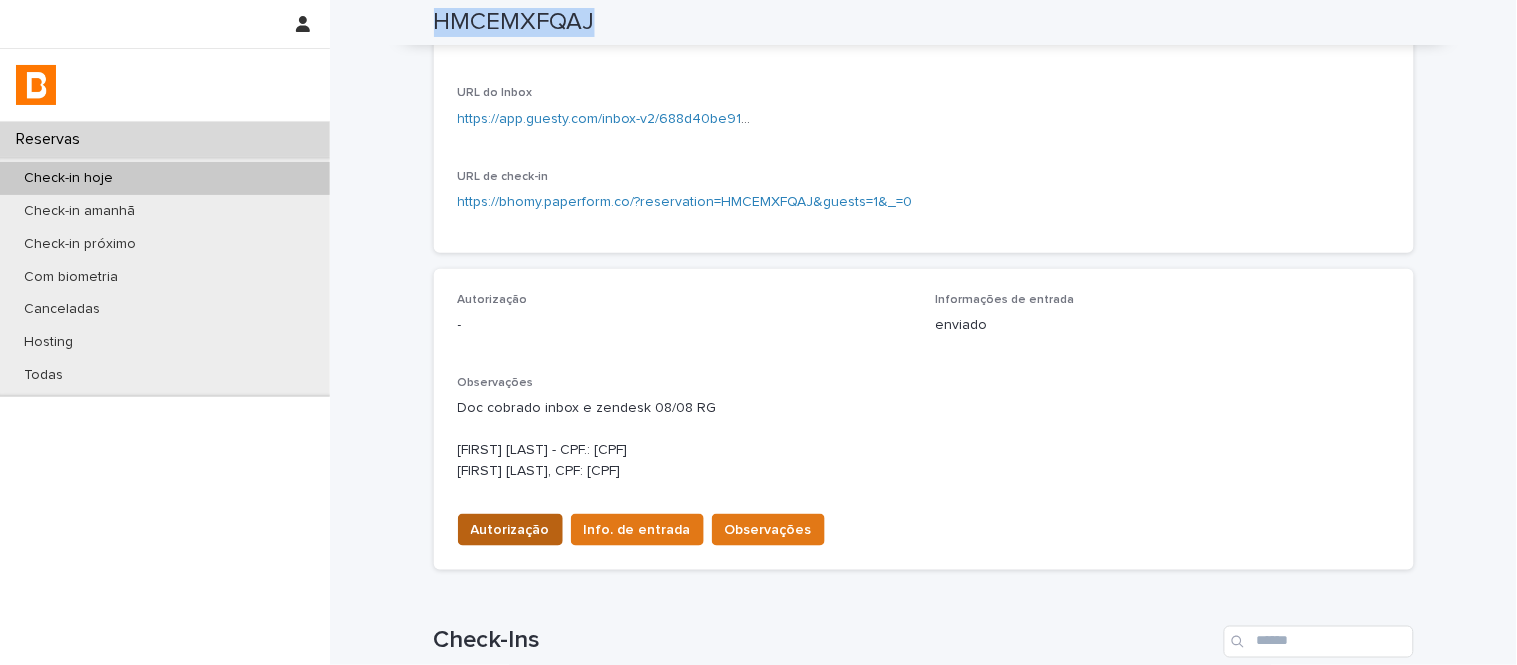 click on "Autorização" at bounding box center (510, 530) 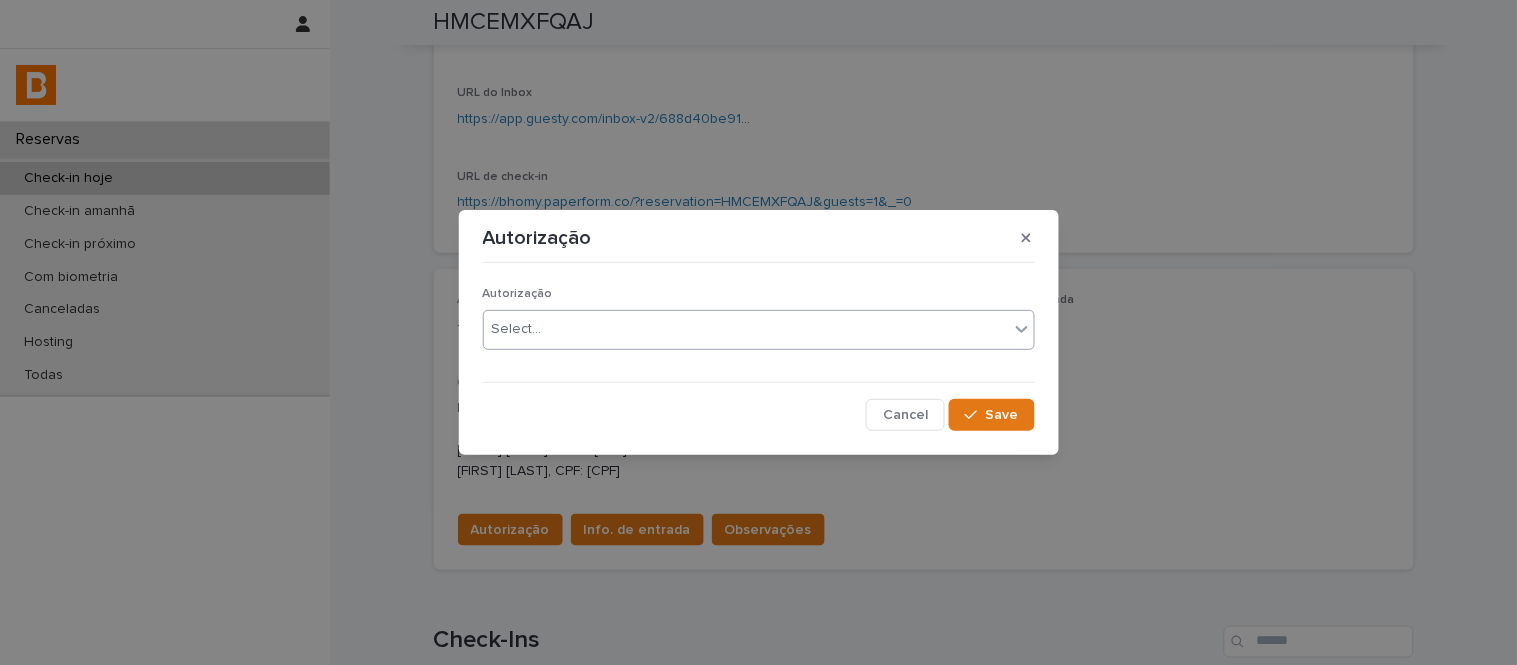 click on "Select..." at bounding box center [746, 329] 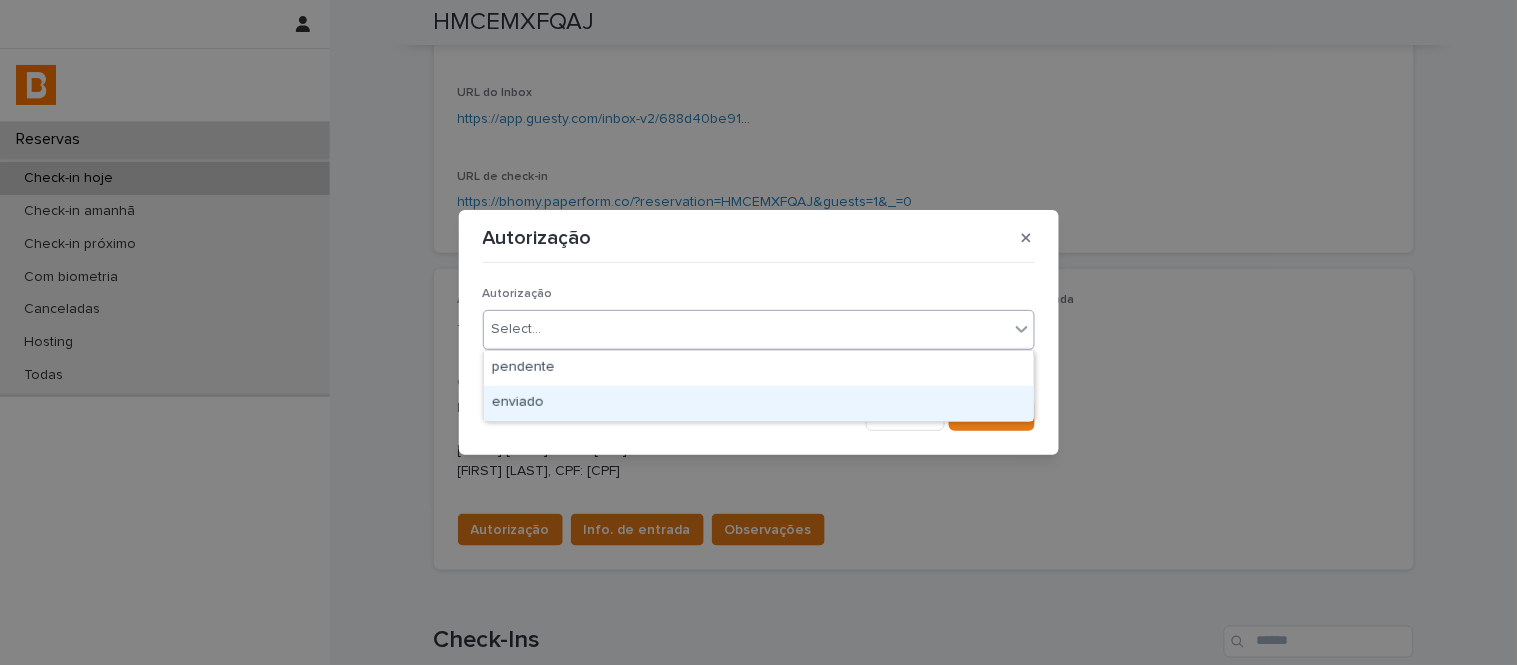click on "enviado" at bounding box center (759, 403) 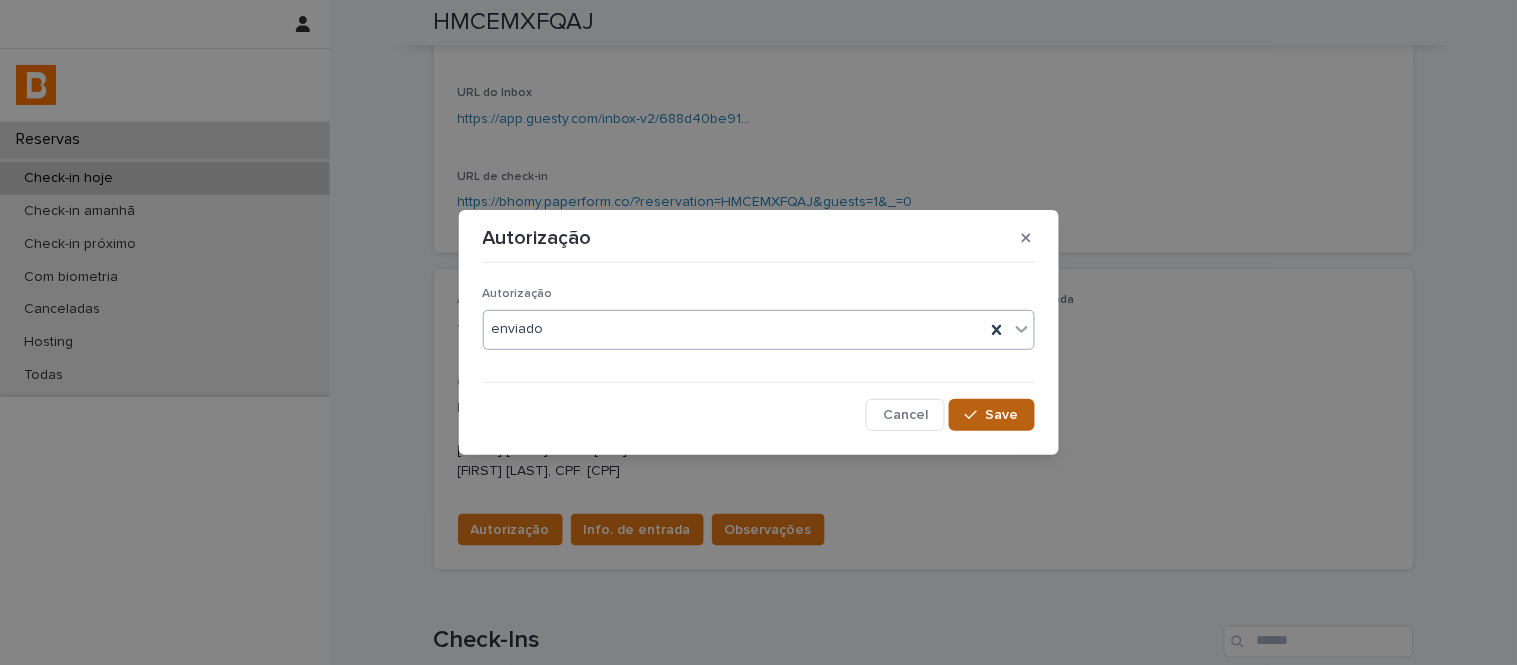 click on "Save" at bounding box center [1002, 415] 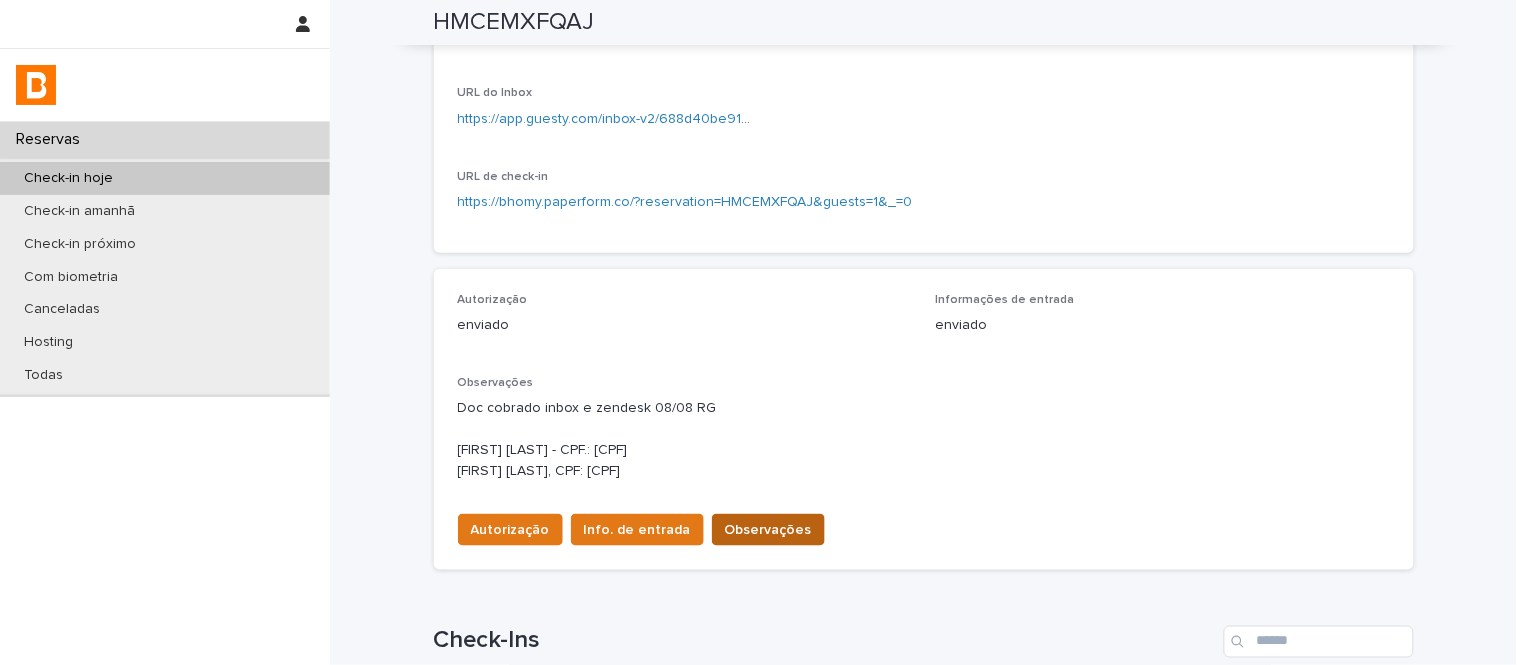 click on "Observações" at bounding box center [768, 530] 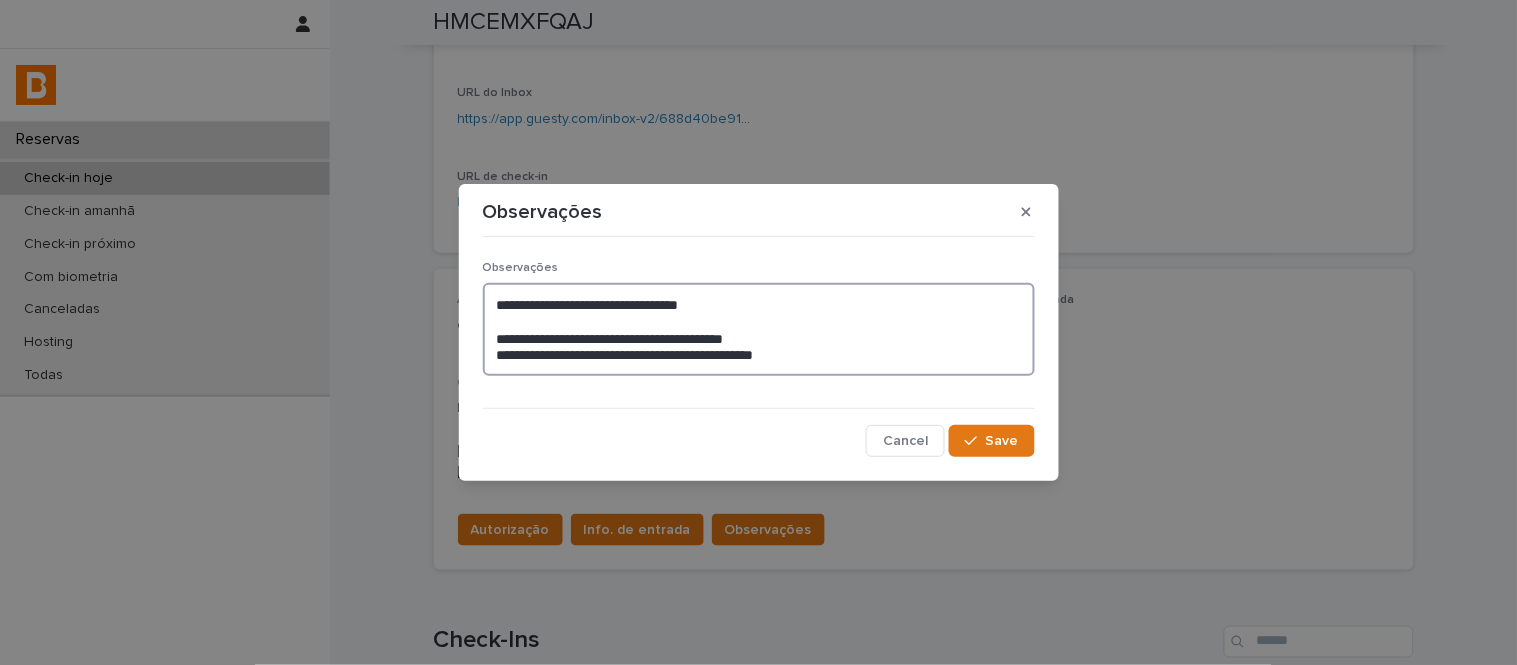 click on "**********" at bounding box center [759, 329] 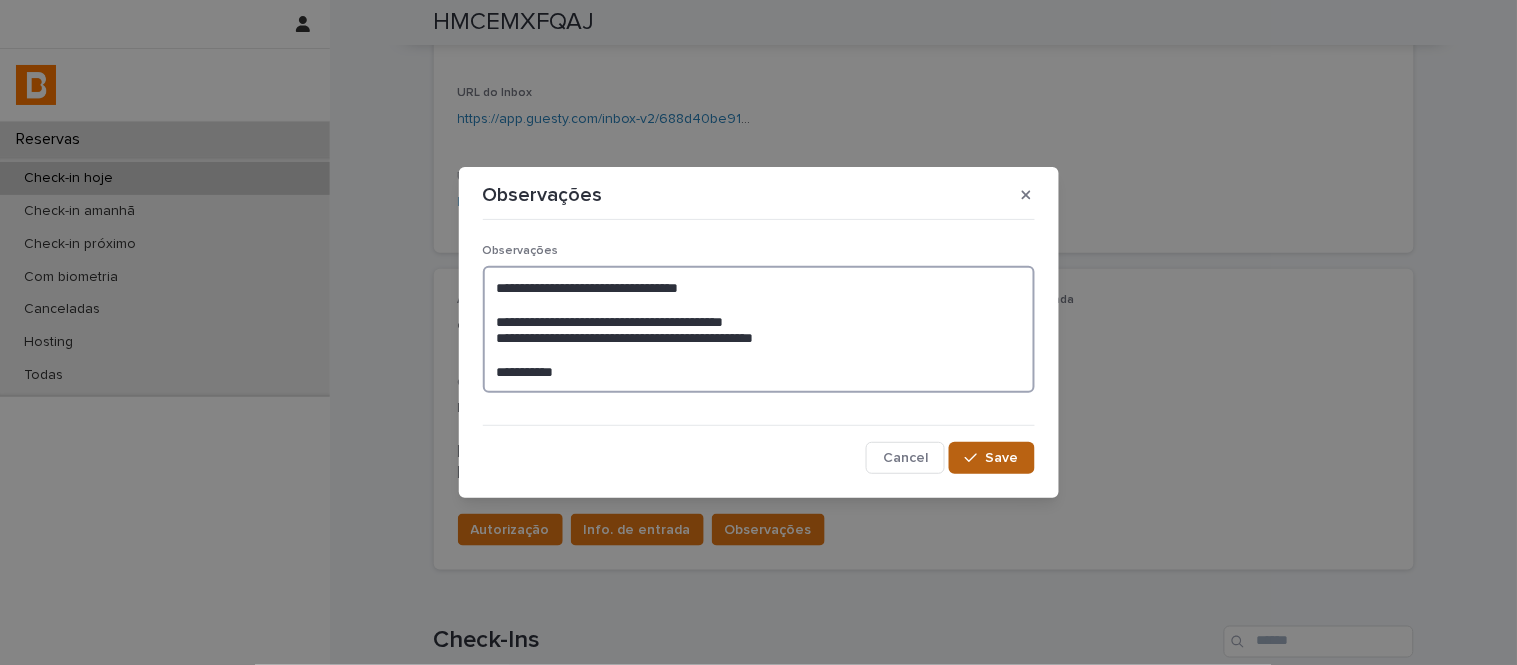 type on "**********" 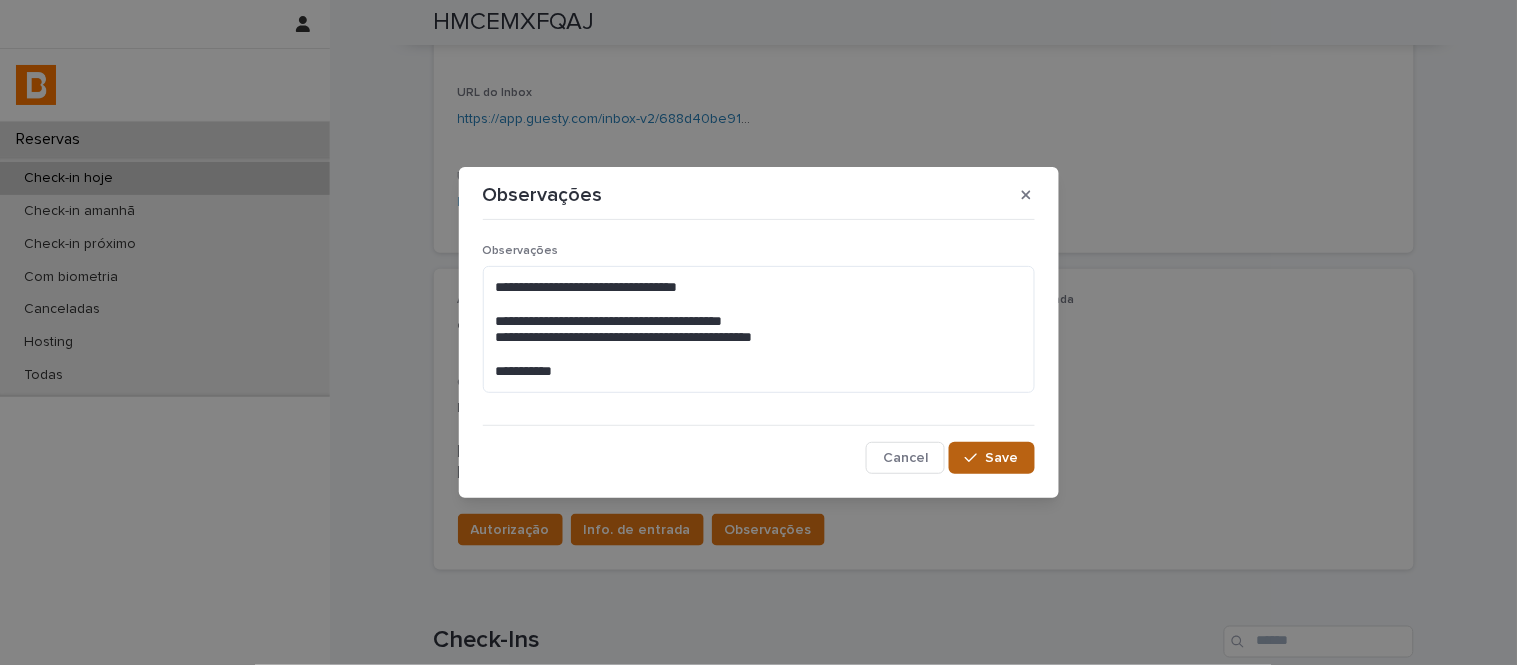 click on "Save" at bounding box center (991, 458) 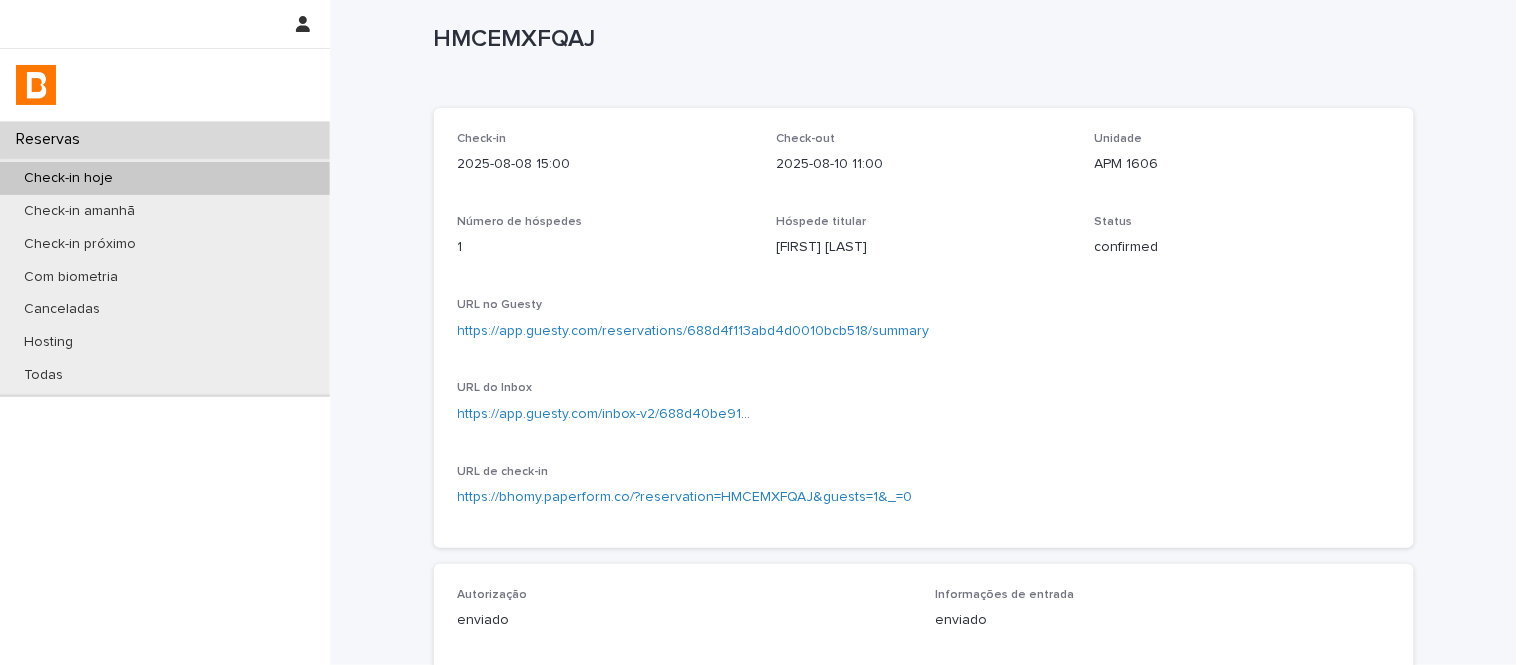 scroll, scrollTop: 0, scrollLeft: 0, axis: both 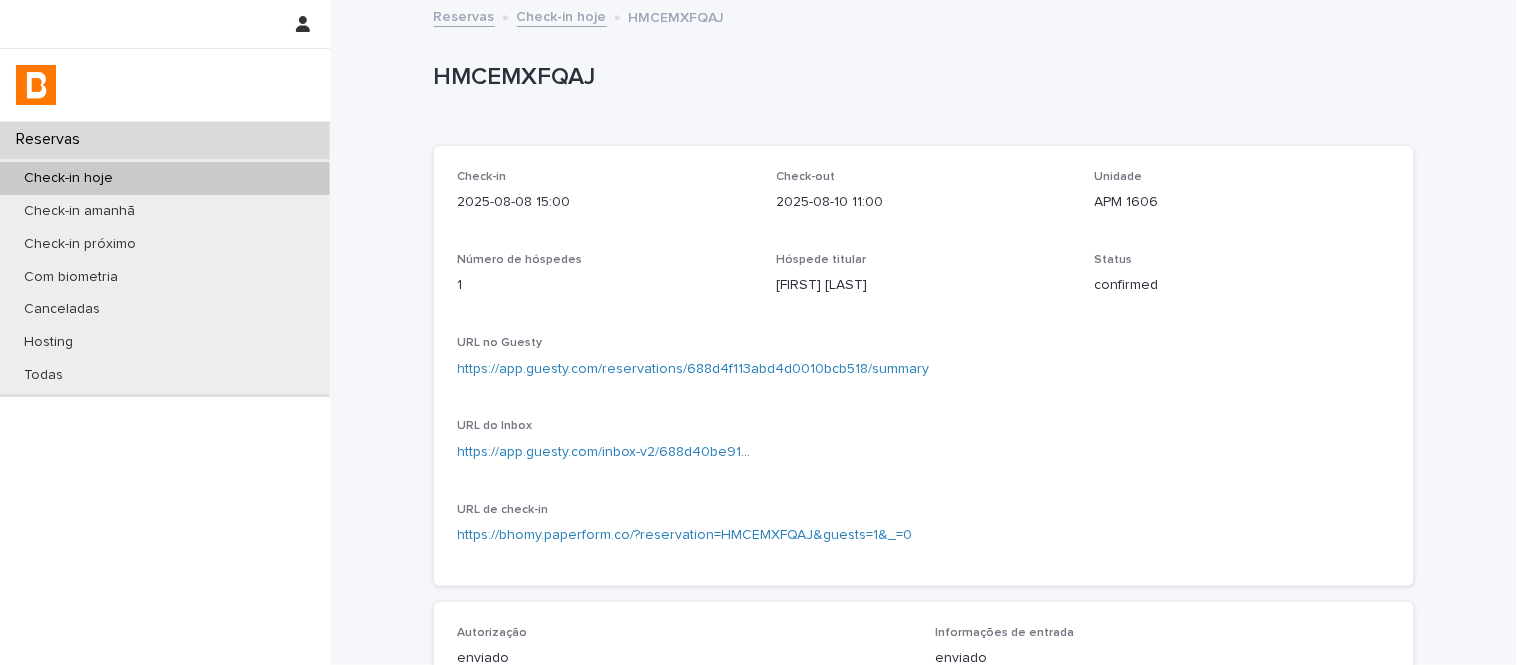 click on "Check-in hoje" at bounding box center [562, 15] 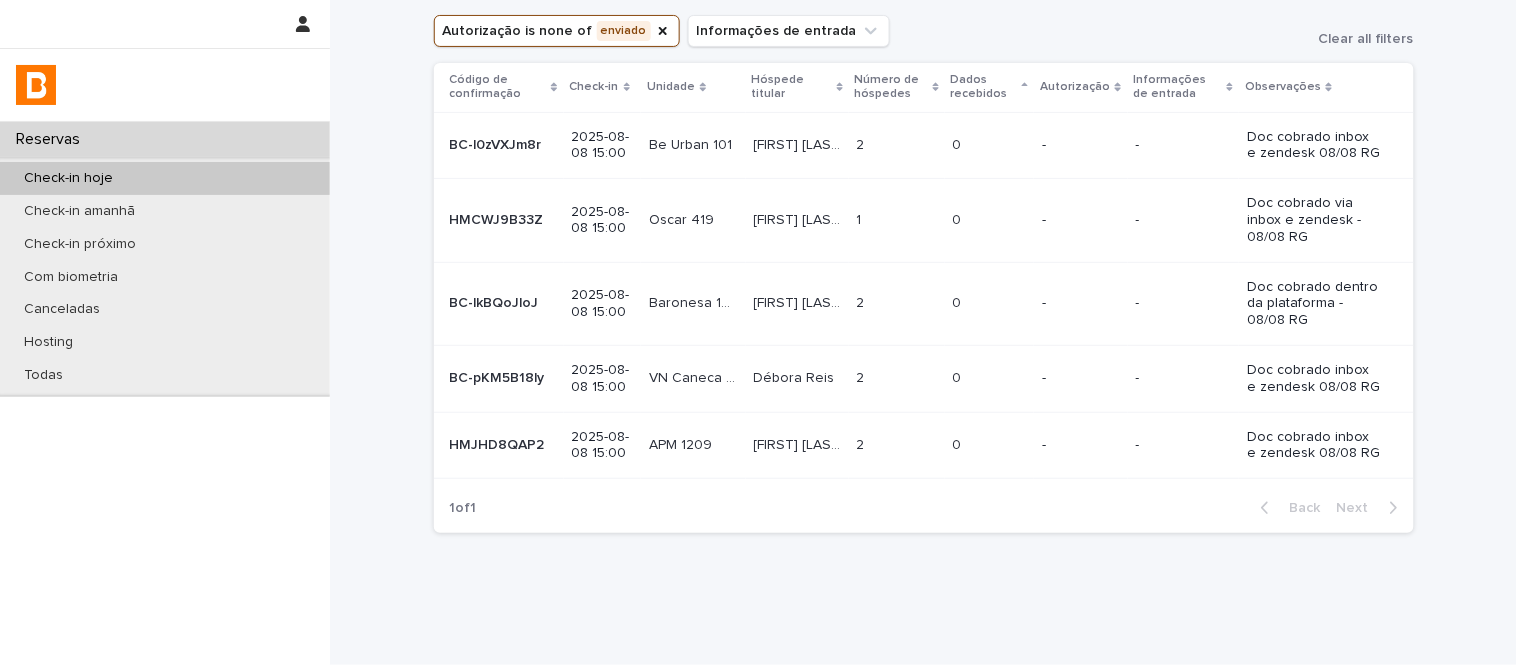 scroll, scrollTop: 123, scrollLeft: 0, axis: vertical 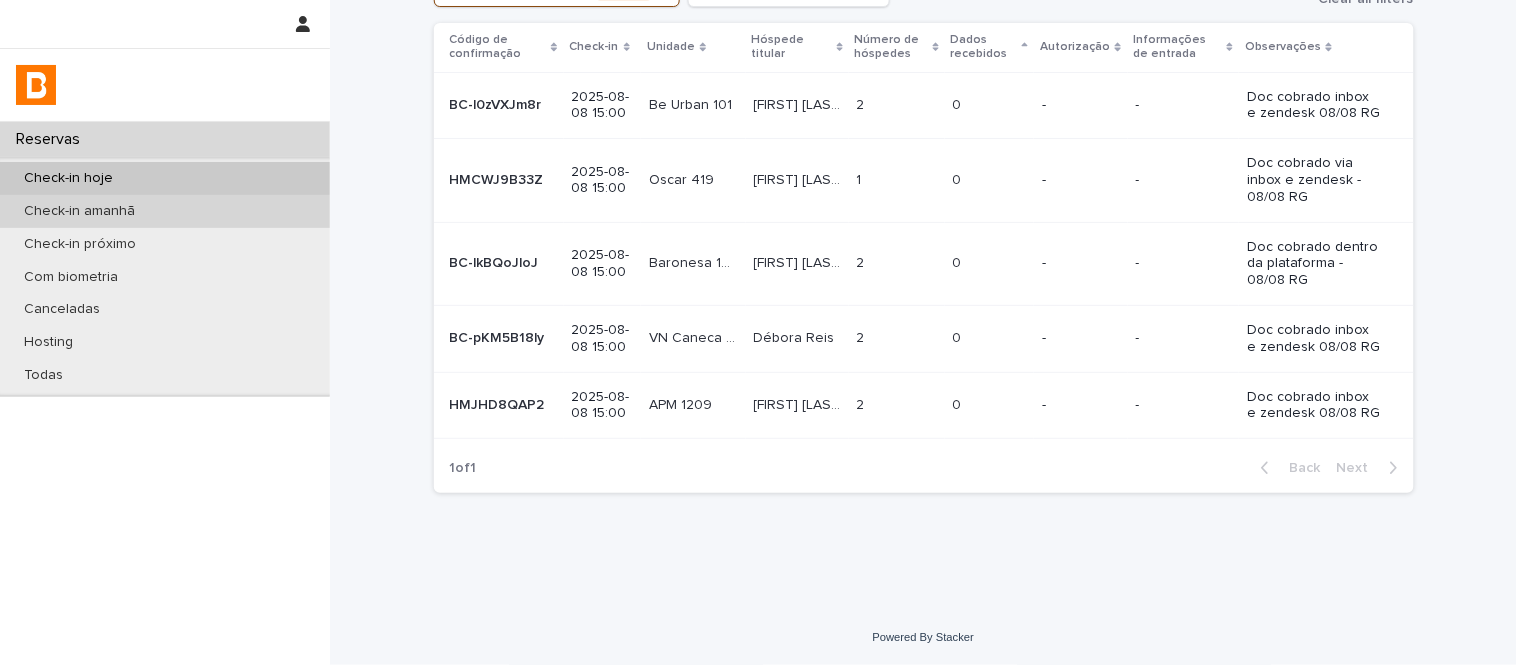 click on "Check-in amanhã" at bounding box center [165, 211] 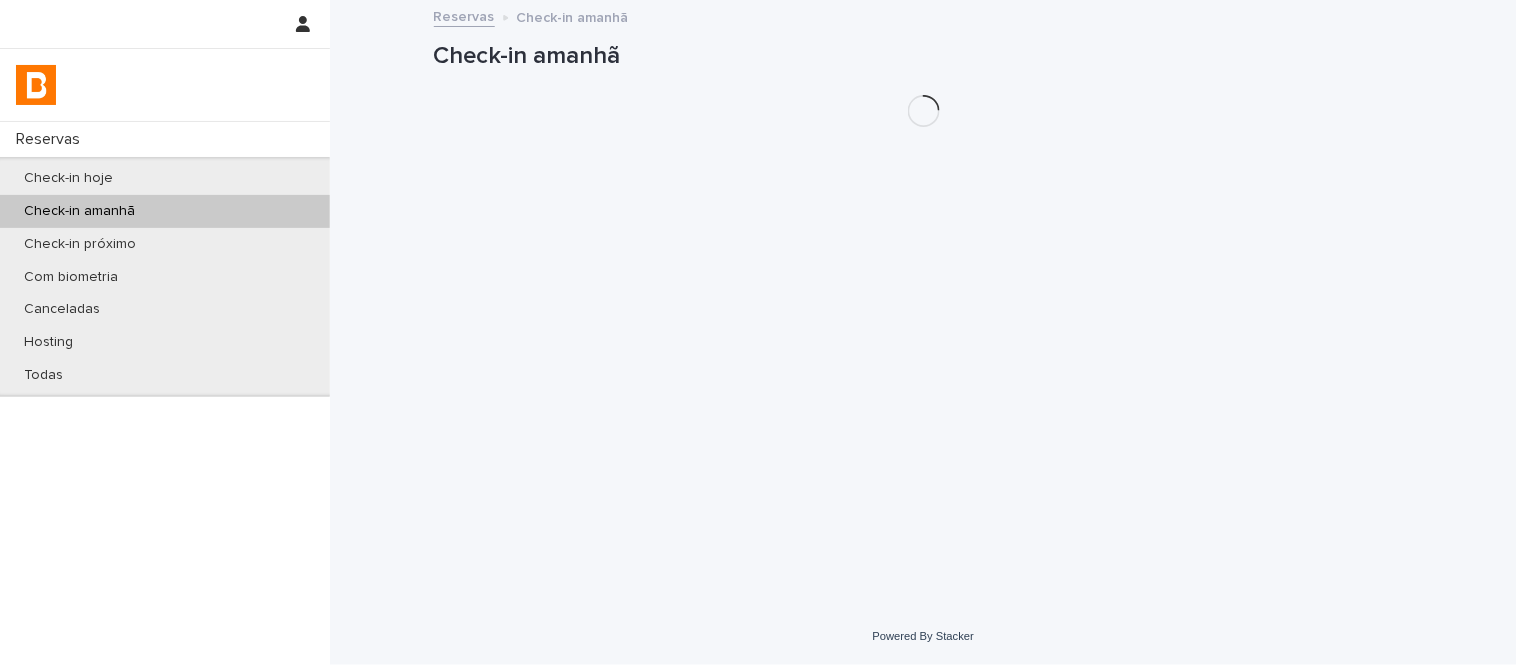 scroll, scrollTop: 0, scrollLeft: 0, axis: both 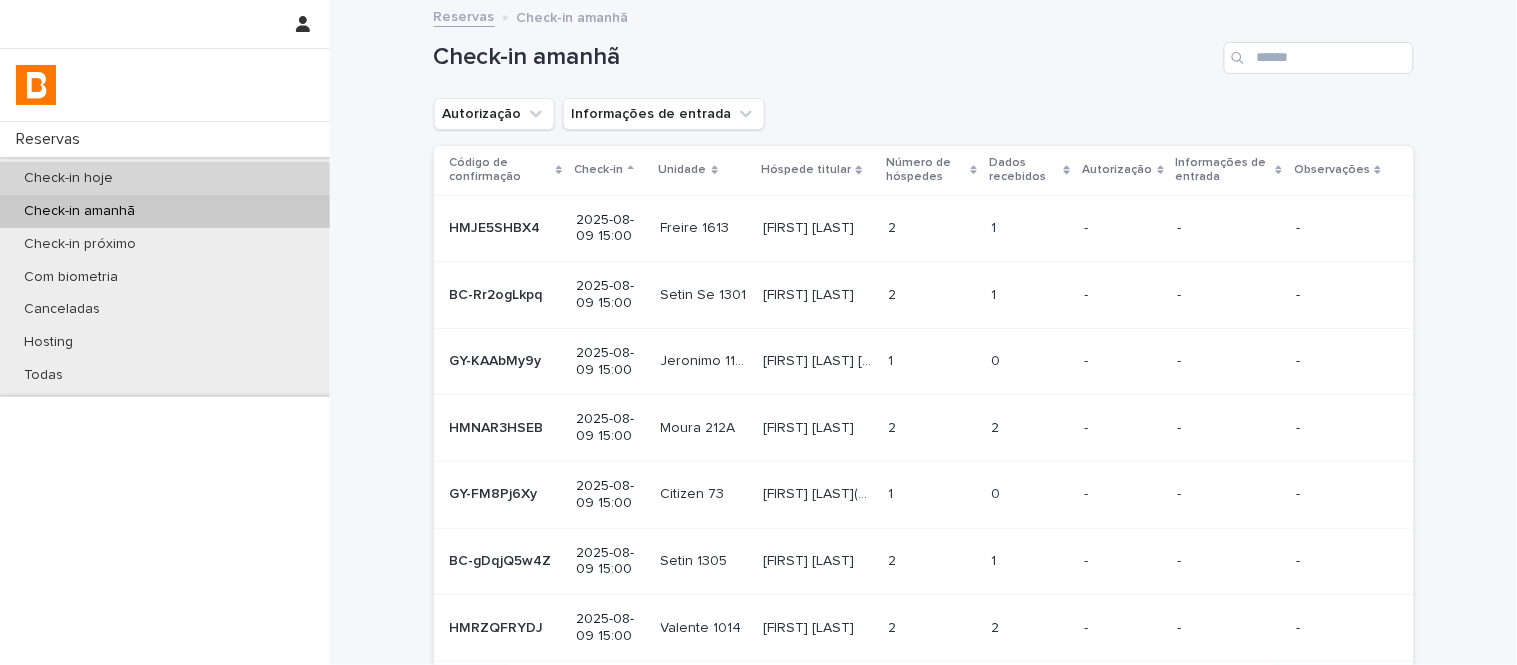 click on "Check-in hoje" at bounding box center [165, 178] 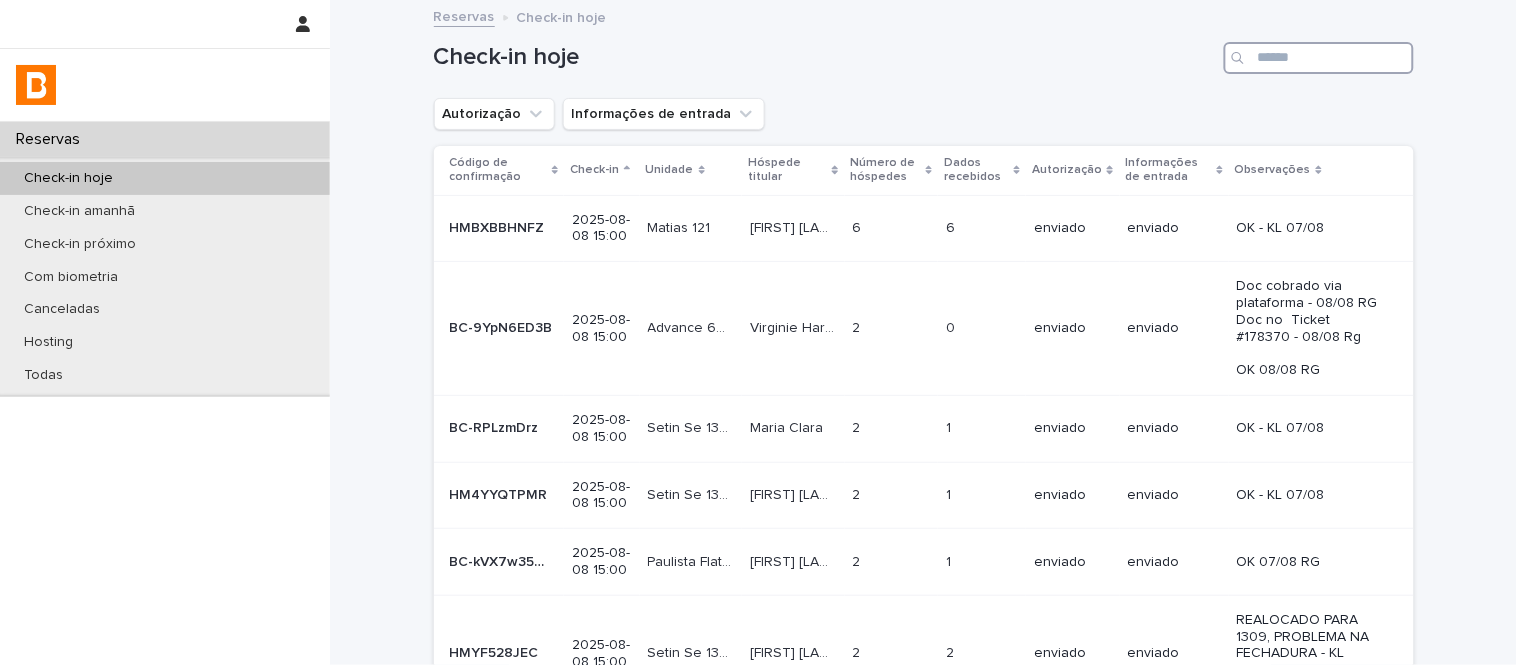 click at bounding box center (1319, 58) 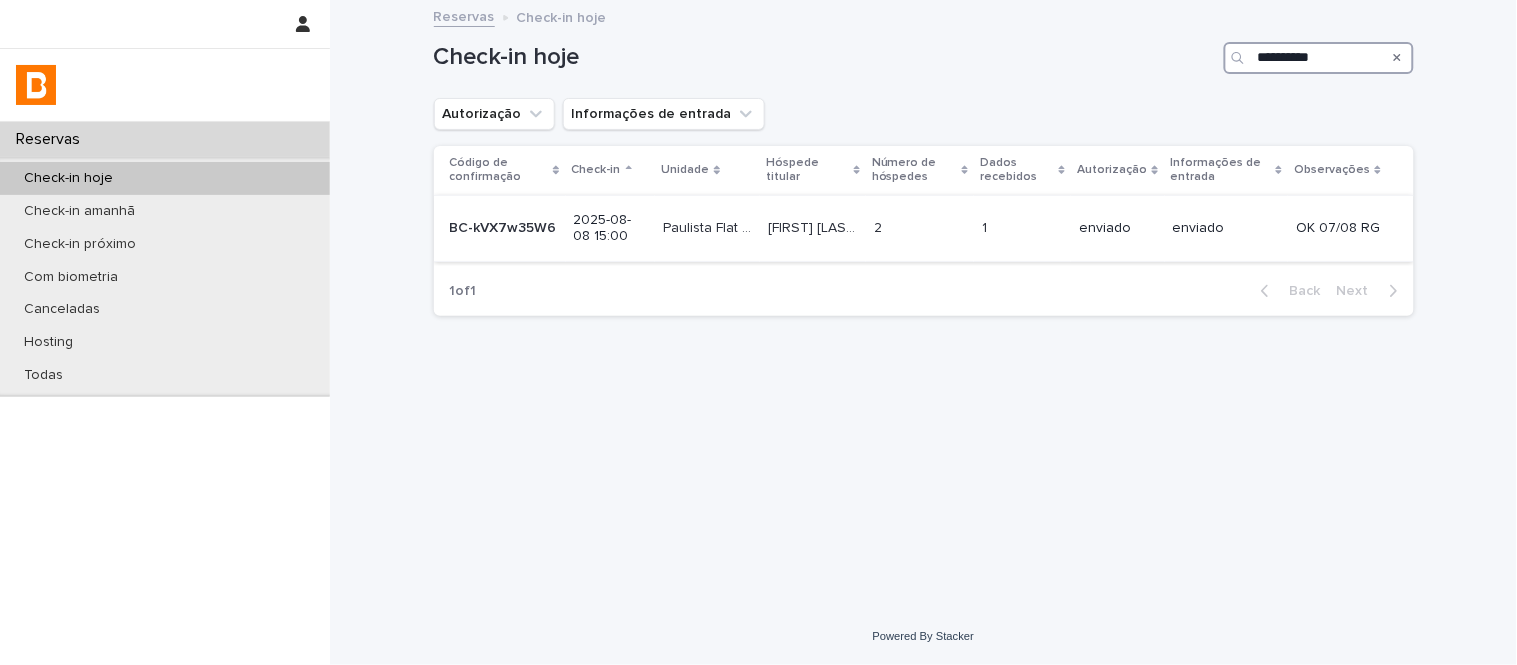 type on "**********" 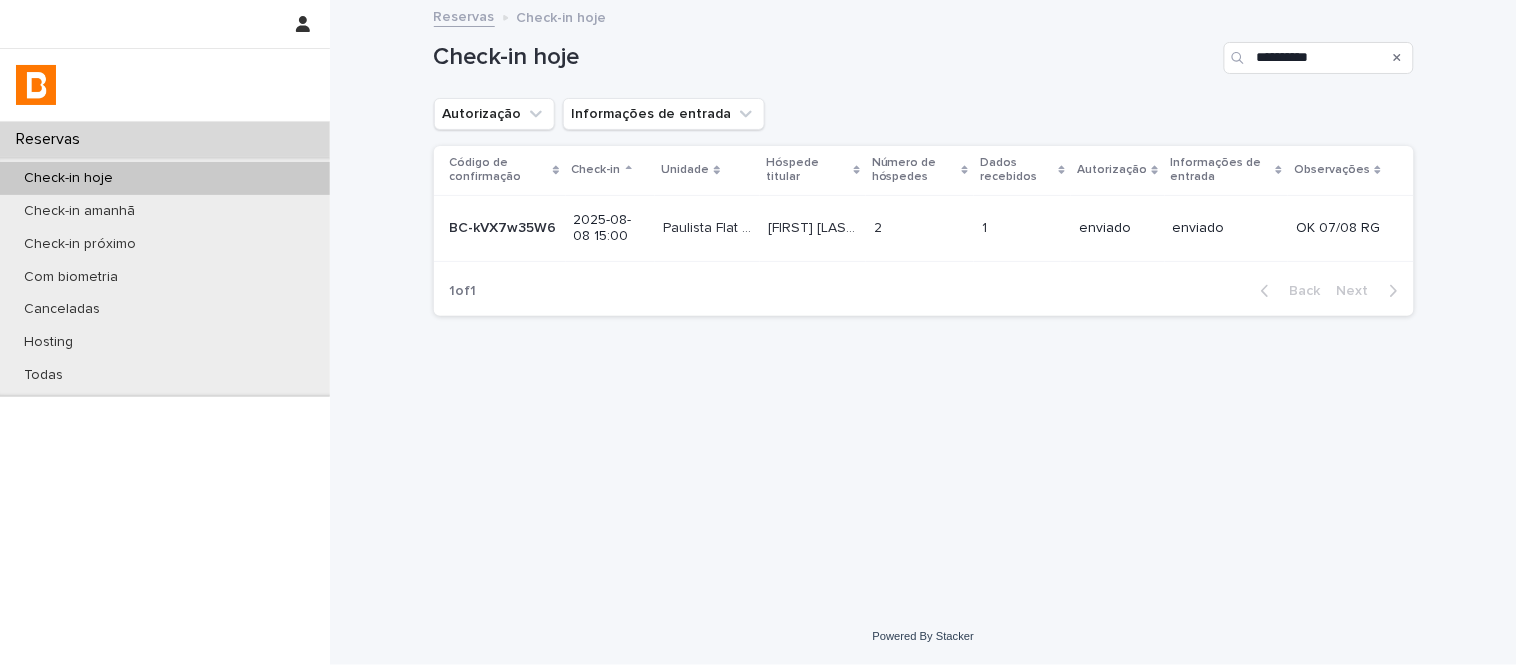 click on "1 1" at bounding box center (1022, 228) 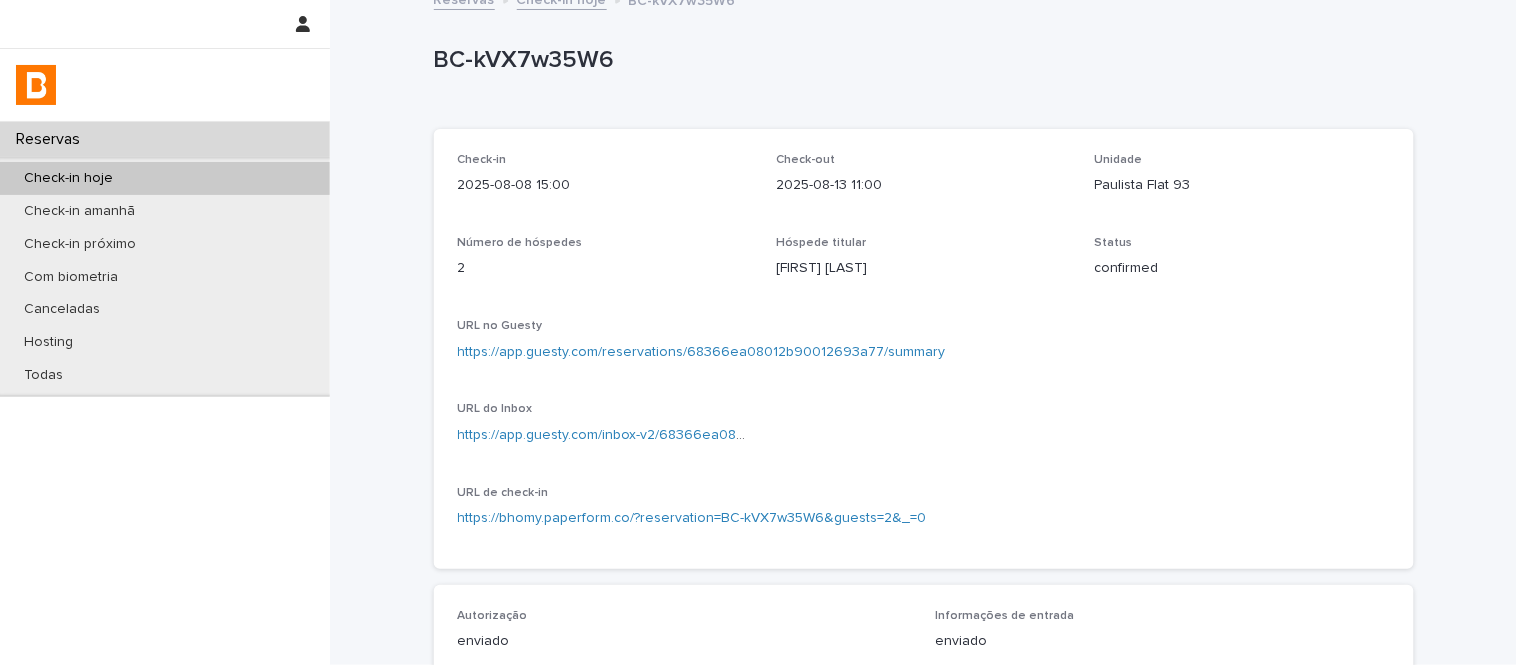 scroll, scrollTop: 0, scrollLeft: 0, axis: both 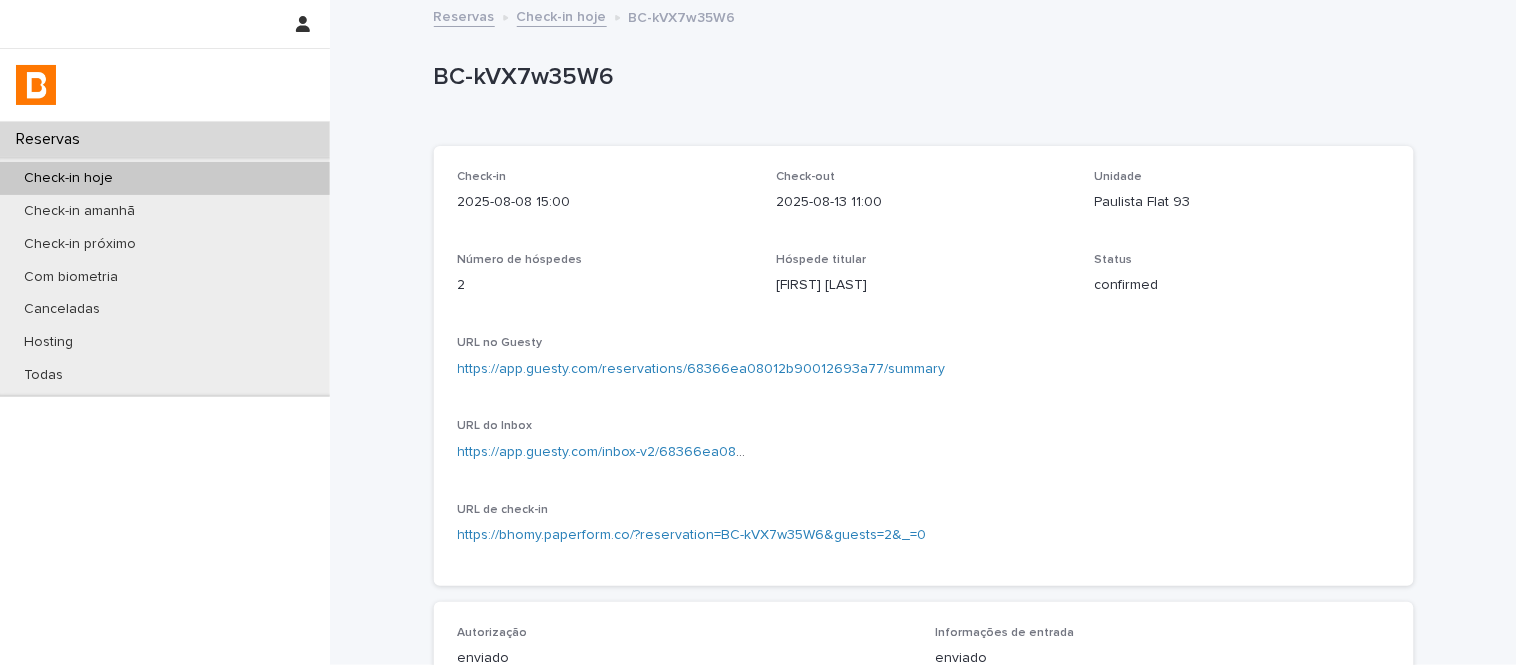 click on "Check-in hoje" at bounding box center (562, 15) 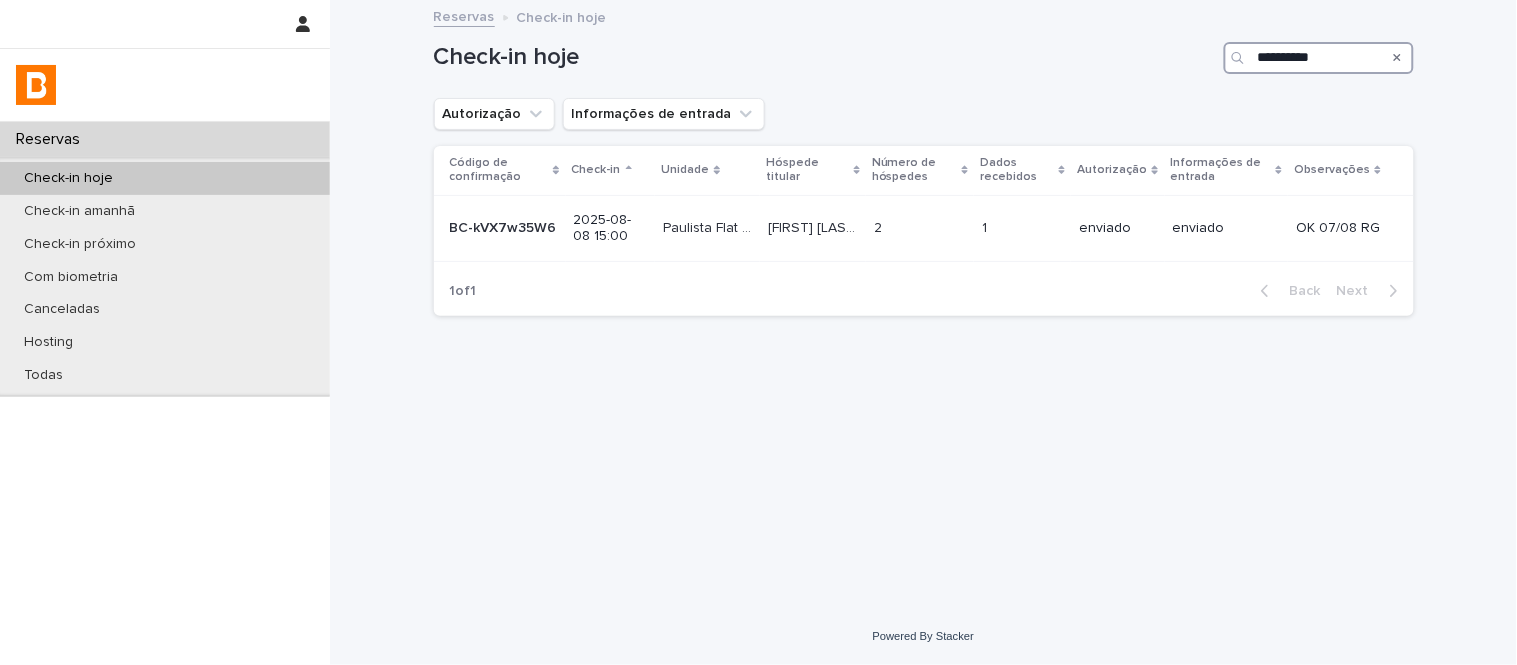 drag, startPoint x: 1302, startPoint y: 63, endPoint x: 1098, endPoint y: 81, distance: 204.79257 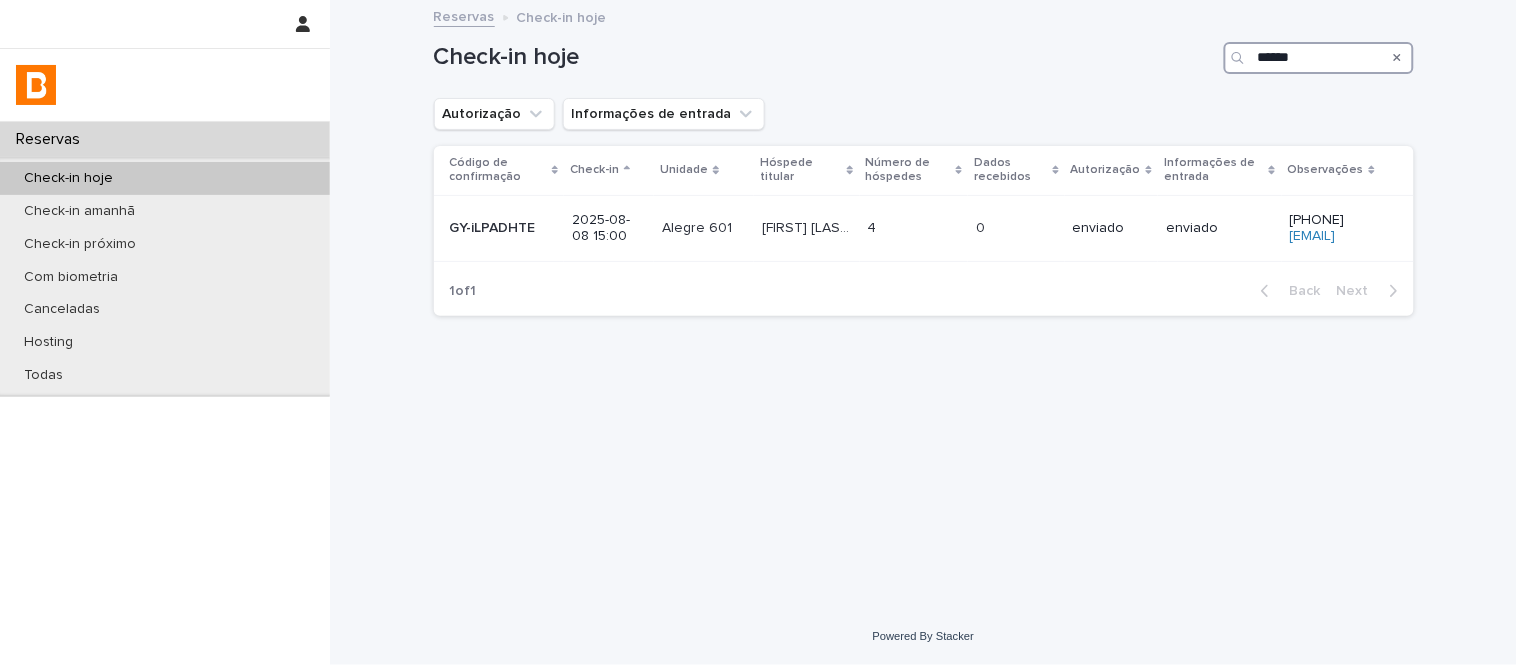drag, startPoint x: 1312, startPoint y: 56, endPoint x: 1218, endPoint y: 55, distance: 94.00532 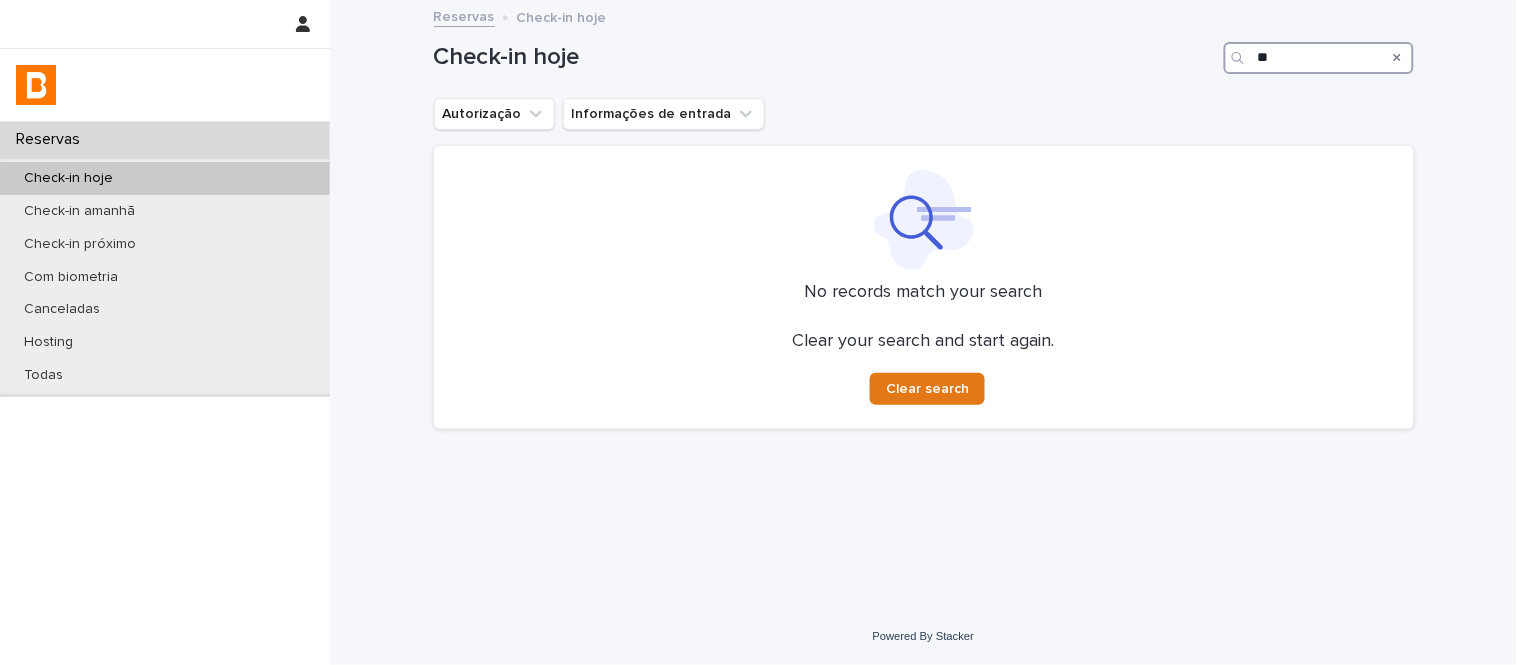 type on "*" 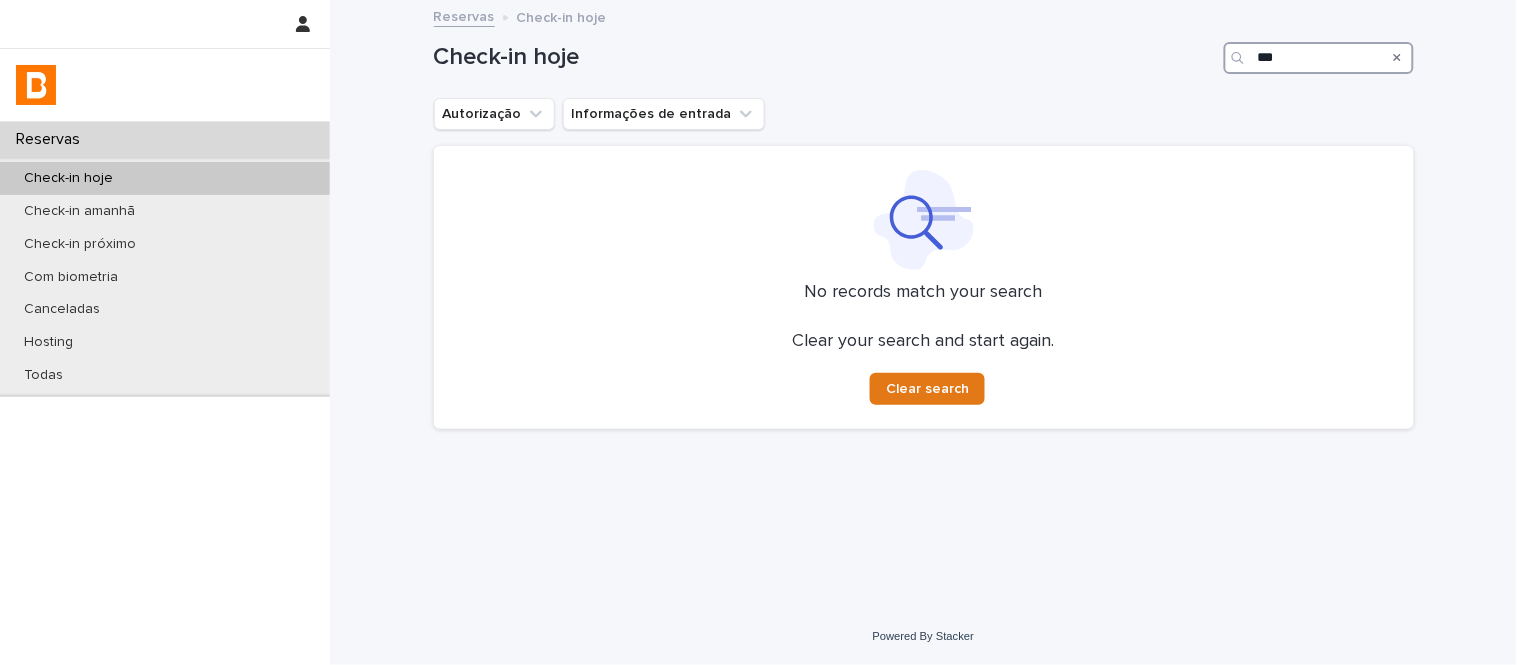 type on "***" 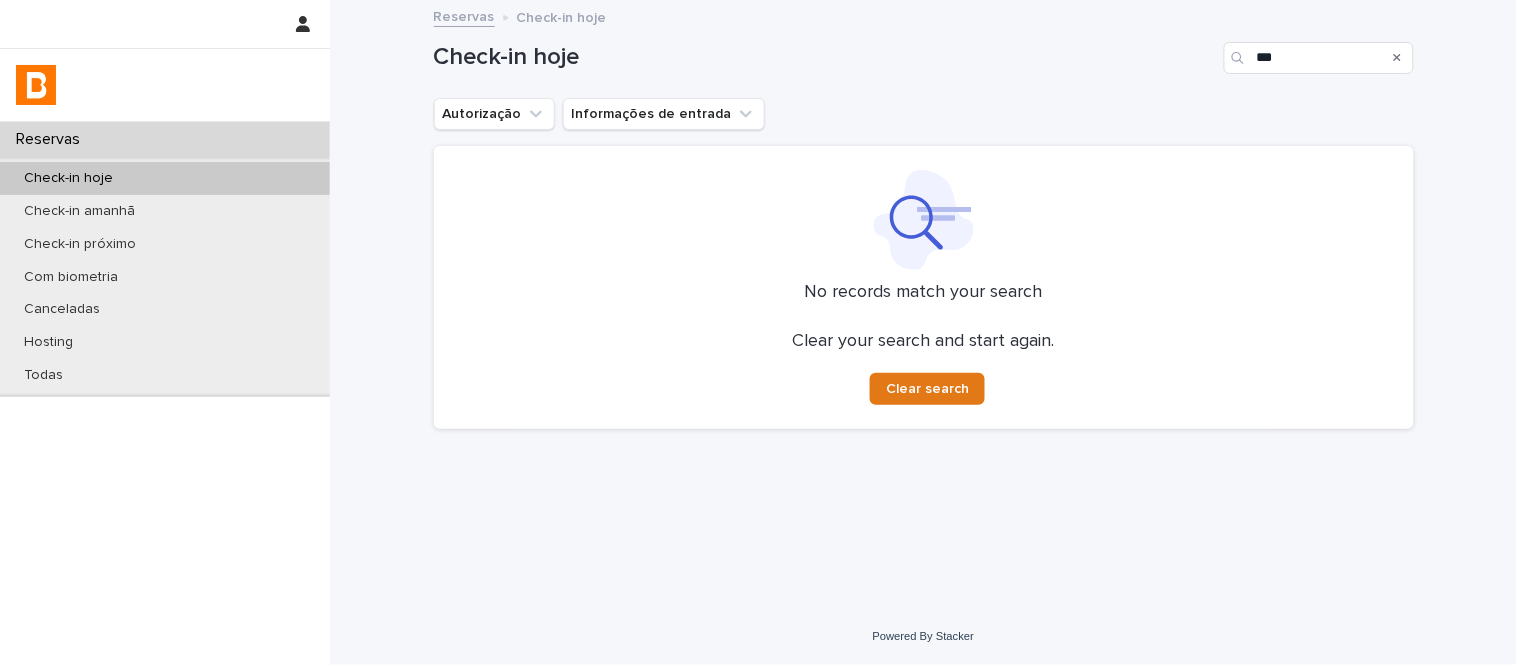 click 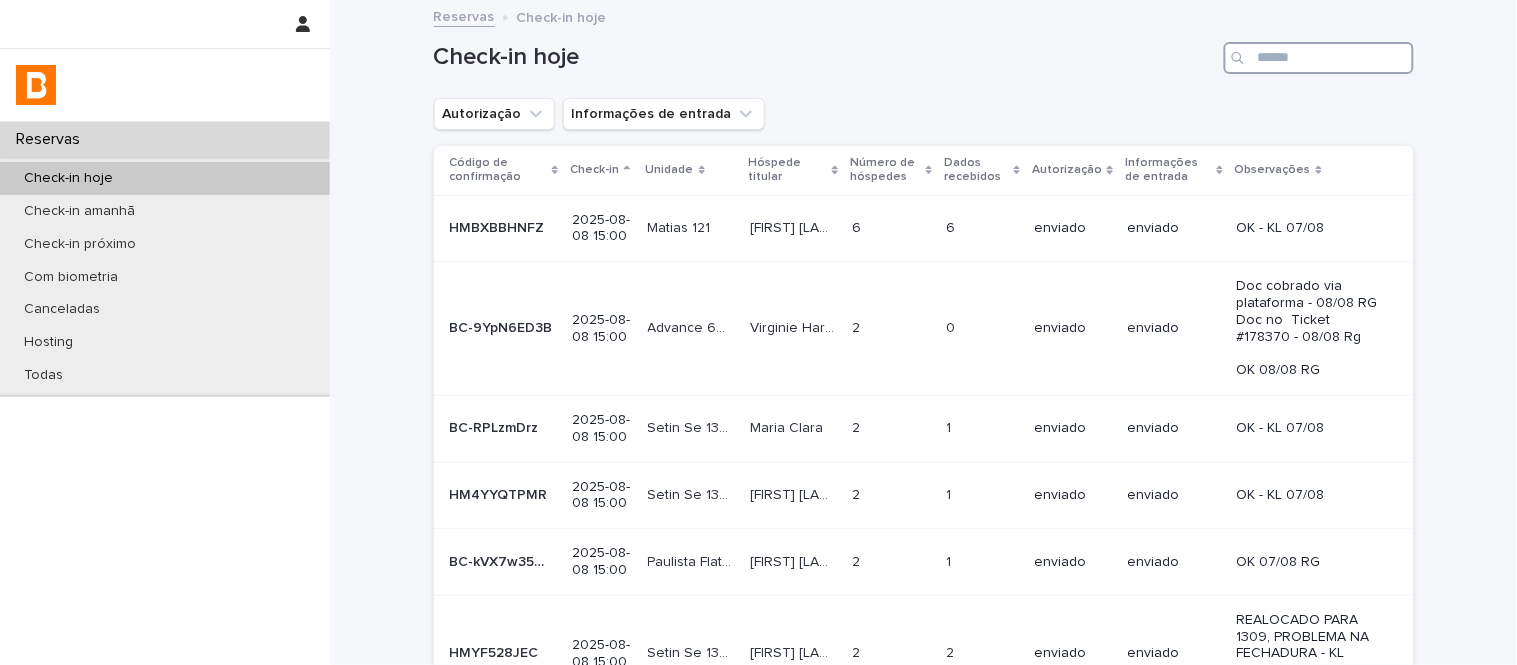 click at bounding box center [1319, 58] 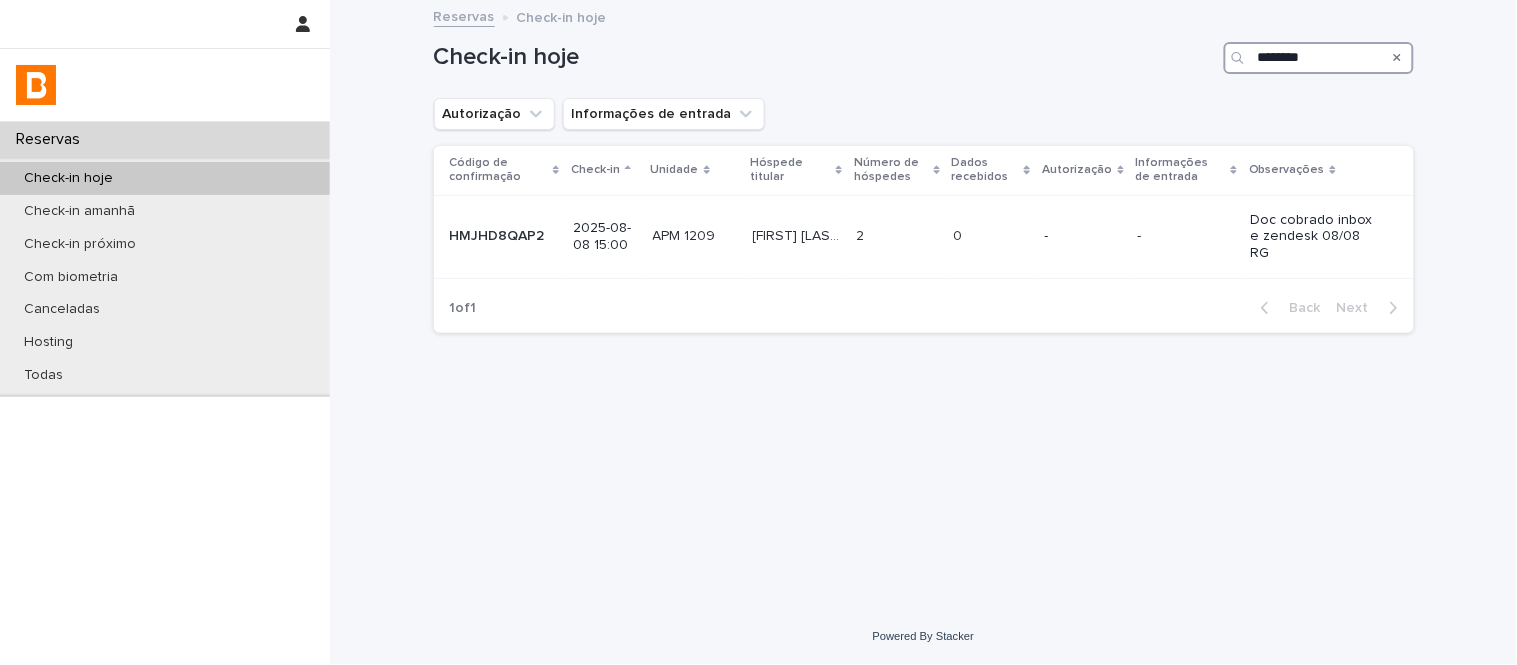 drag, startPoint x: 1337, startPoint y: 55, endPoint x: 1288, endPoint y: 60, distance: 49.25444 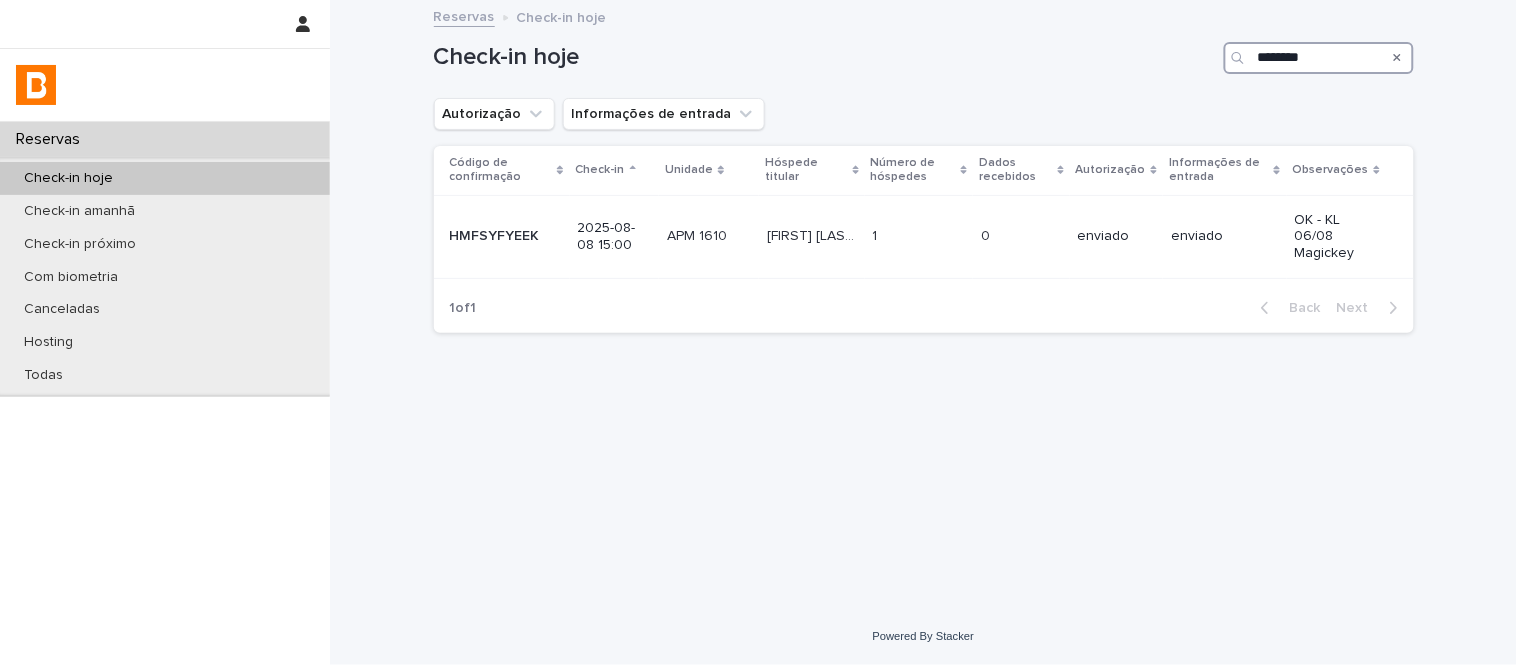 type on "********" 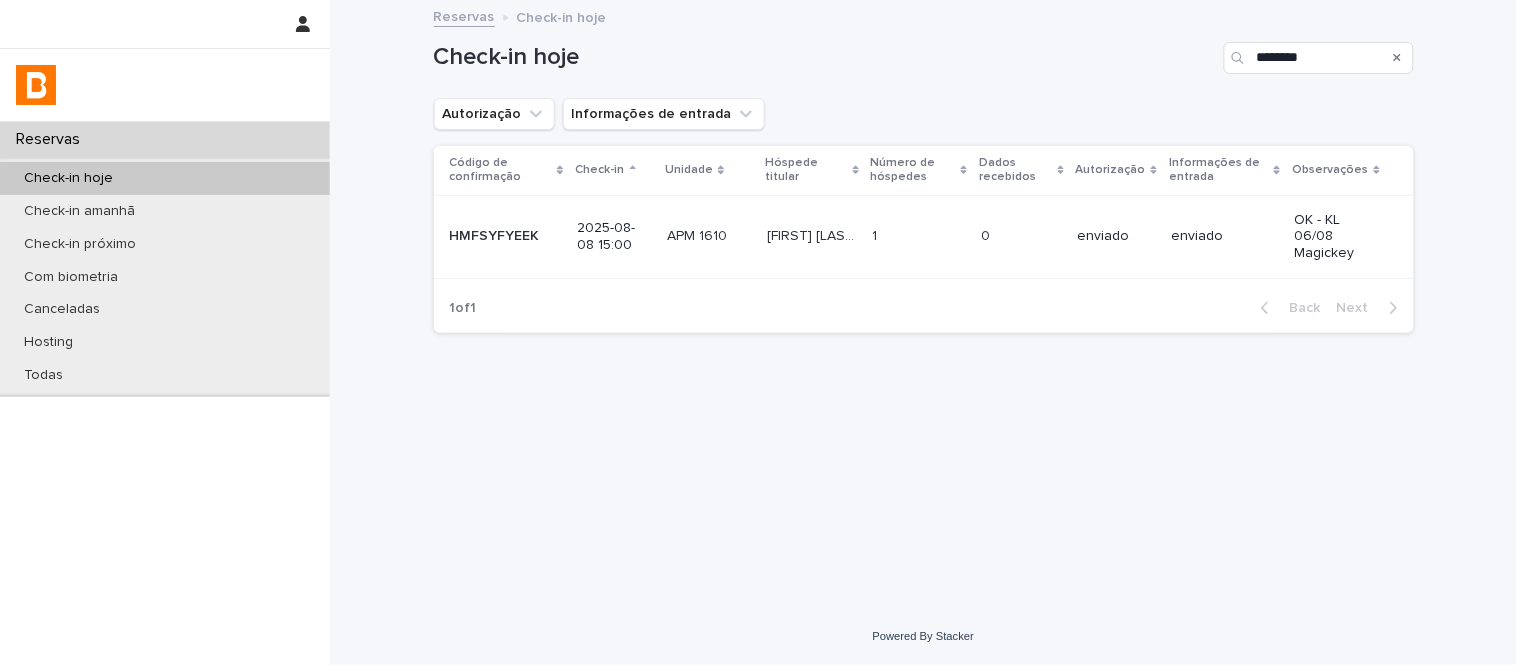 click 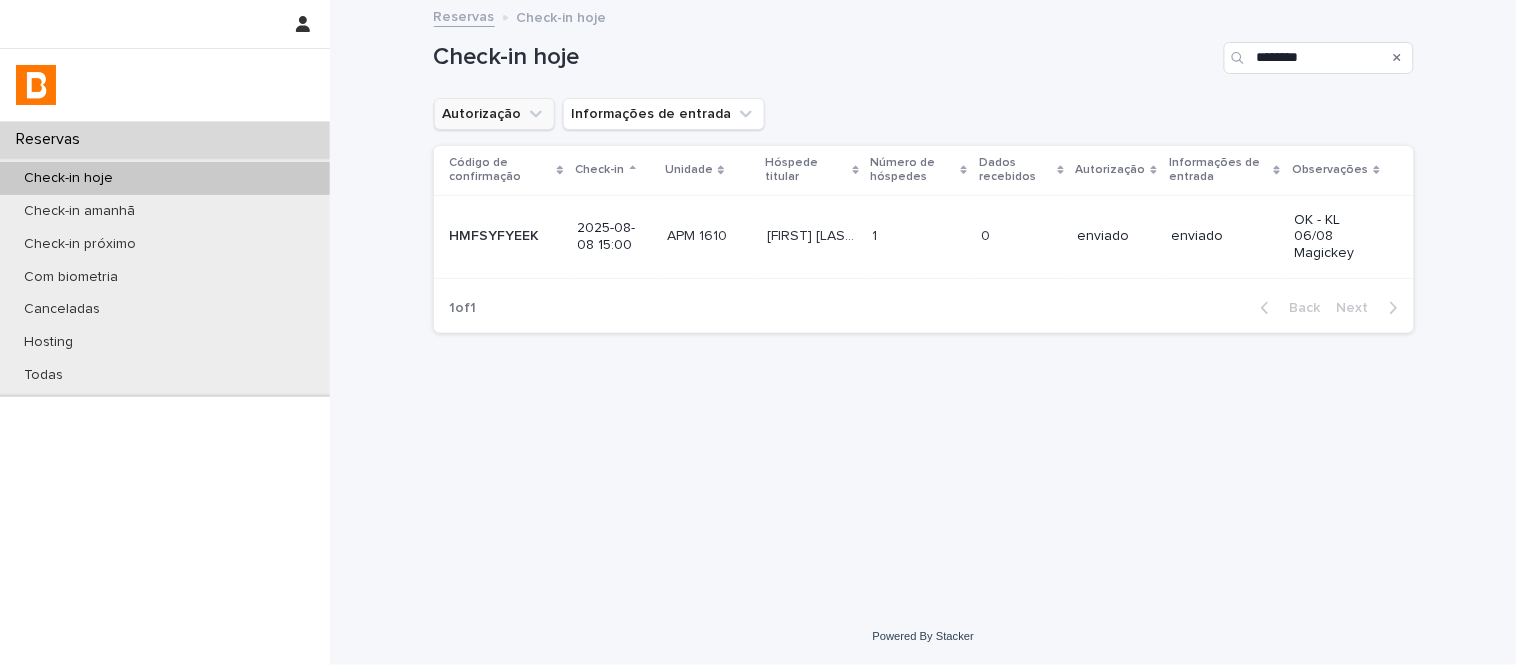 type 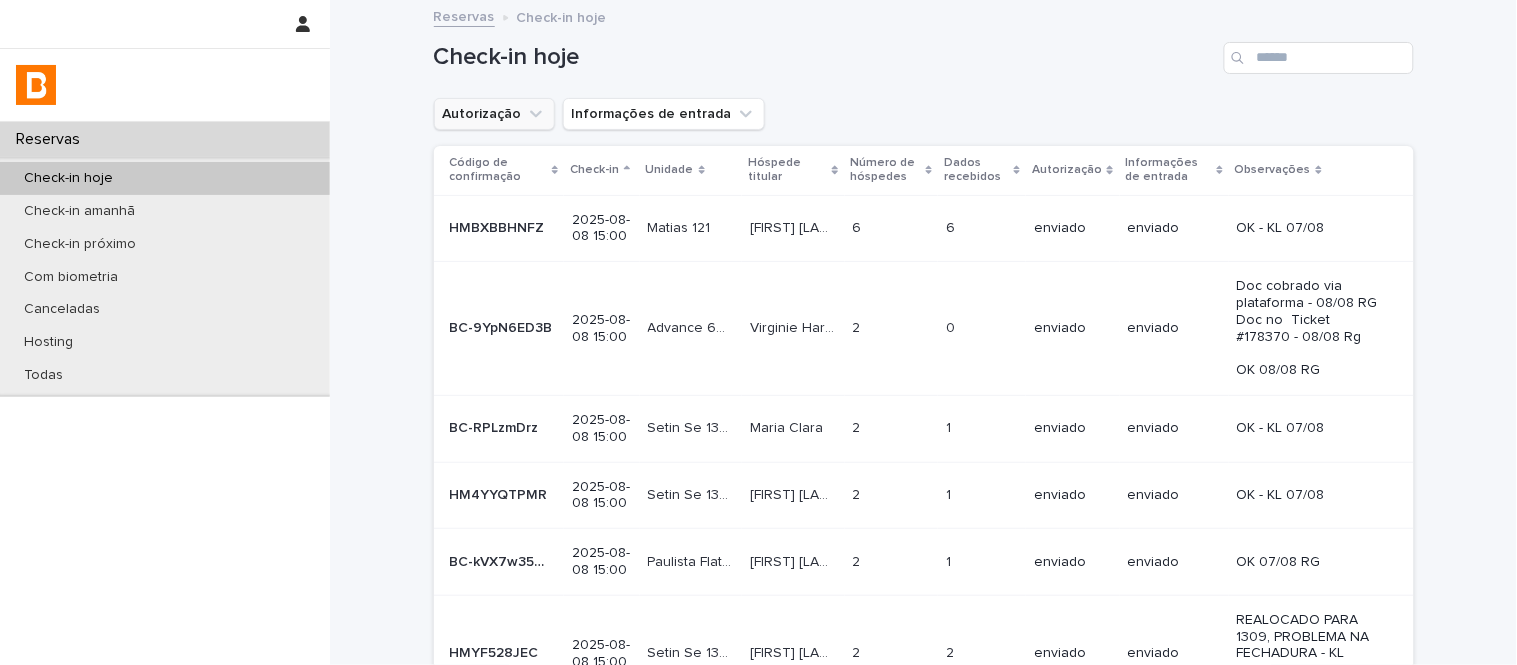 click on "Autorização" at bounding box center (494, 114) 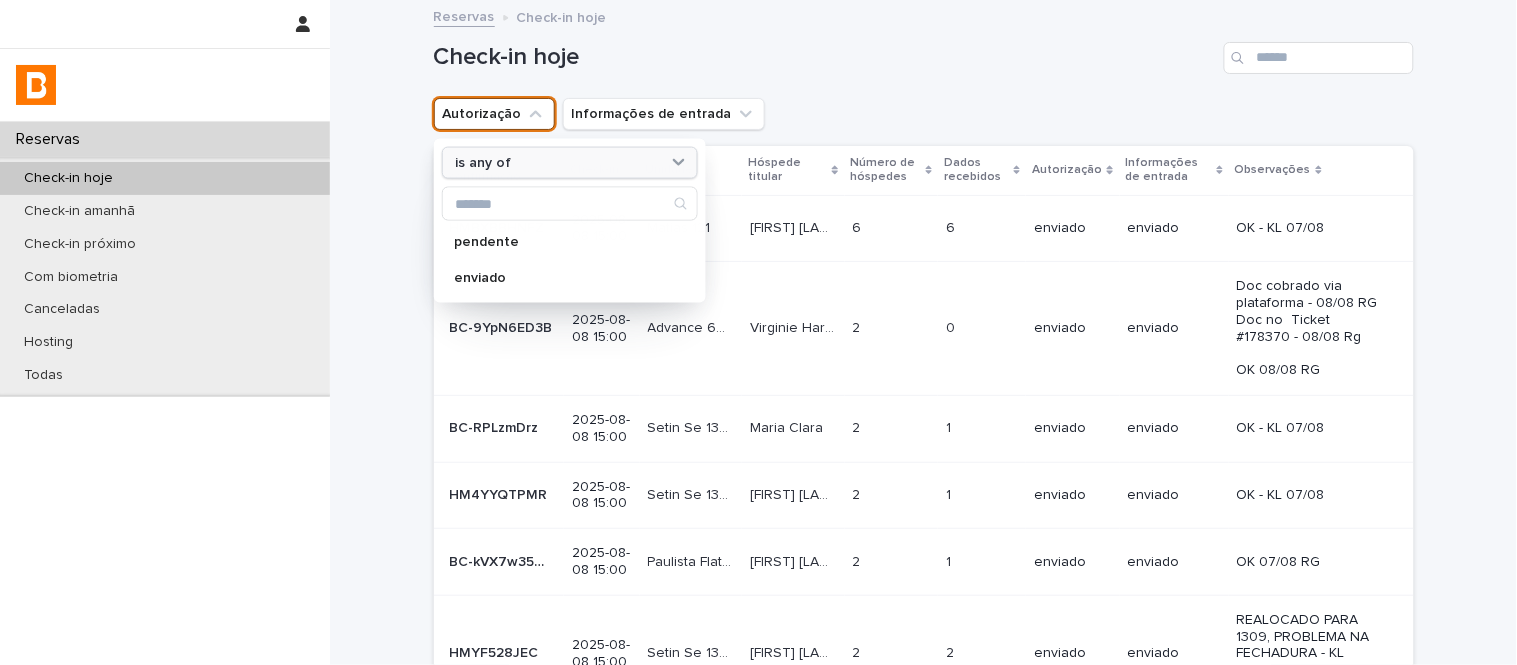 click on "is any of" at bounding box center (556, 162) 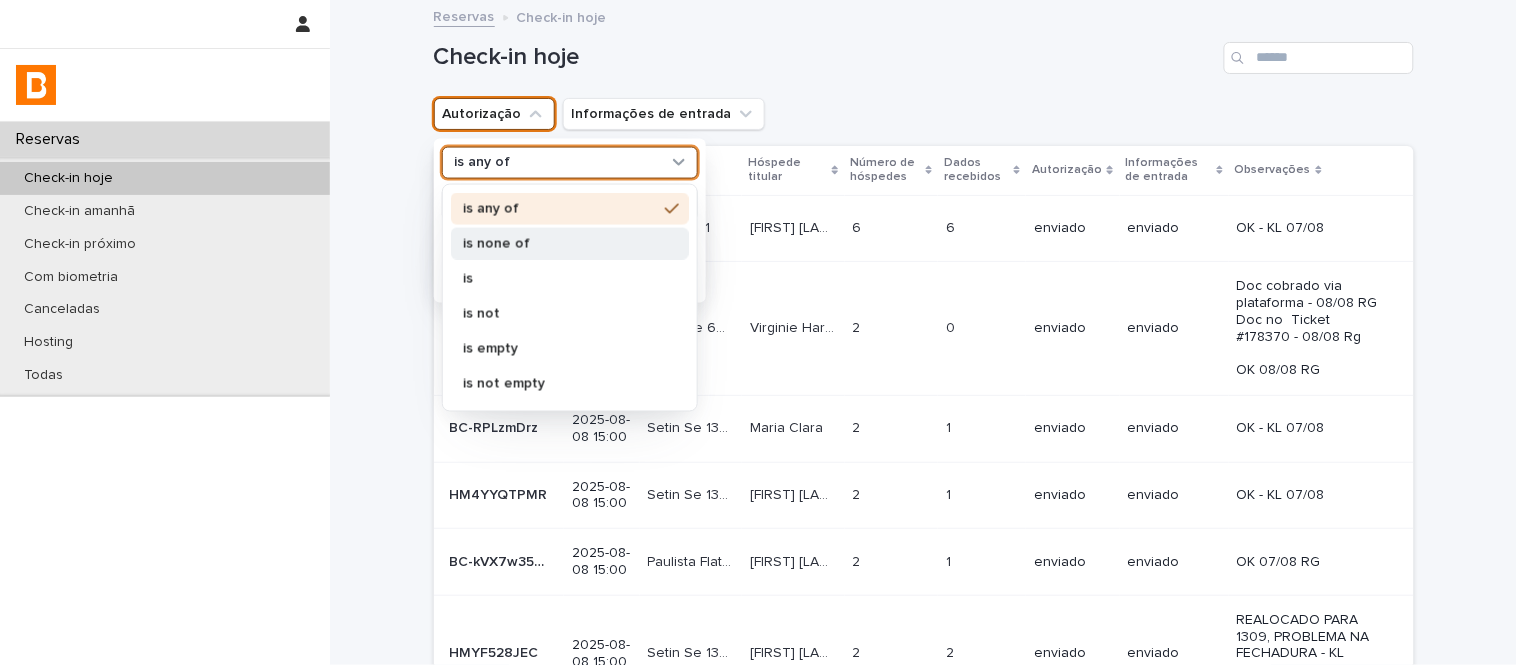 click on "is none of" at bounding box center (560, 243) 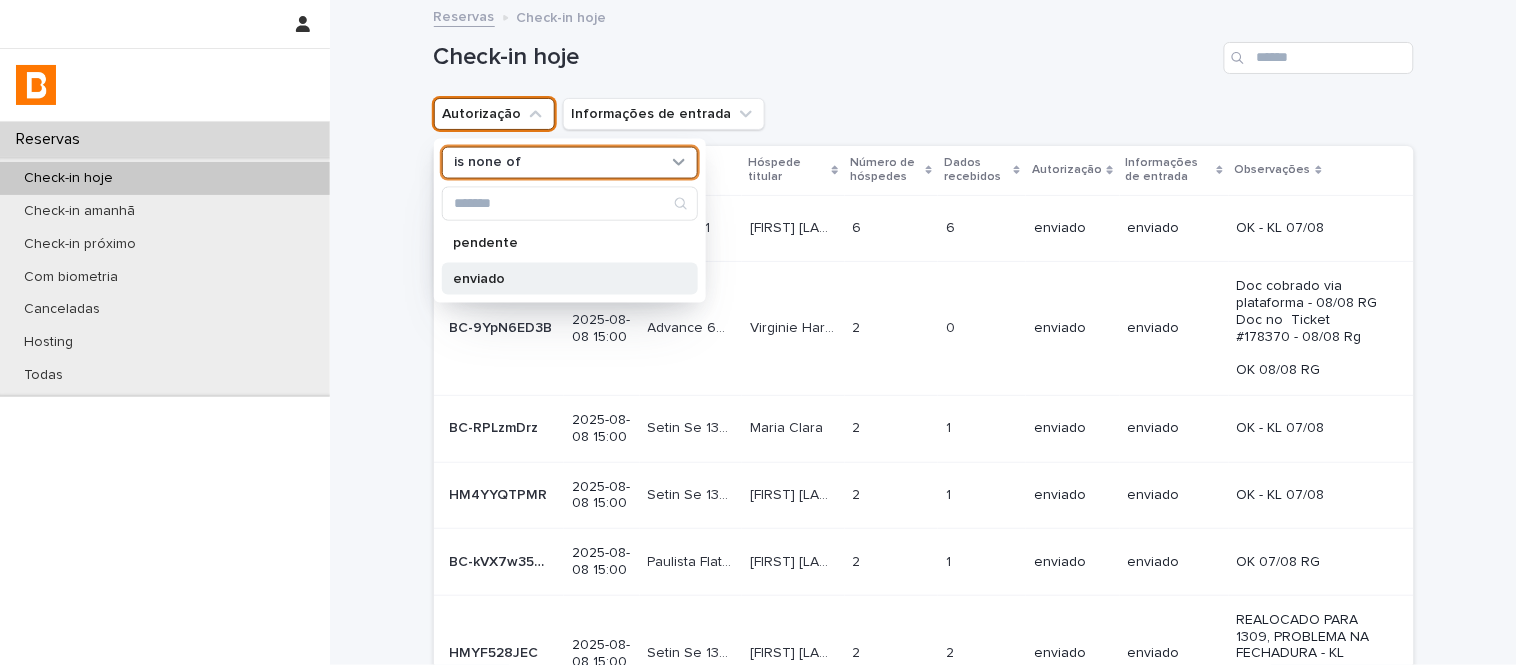 click on "enviado" at bounding box center [560, 278] 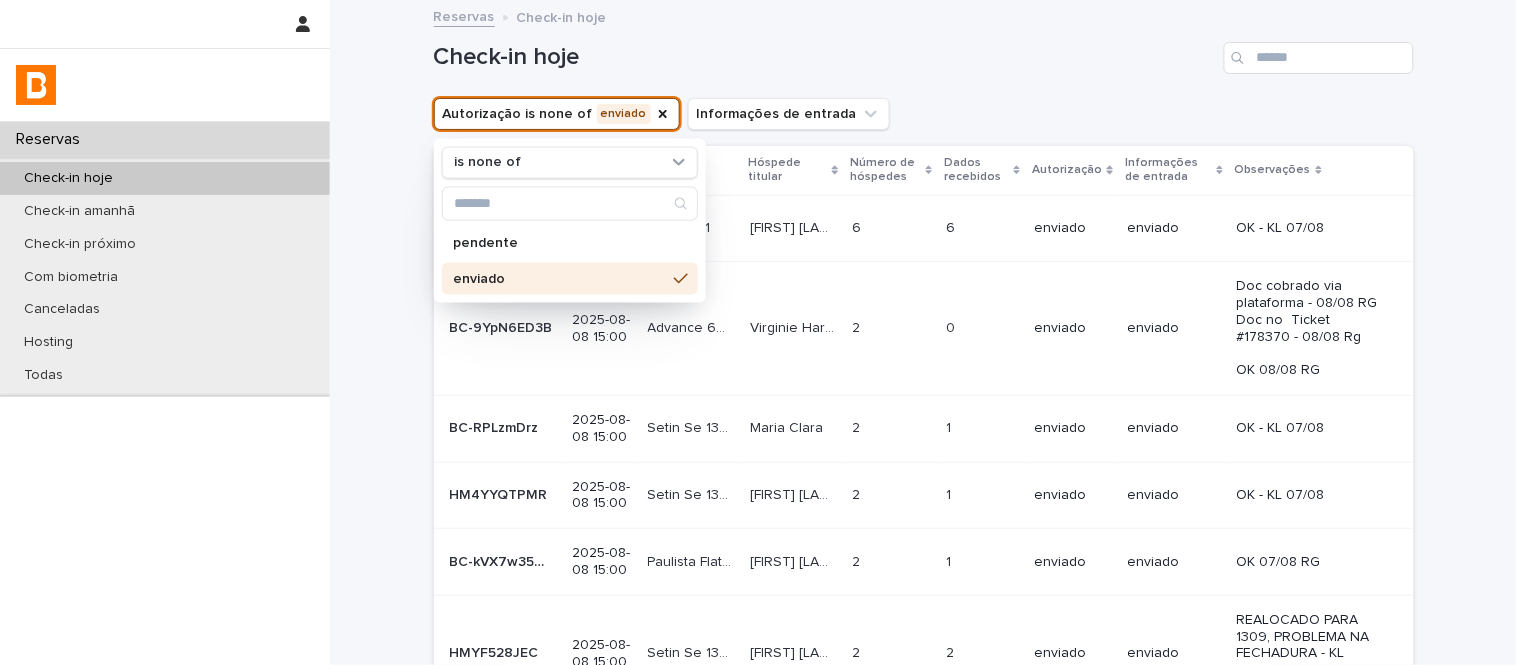 click on "Check-in hoje" at bounding box center [924, 50] 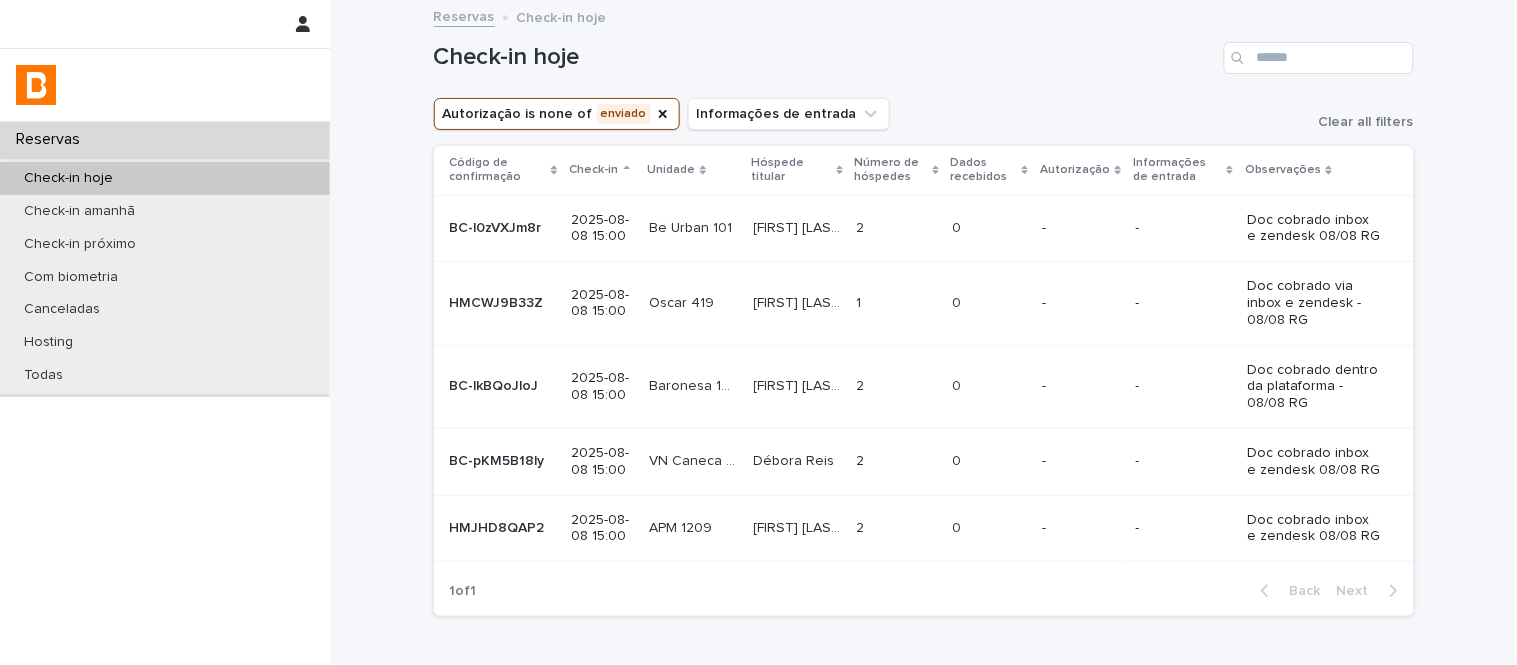 click at bounding box center (897, 386) 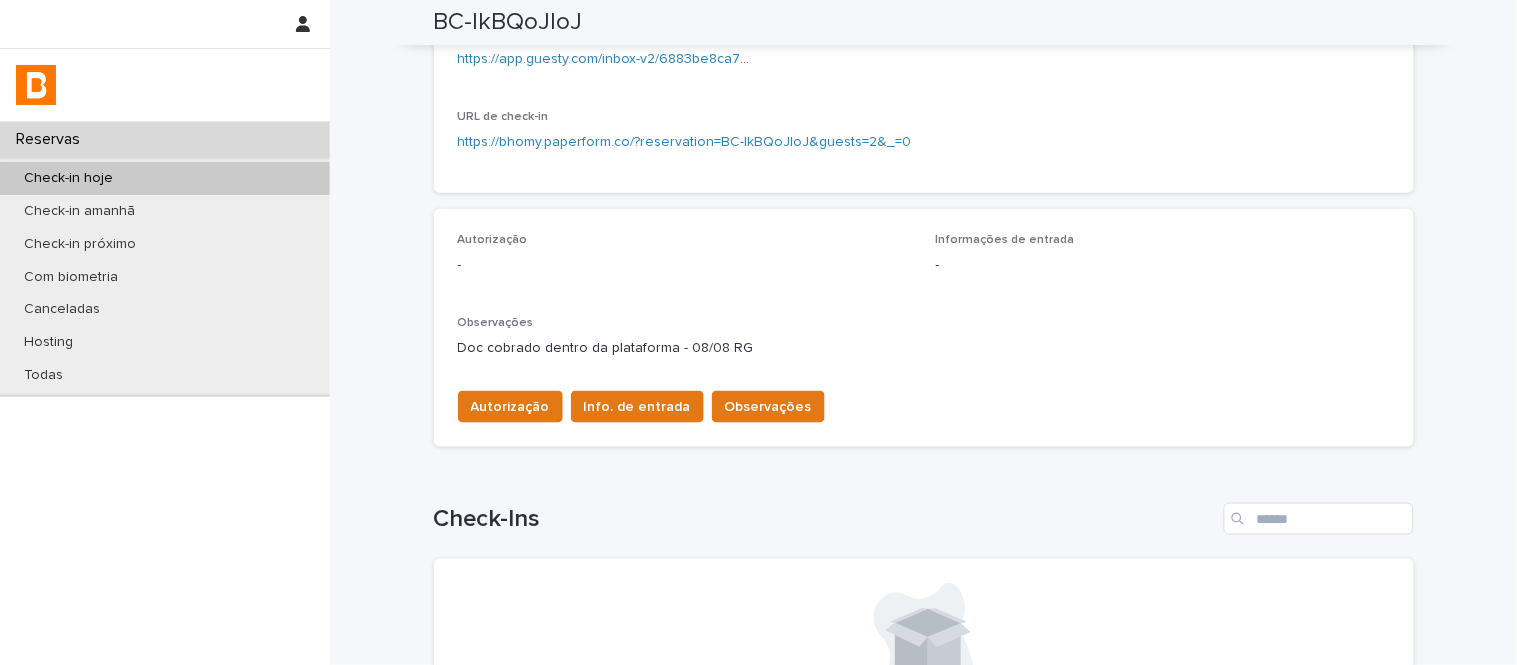 scroll, scrollTop: 433, scrollLeft: 0, axis: vertical 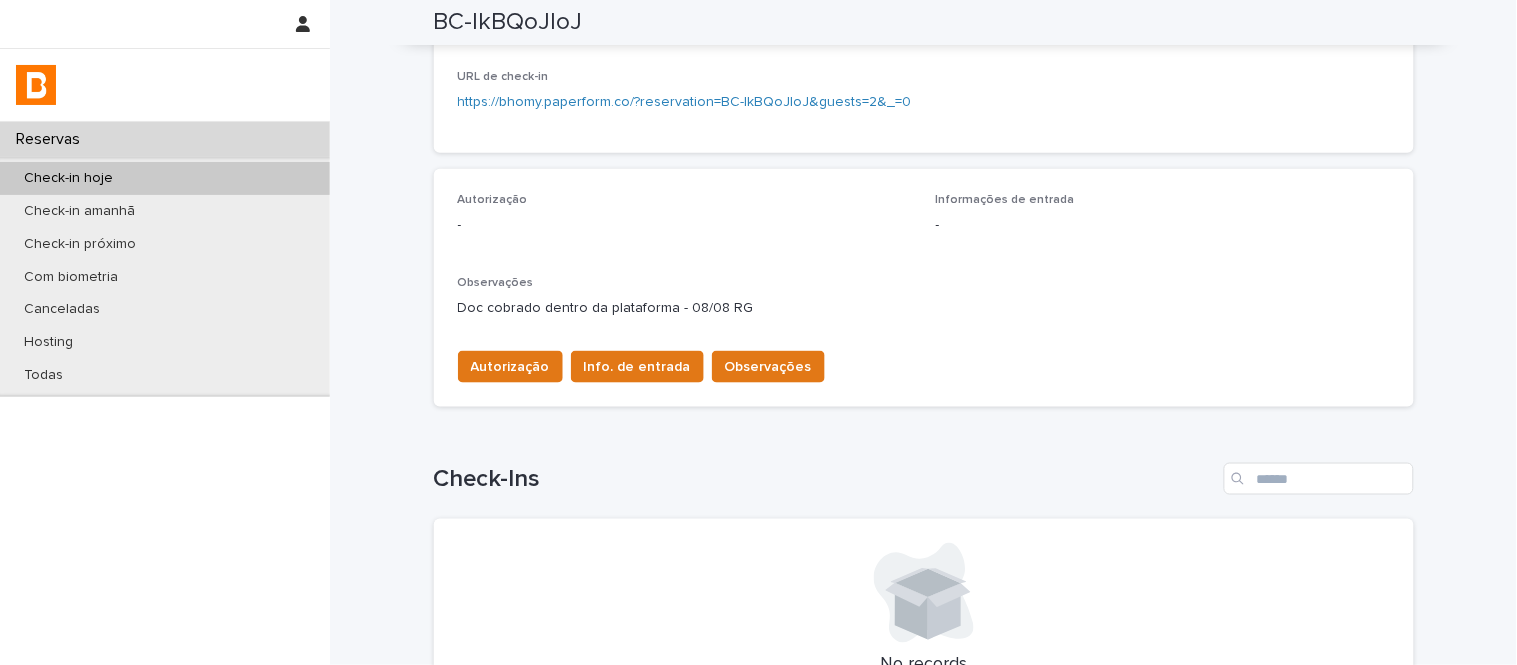 click on "Autorização - Informações de entrada - Observações Doc cobrado dentro da plataforma - 08/08 RG Autorização Info. de entrada Observações" at bounding box center [924, 288] 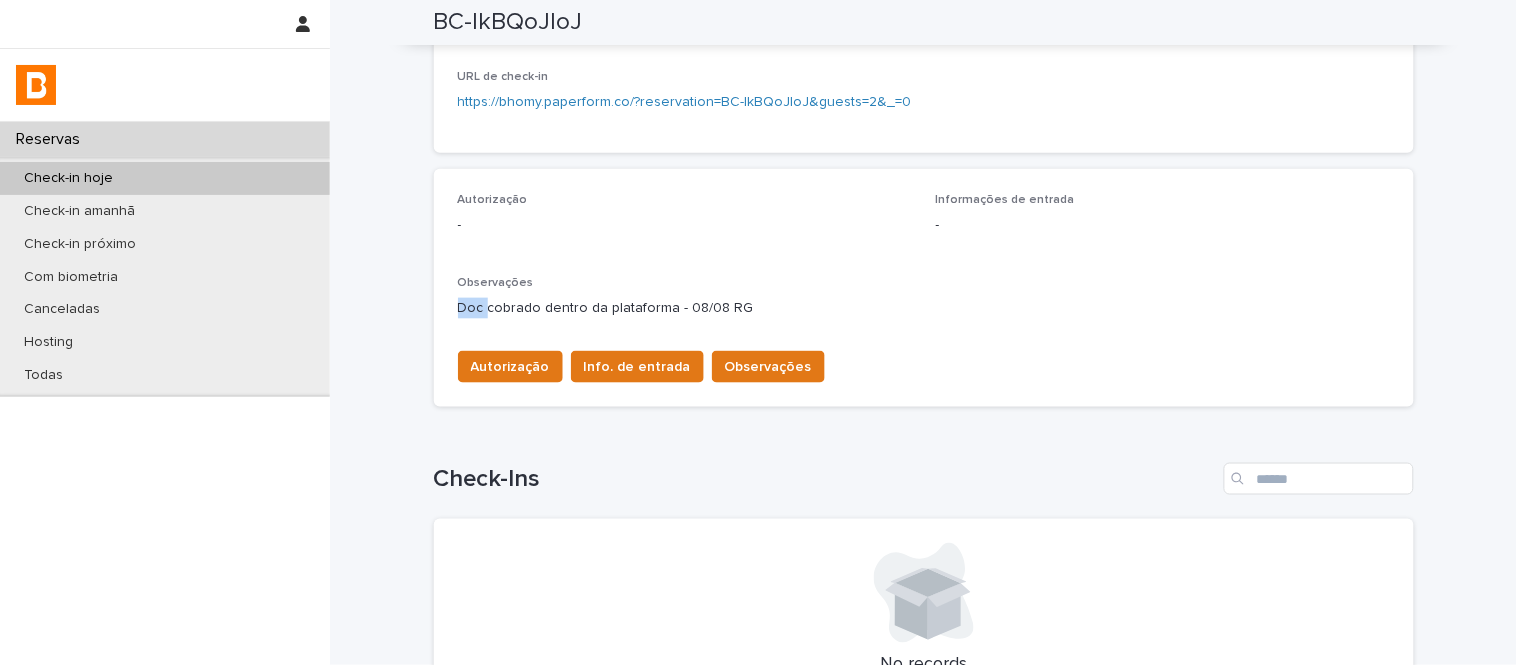 click on "Autorização - Informações de entrada - Observações Doc cobrado dentro da plataforma - 08/08 RG Autorização Info. de entrada Observações" at bounding box center [924, 288] 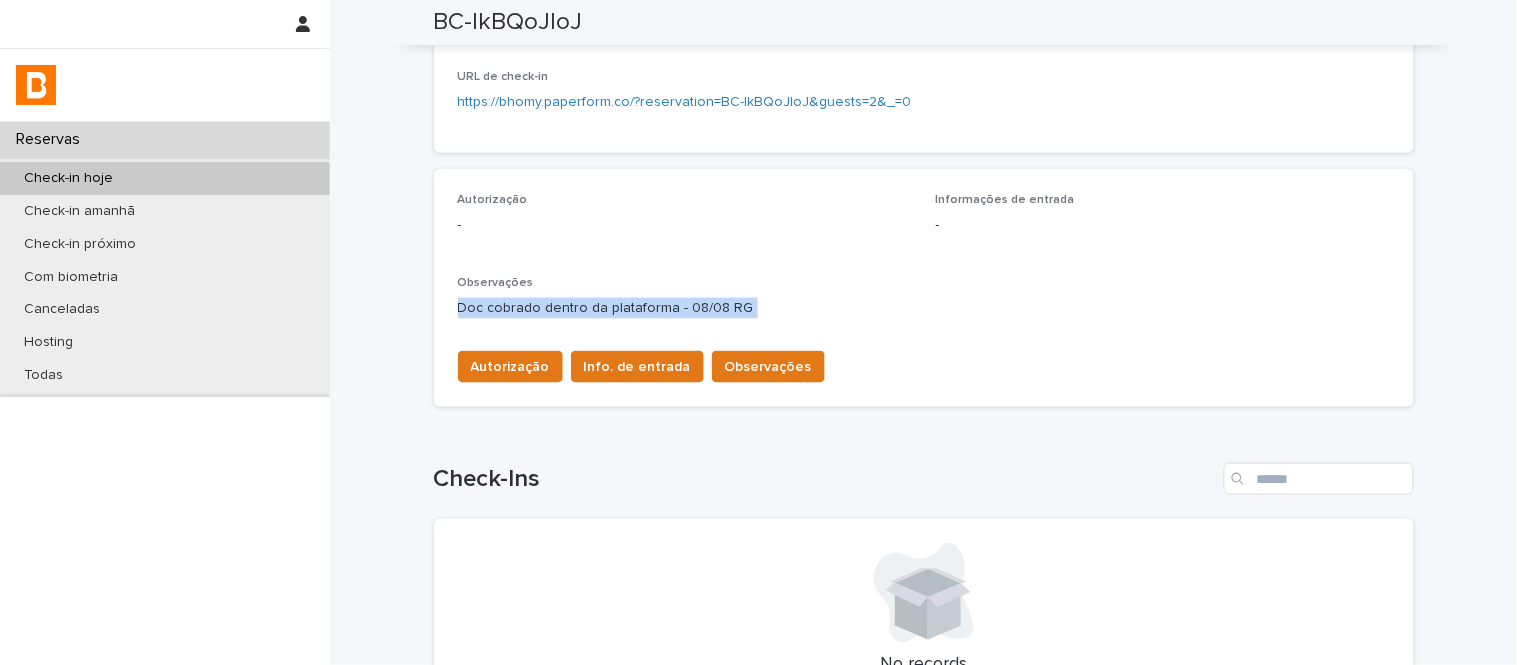 click on "Autorização - Informações de entrada - Observações Doc cobrado dentro da plataforma - 08/08 RG Autorização Info. de entrada Observações" at bounding box center [924, 288] 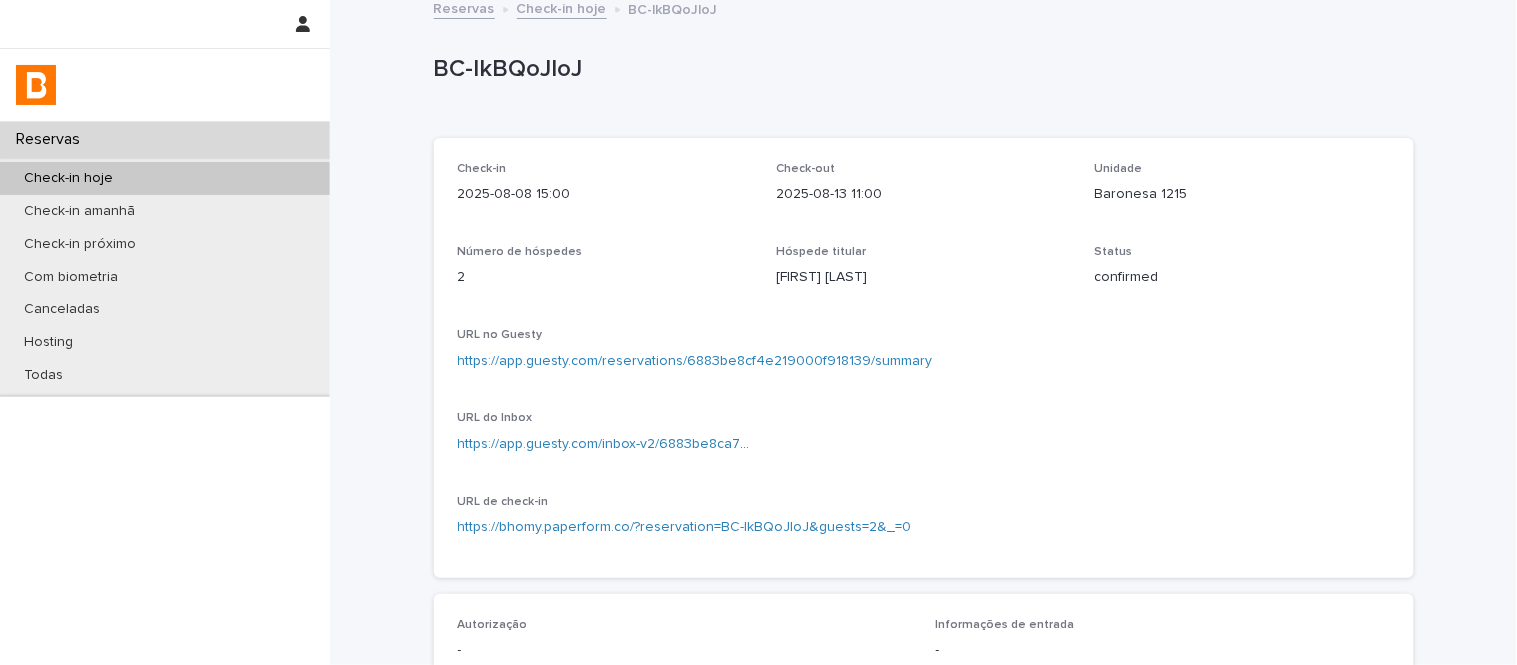 scroll, scrollTop: 0, scrollLeft: 0, axis: both 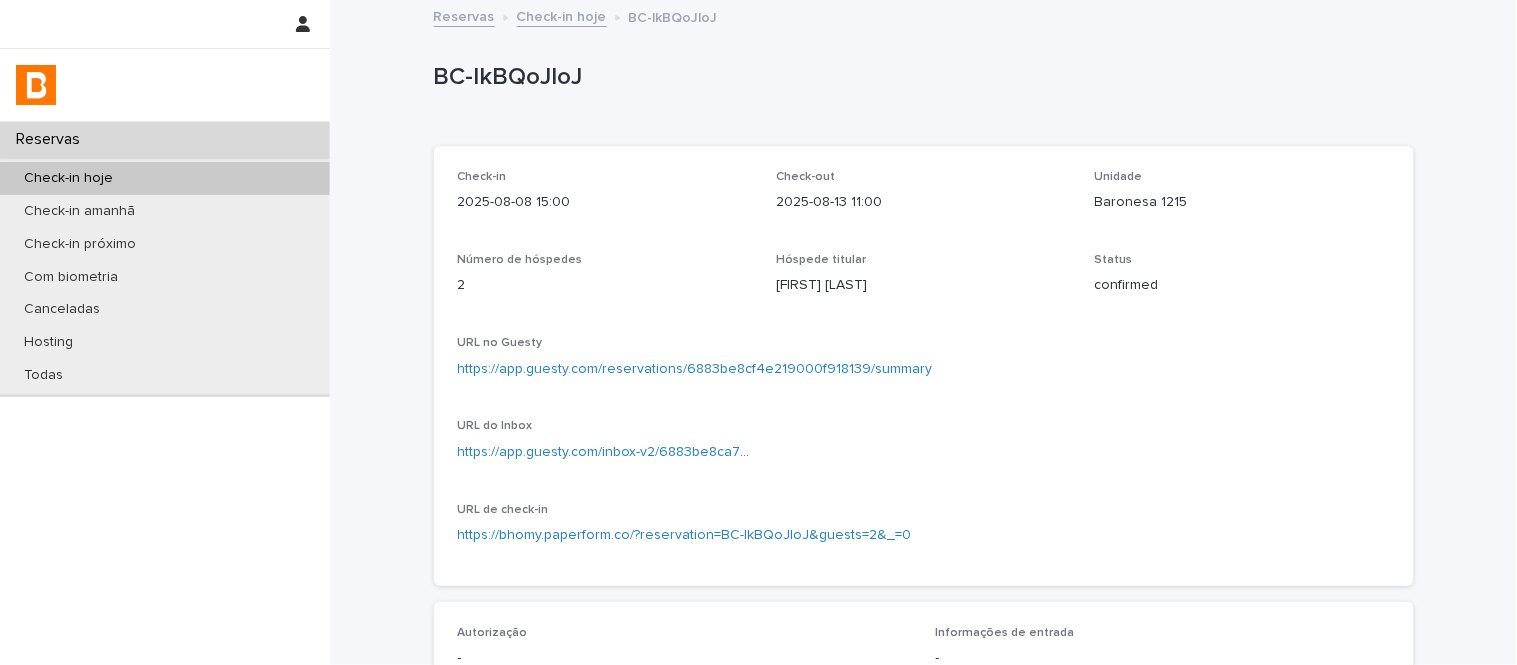 click on "Check-in hoje" at bounding box center [562, 15] 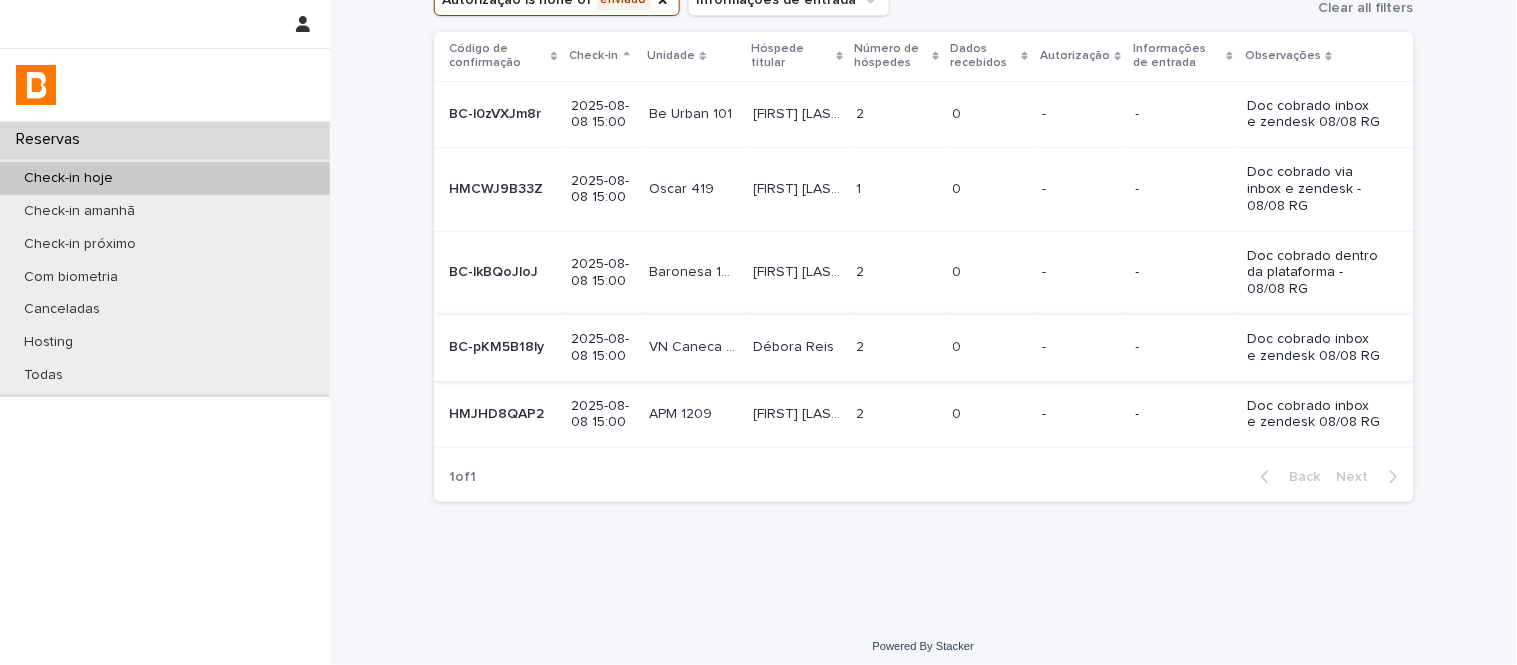 scroll, scrollTop: 123, scrollLeft: 0, axis: vertical 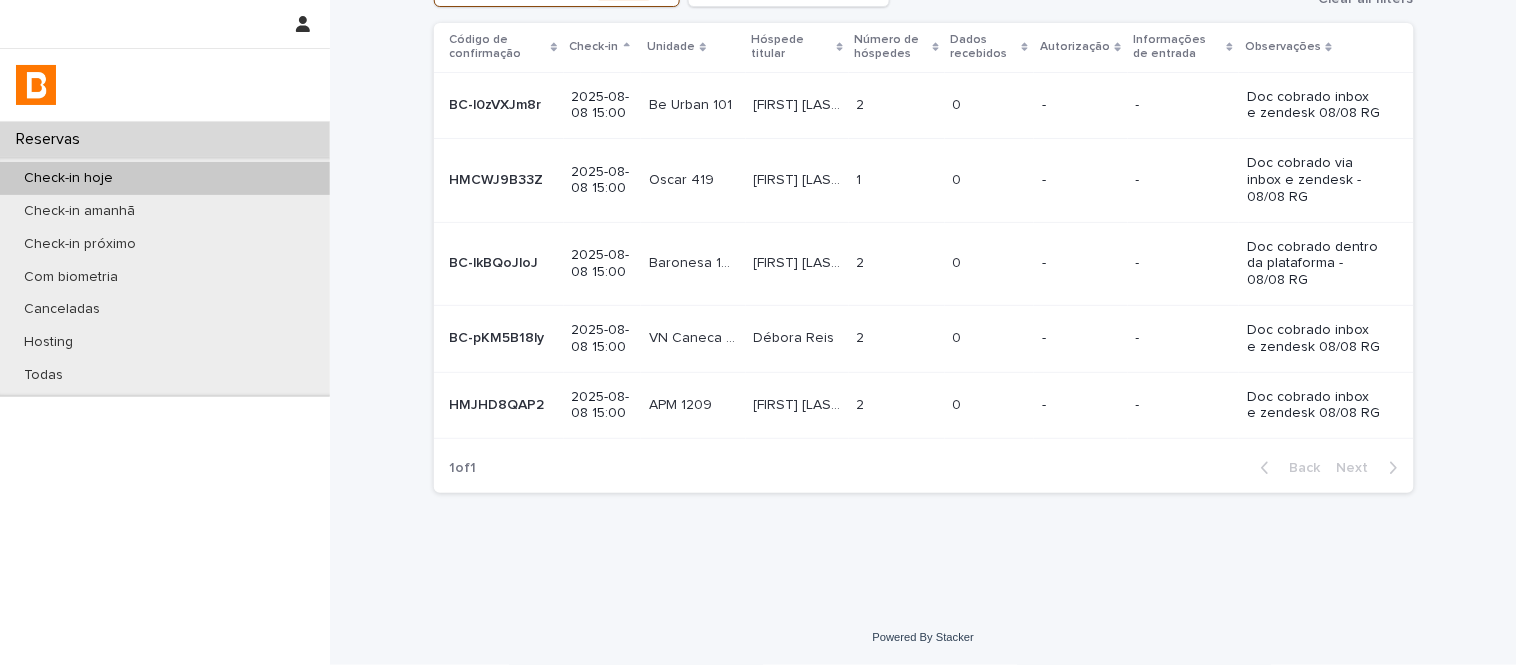 click on "[FIRST] [LAST] [FIRST] [LAST]" at bounding box center (797, 105) 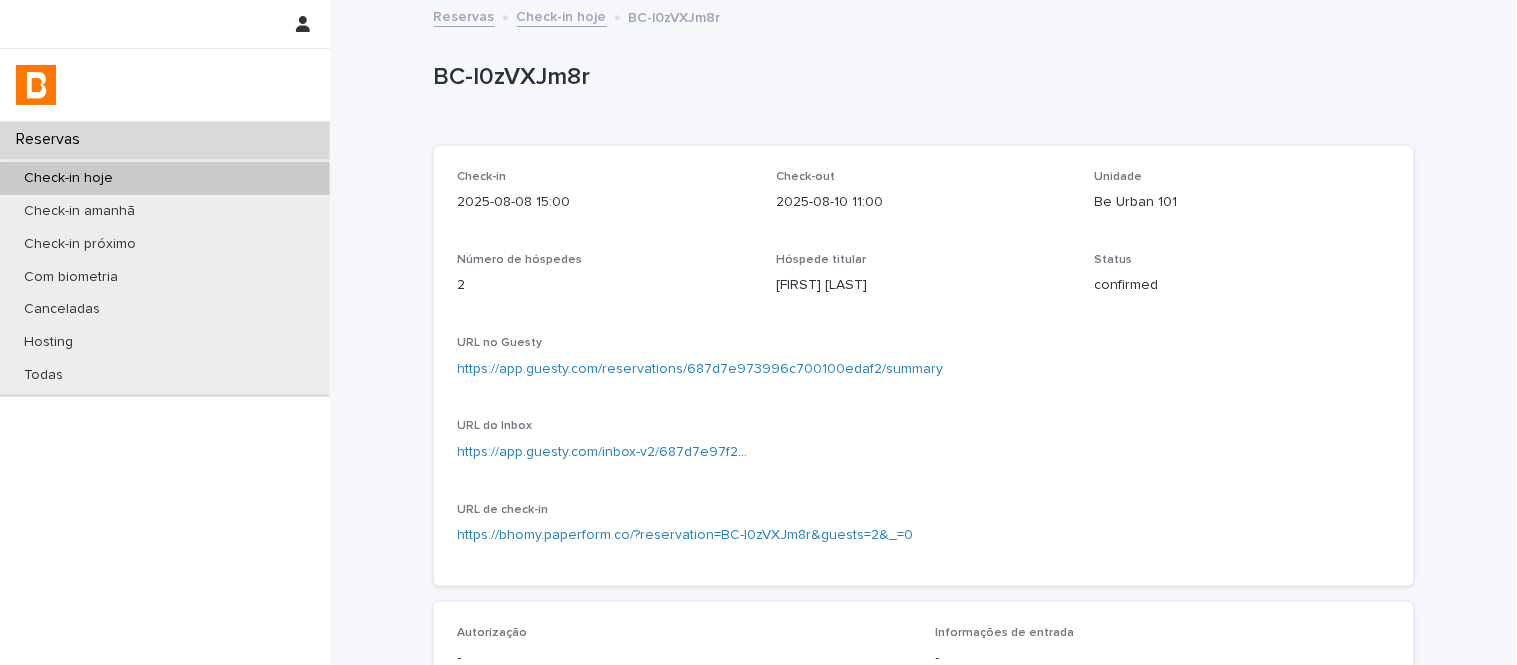 scroll, scrollTop: 555, scrollLeft: 0, axis: vertical 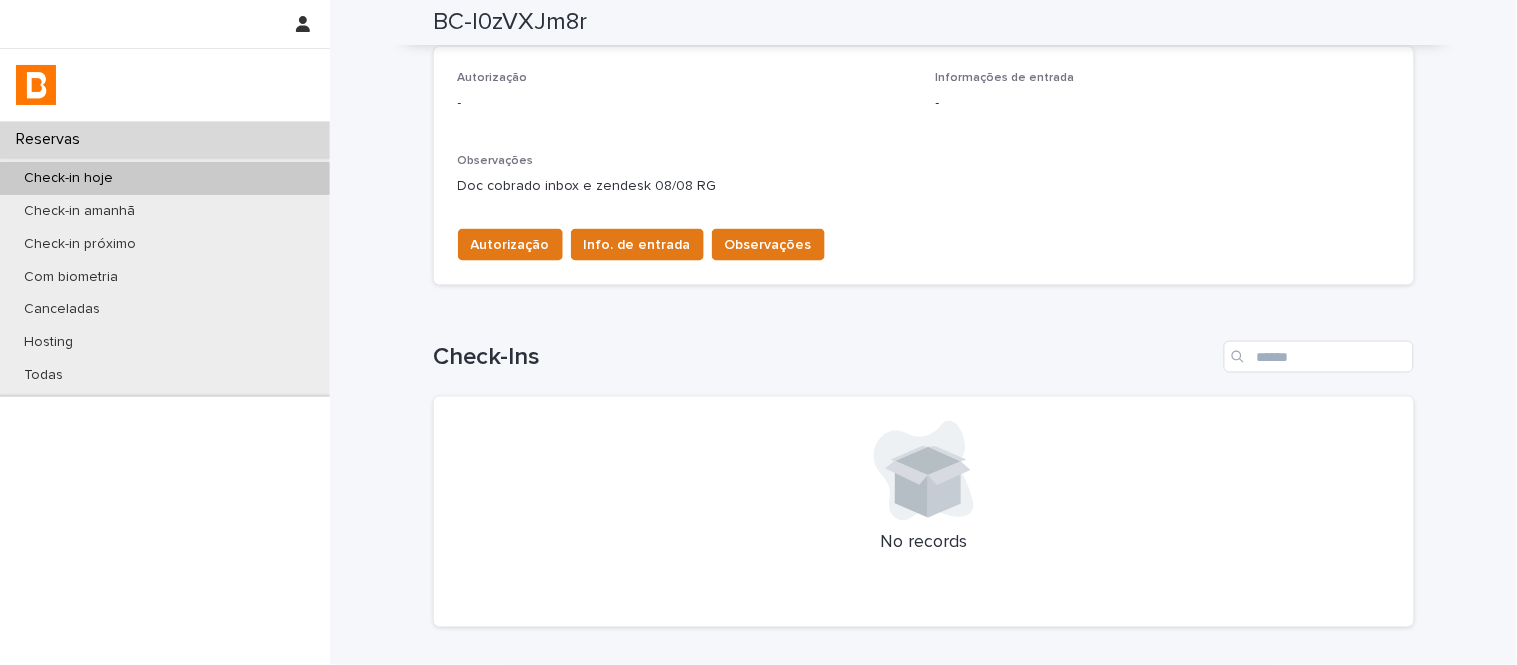 click on "Doc cobrado inbox e zendesk 08/08 RG" at bounding box center [924, 186] 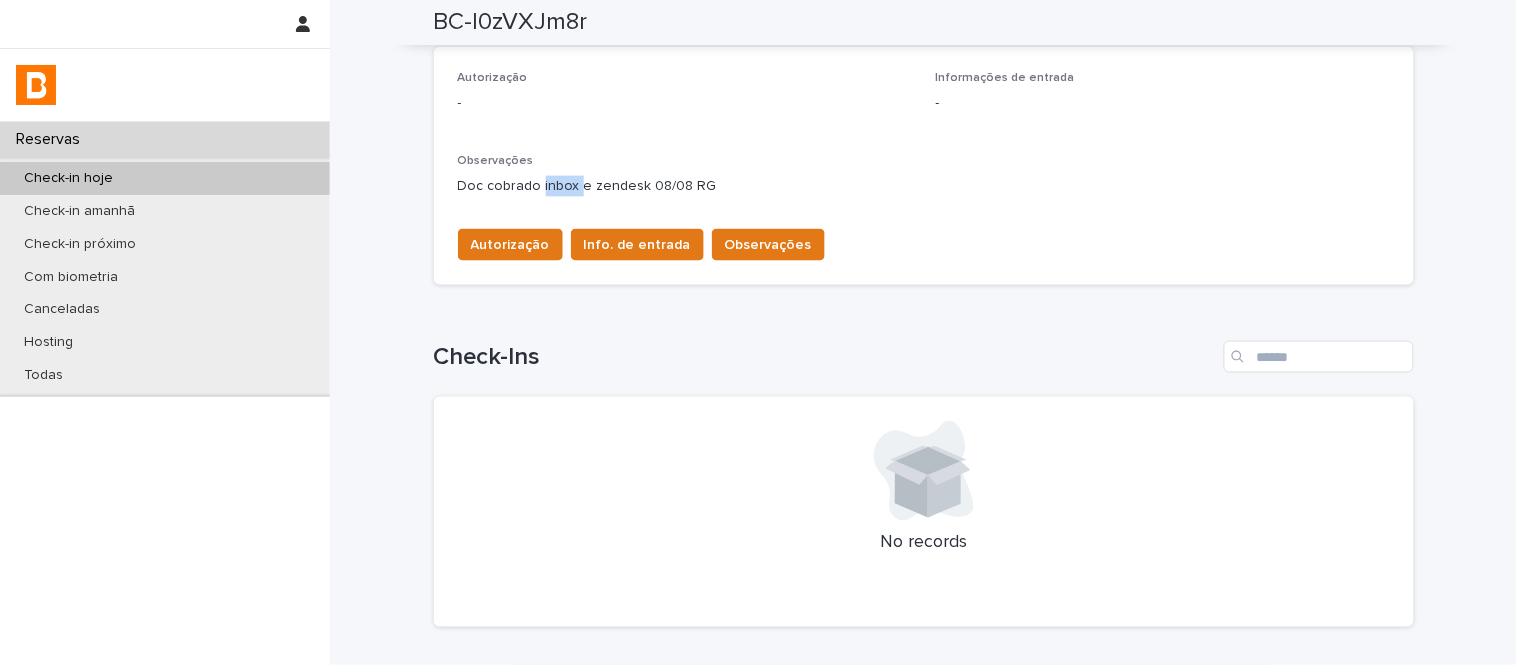 click on "Doc cobrado inbox e zendesk 08/08 RG" at bounding box center (924, 186) 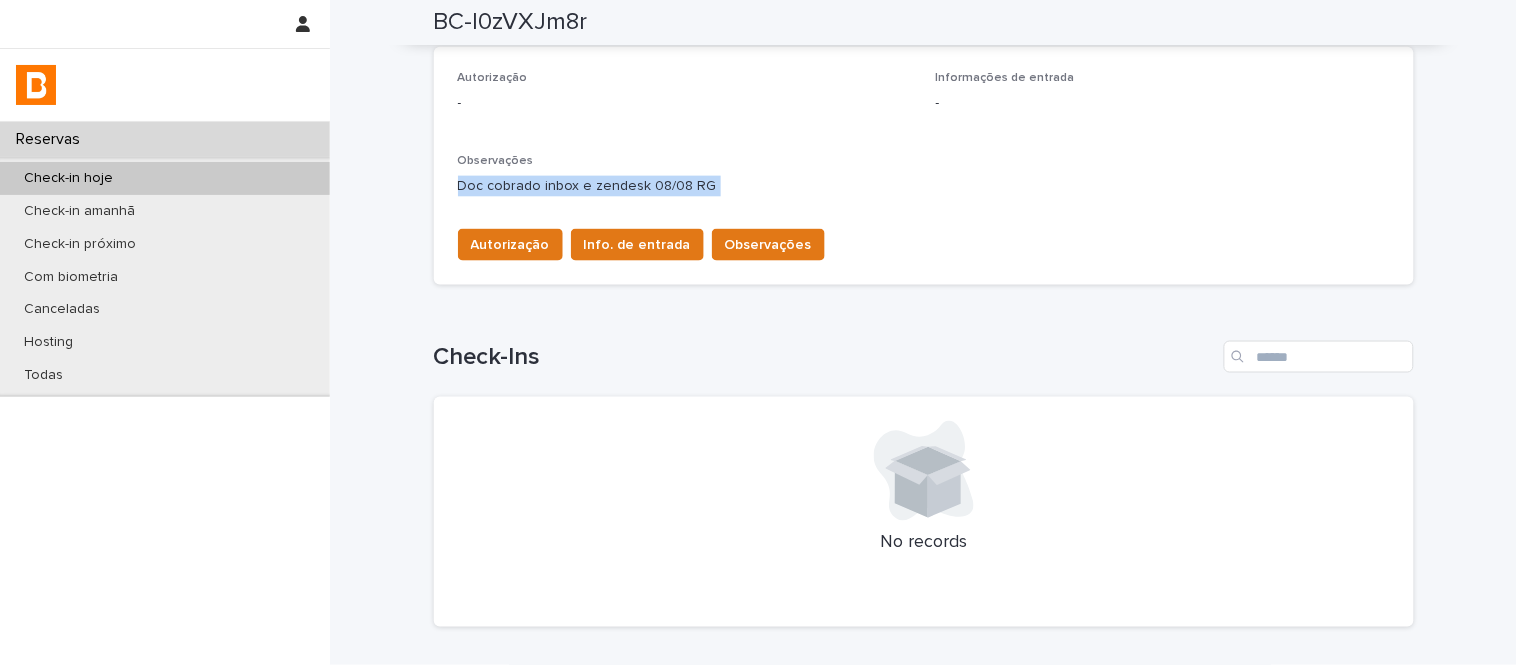 click on "Doc cobrado inbox e zendesk 08/08 RG" at bounding box center [924, 186] 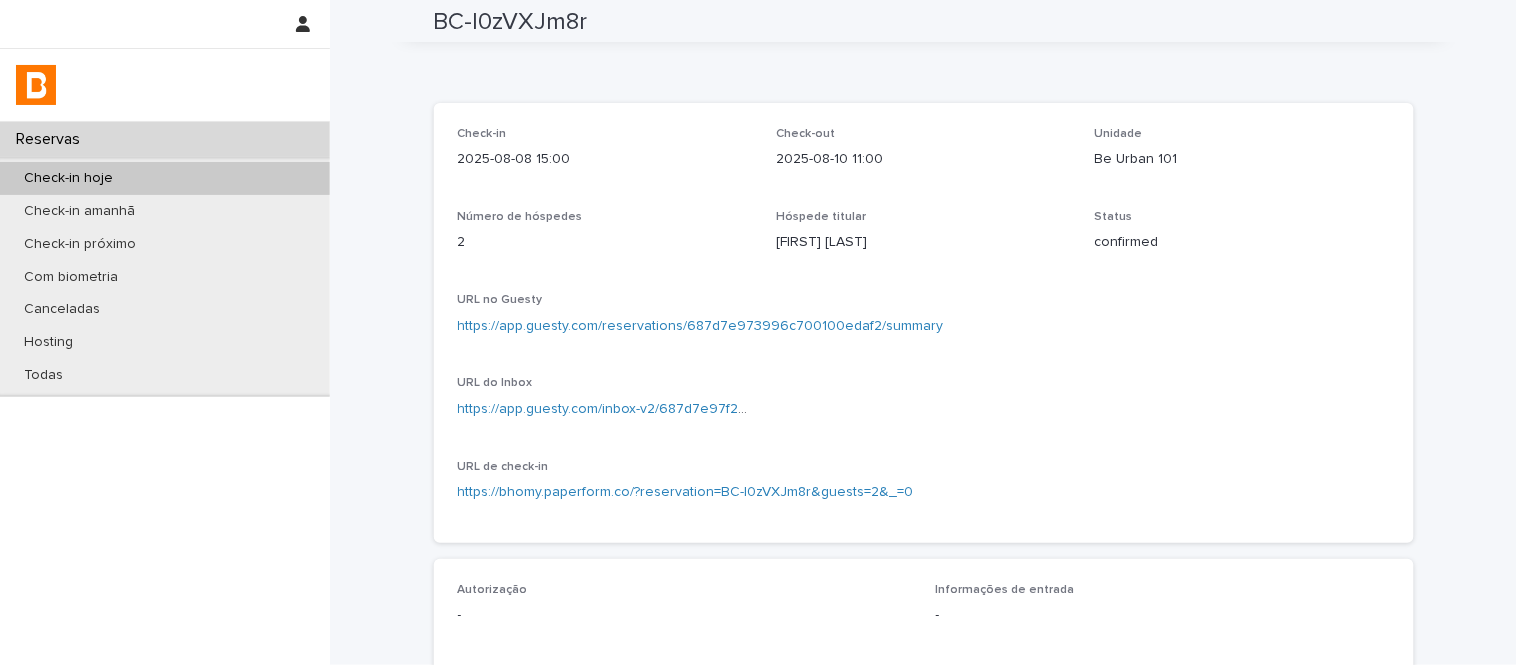scroll, scrollTop: 0, scrollLeft: 0, axis: both 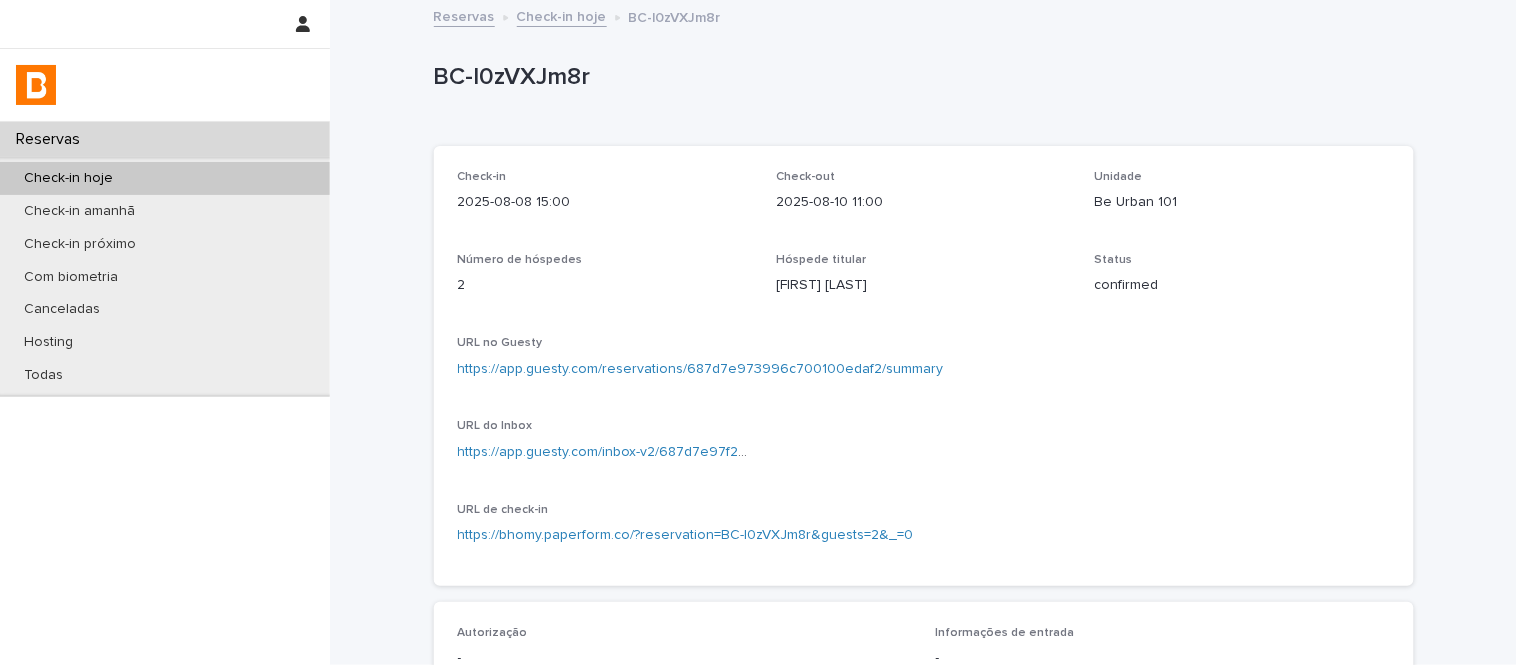 click on "Check-in hoje" at bounding box center (562, 15) 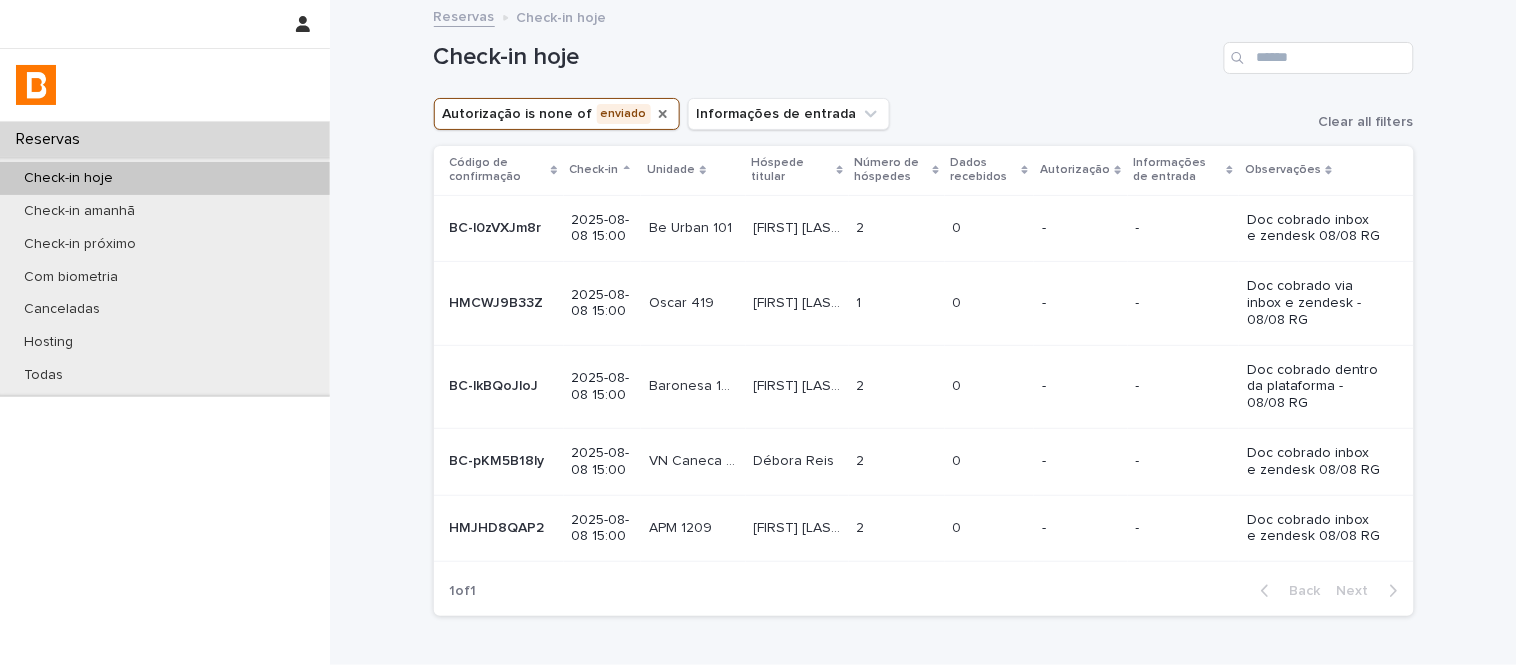 click 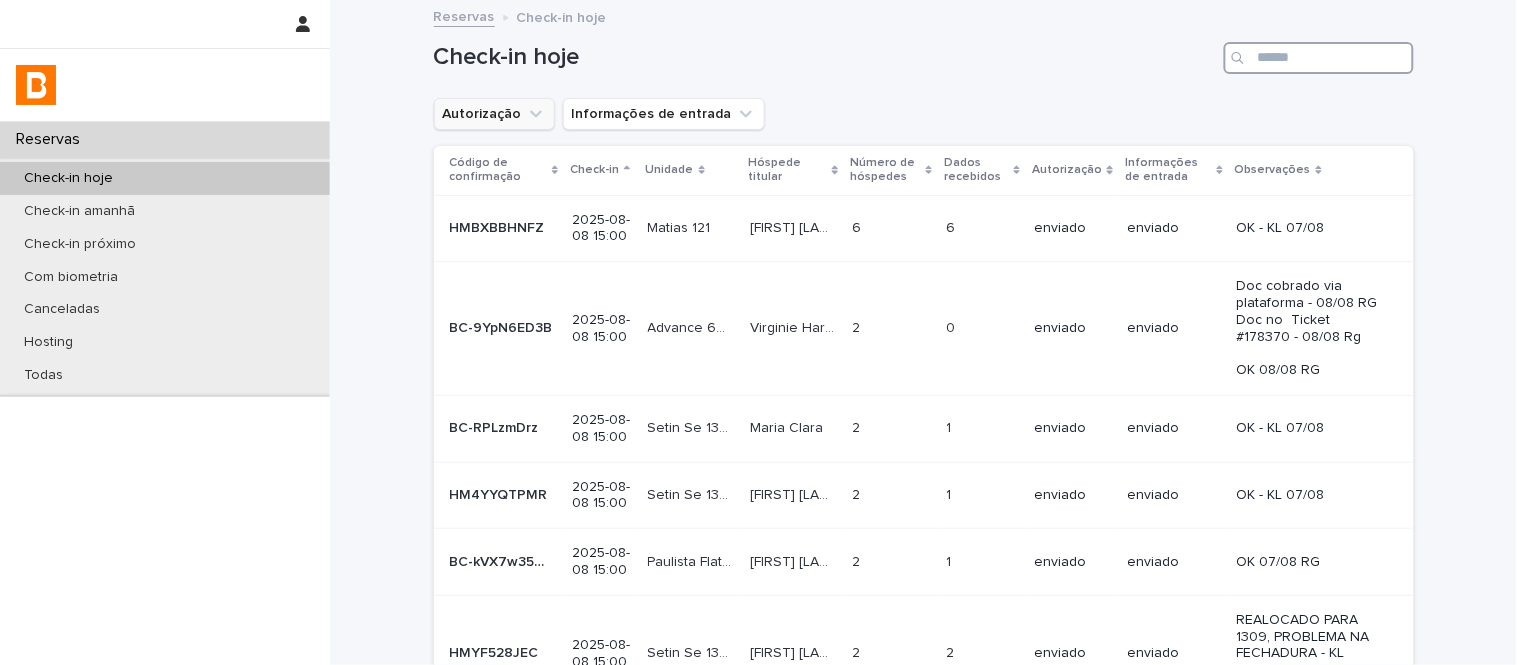 click at bounding box center [1319, 58] 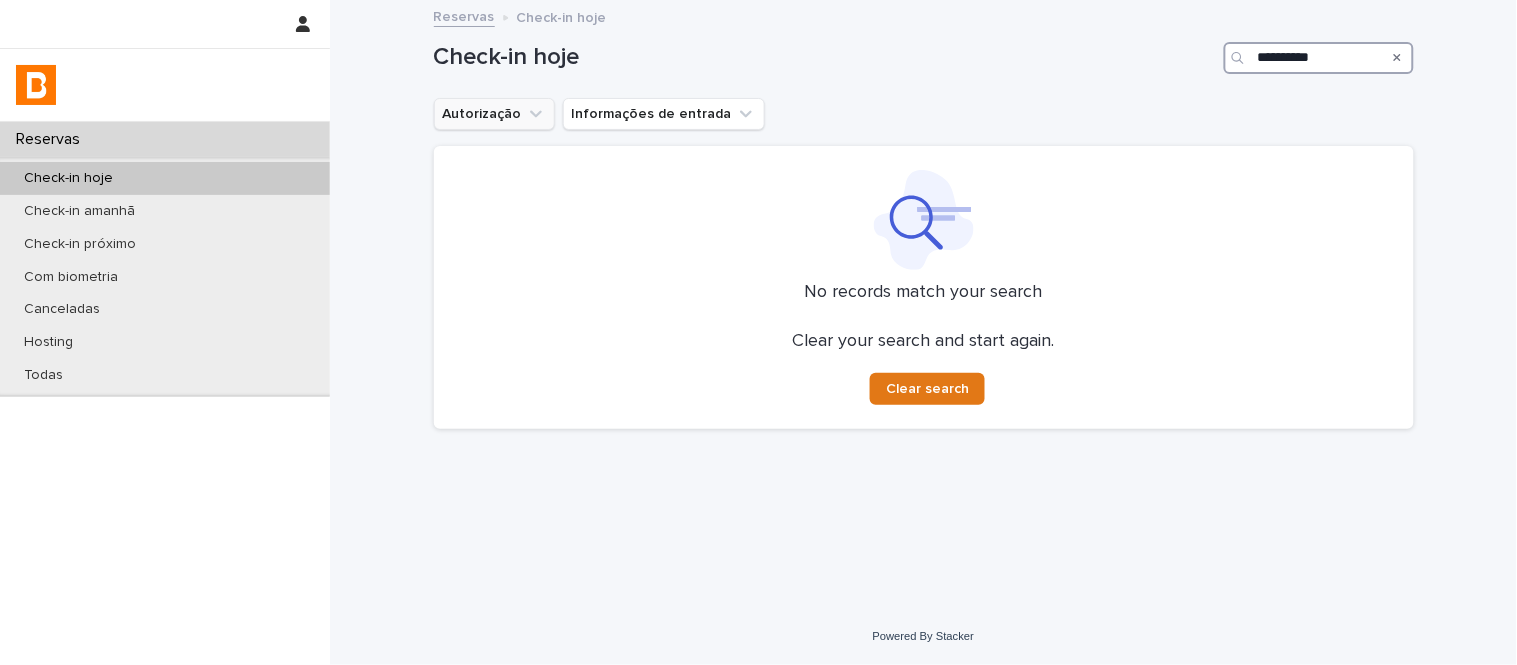 drag, startPoint x: 1312, startPoint y: 61, endPoint x: 1238, endPoint y: 65, distance: 74.10803 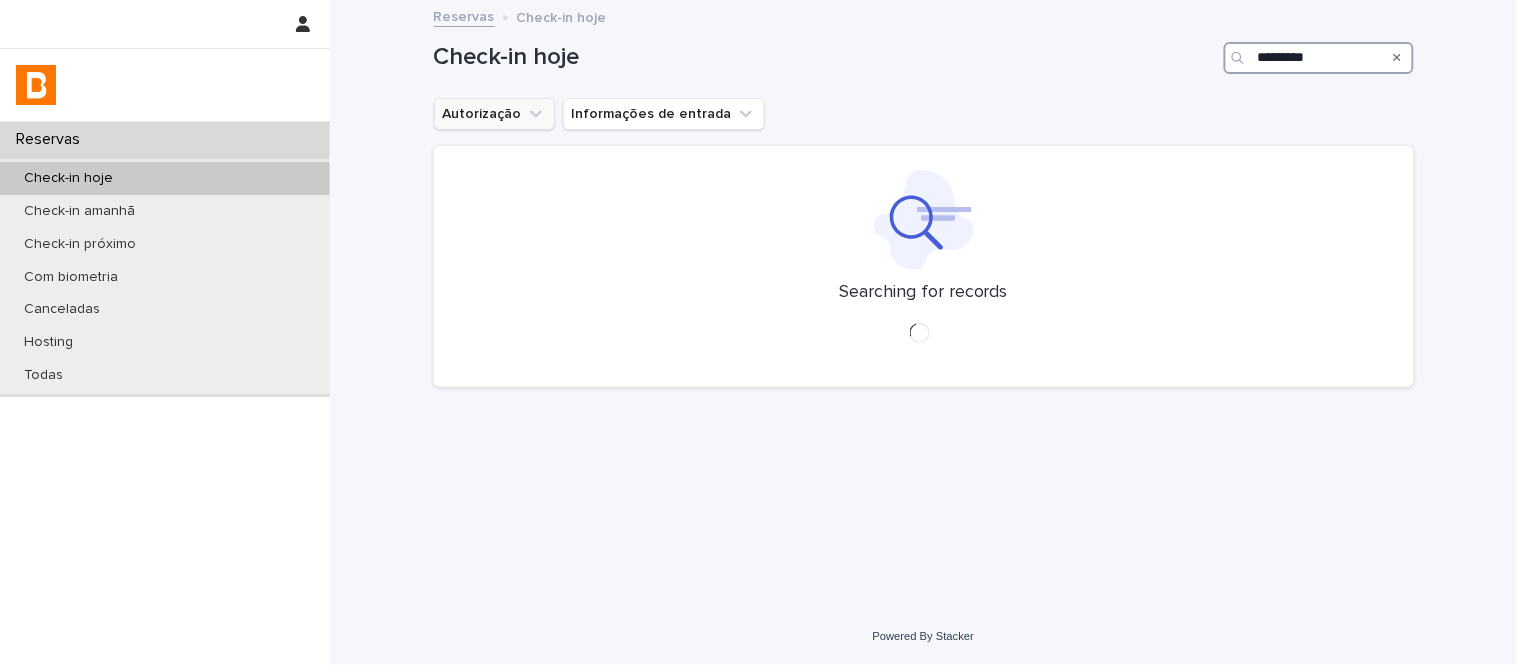 type on "**********" 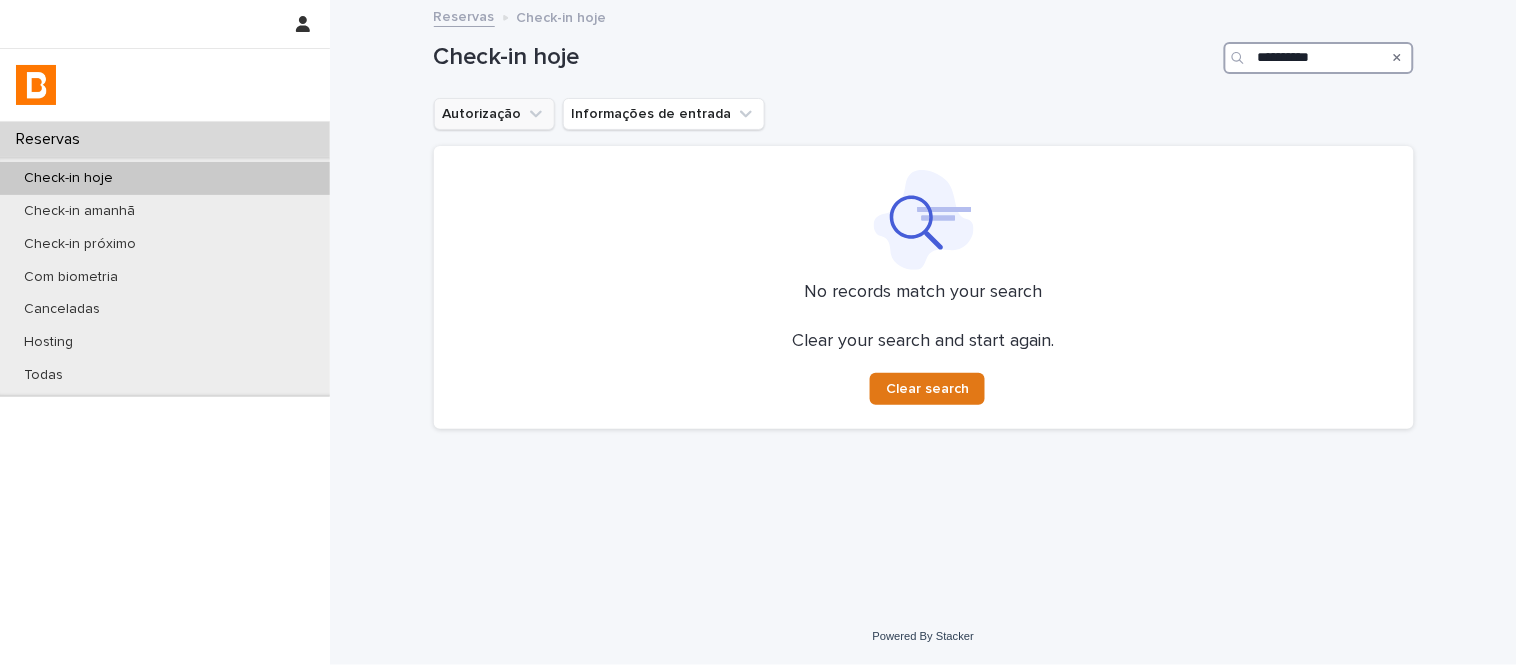 drag, startPoint x: 1354, startPoint y: 57, endPoint x: 1150, endPoint y: 77, distance: 204.97804 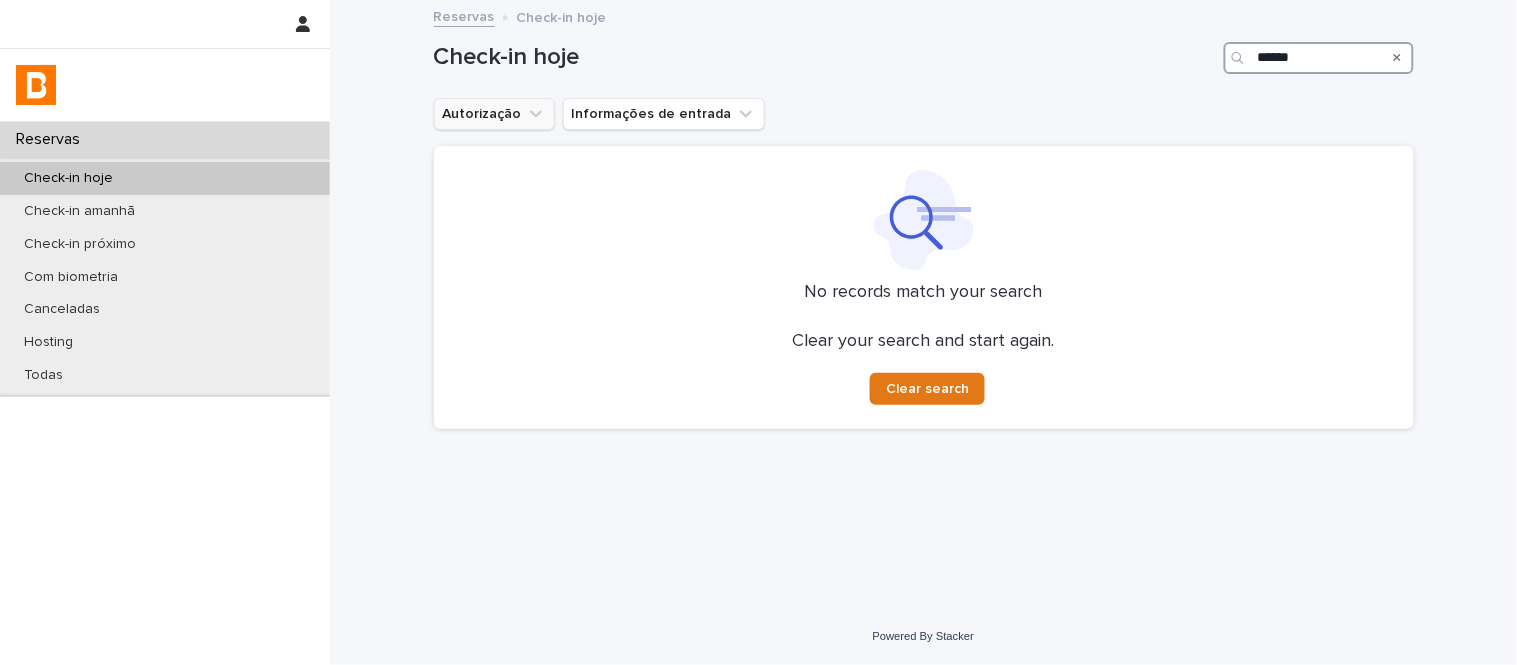 drag, startPoint x: 1297, startPoint y: 63, endPoint x: 1201, endPoint y: 63, distance: 96 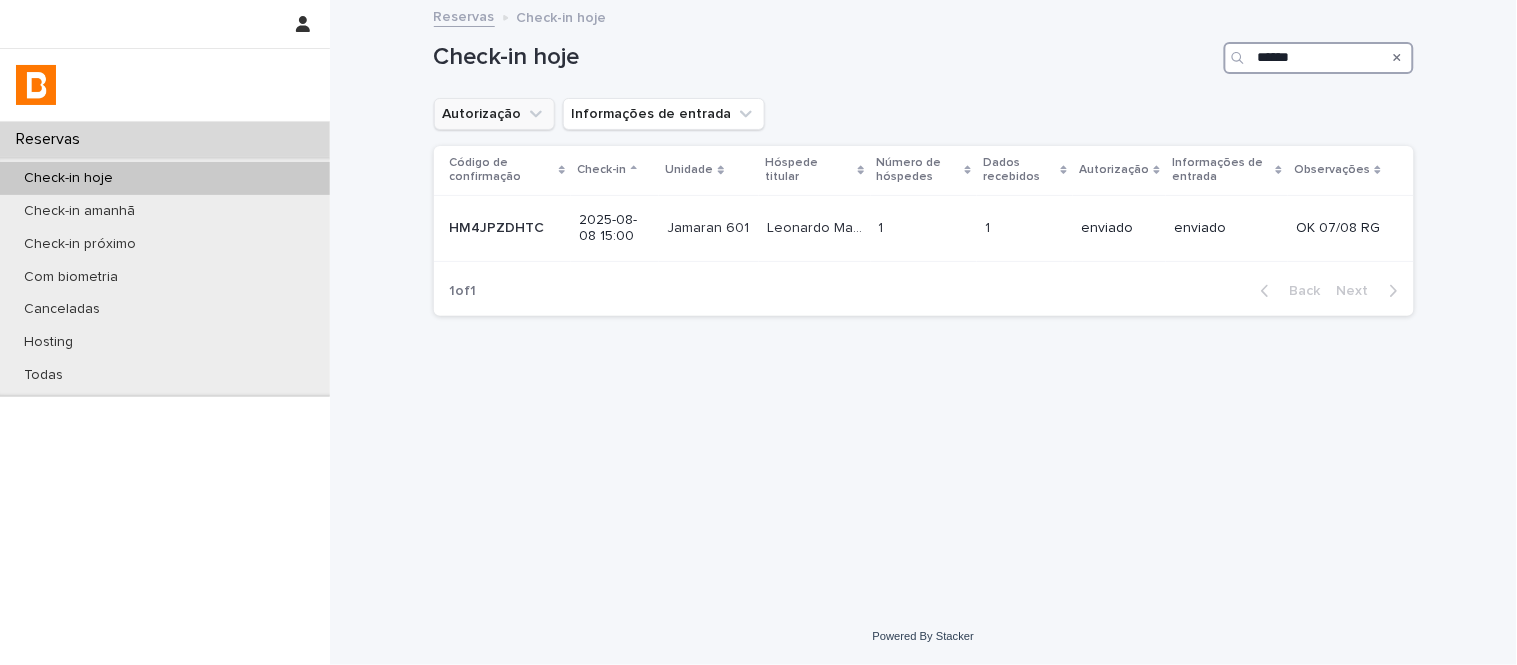 drag, startPoint x: 1312, startPoint y: 58, endPoint x: 1177, endPoint y: 62, distance: 135.05925 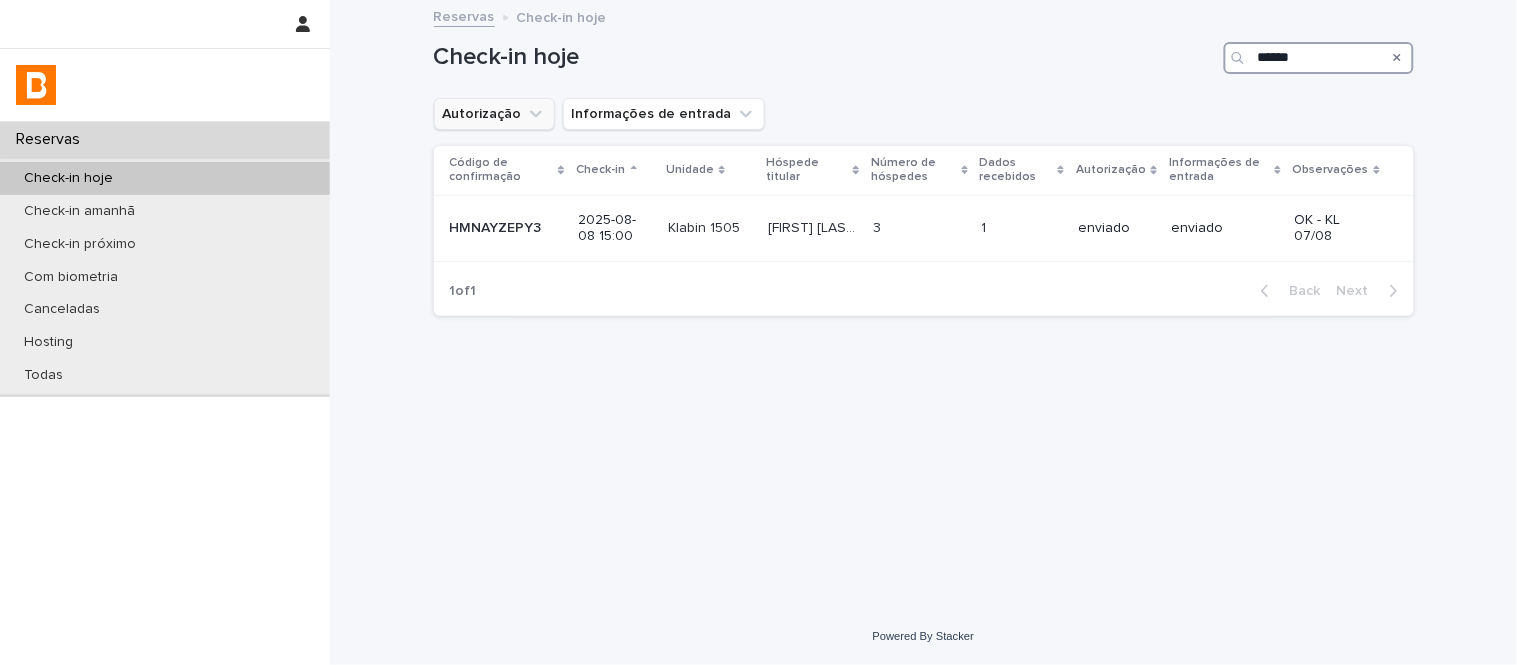 drag, startPoint x: 1154, startPoint y: 67, endPoint x: 1135, endPoint y: 66, distance: 19.026299 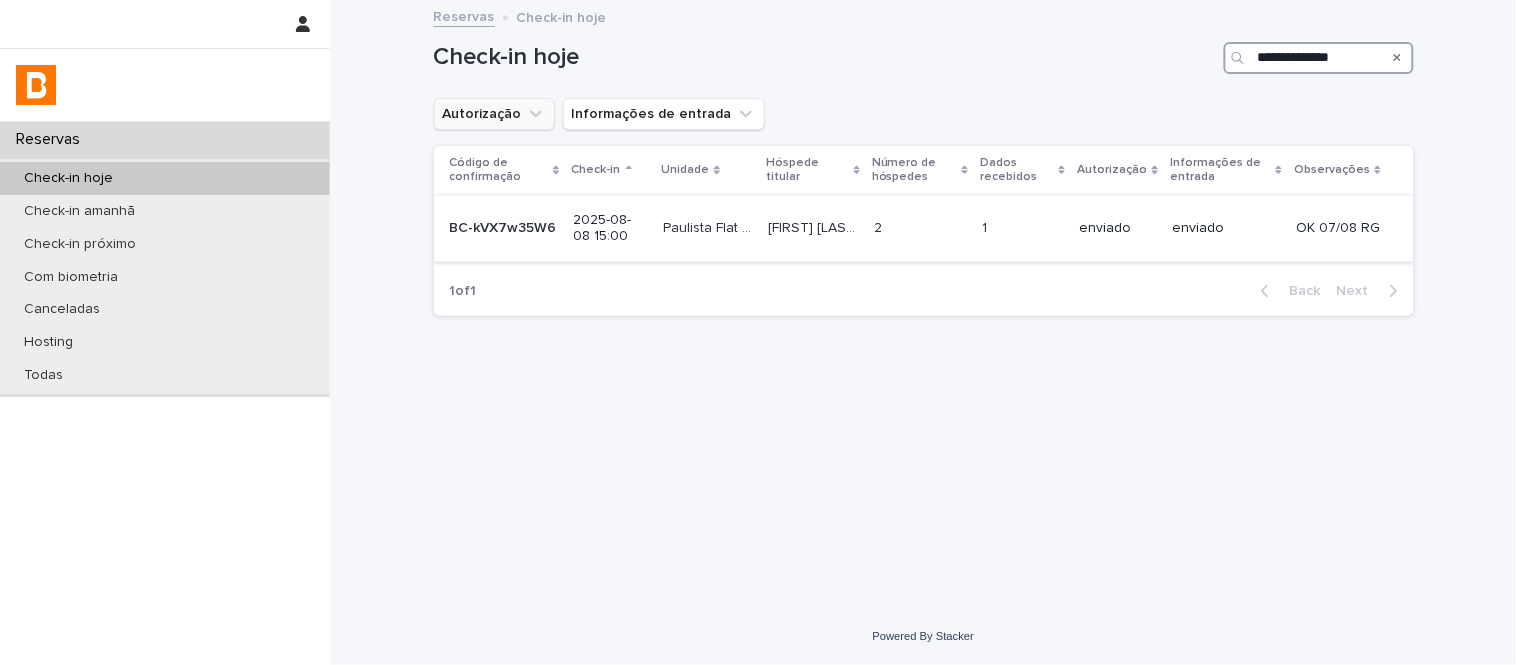 type on "**********" 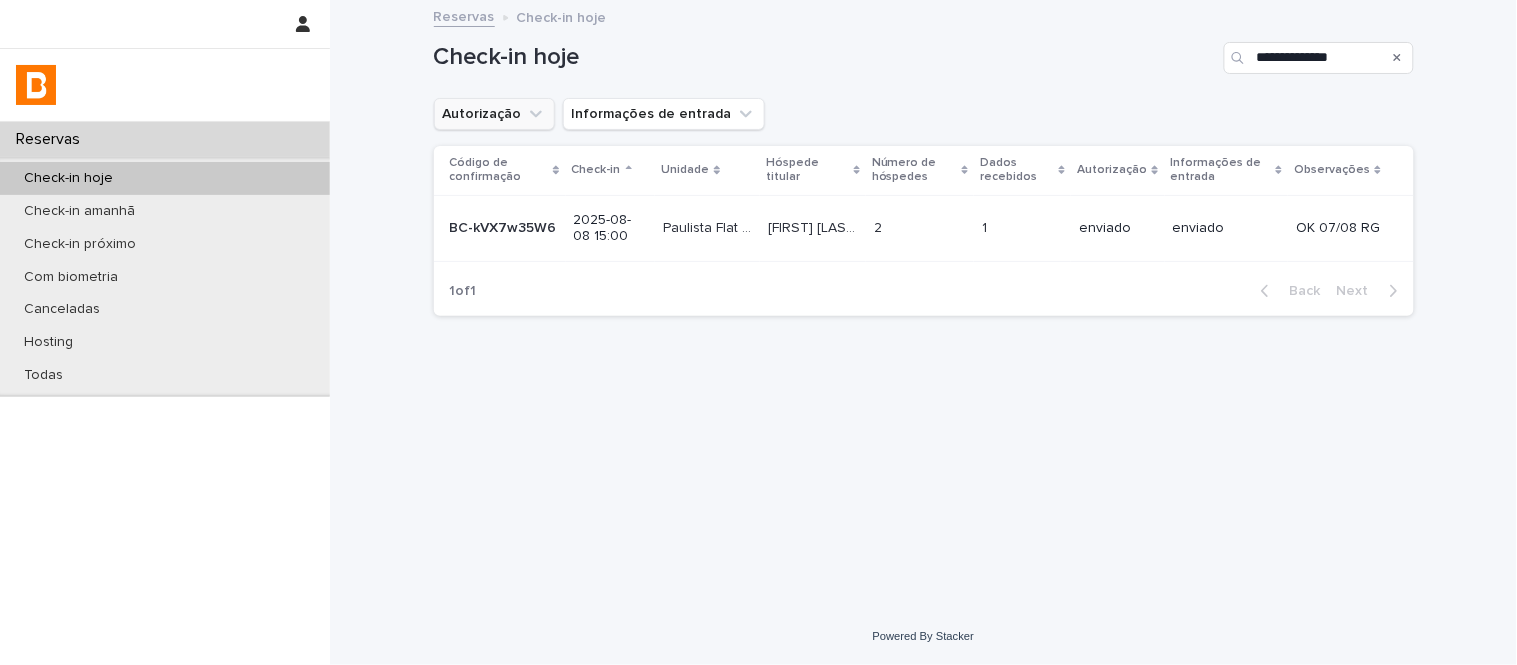 click on "2 2" at bounding box center [920, 228] 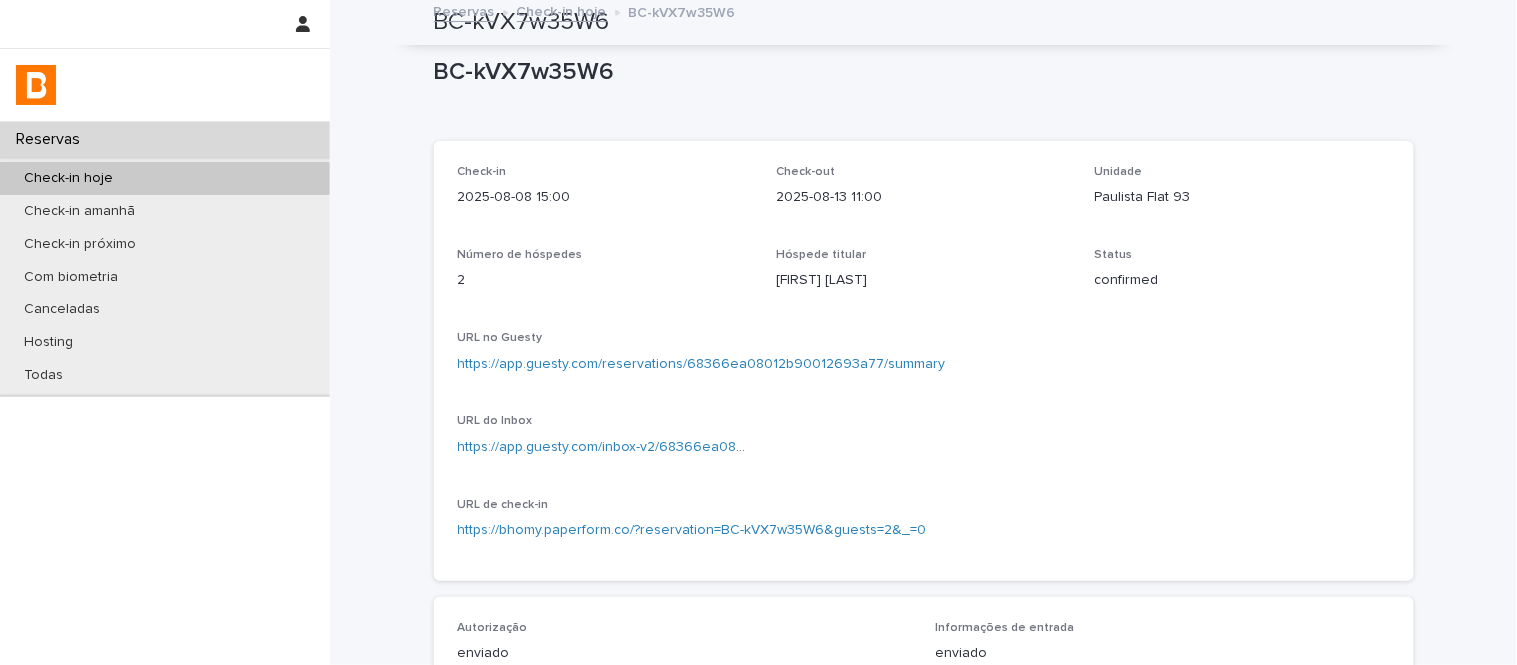 scroll, scrollTop: 0, scrollLeft: 0, axis: both 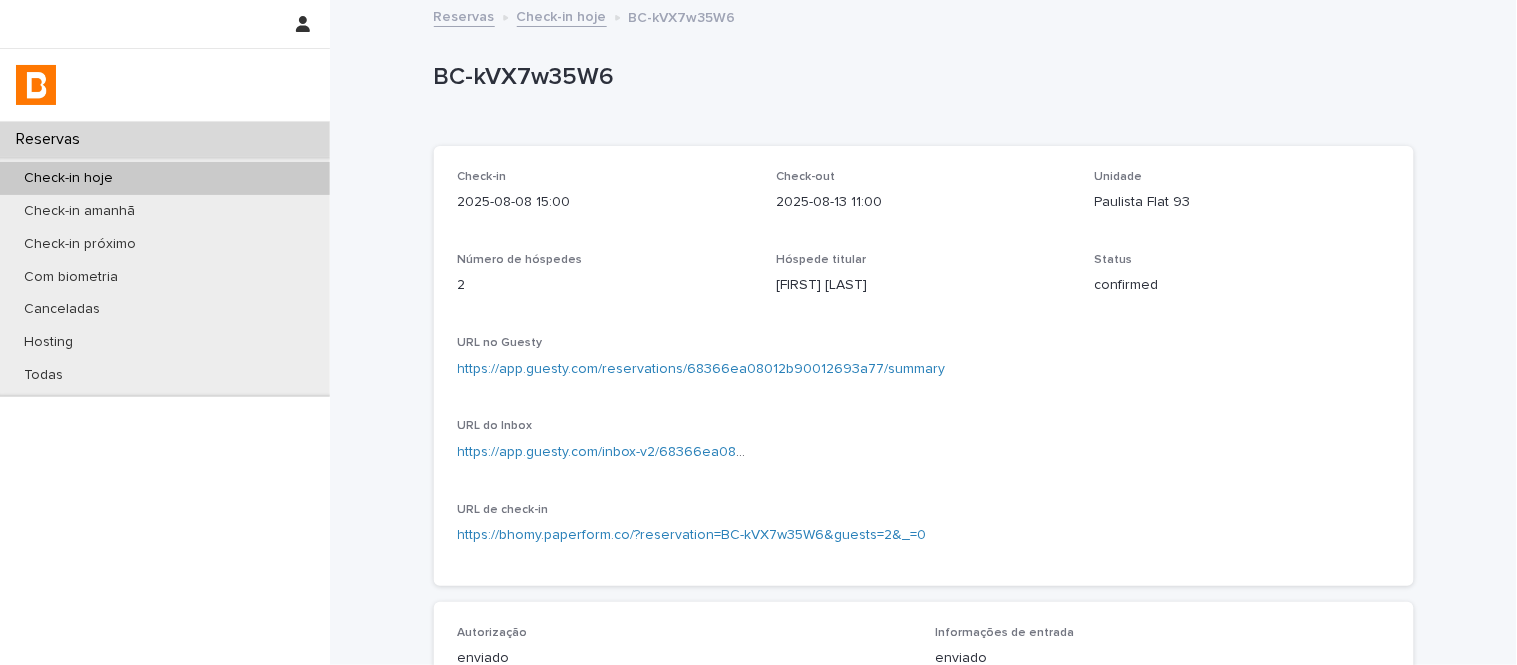 click on "https://app.guesty.com/reservations/68366ea08012b90012693a77/summary" at bounding box center (702, 369) 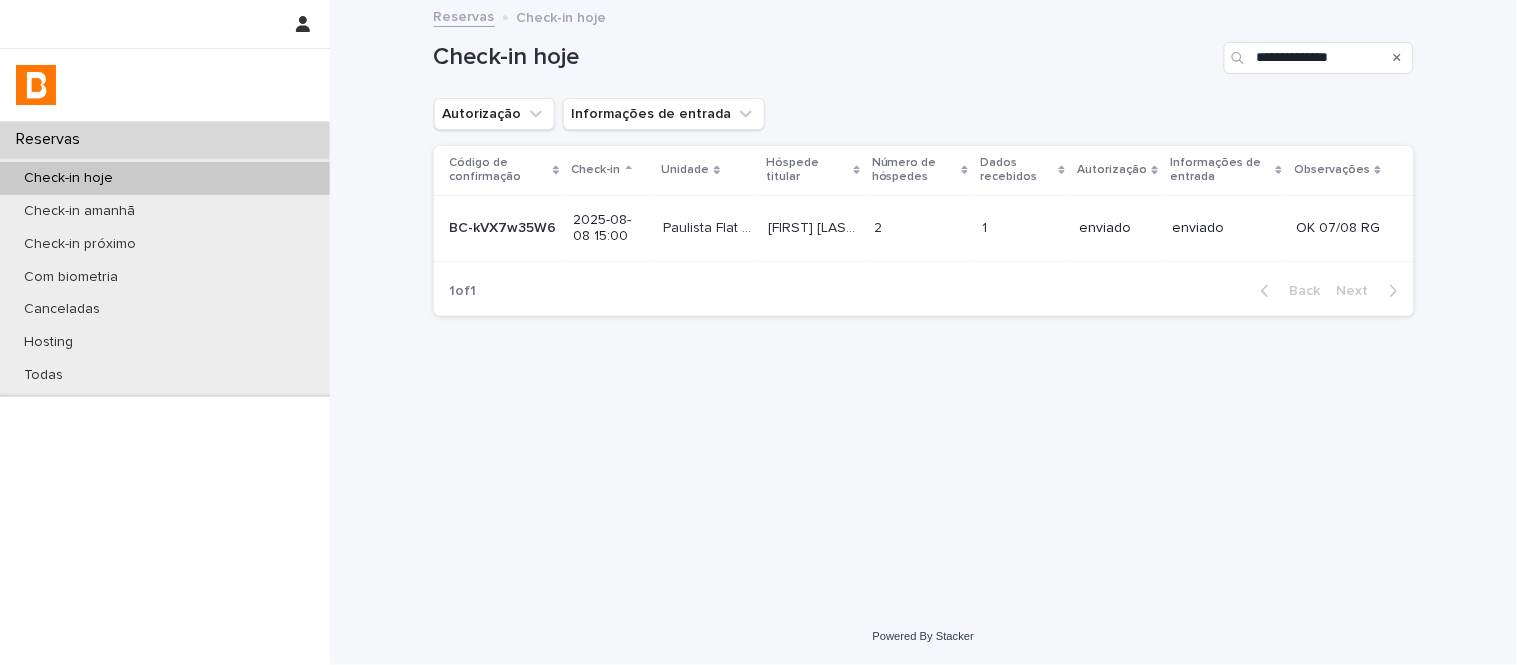 click 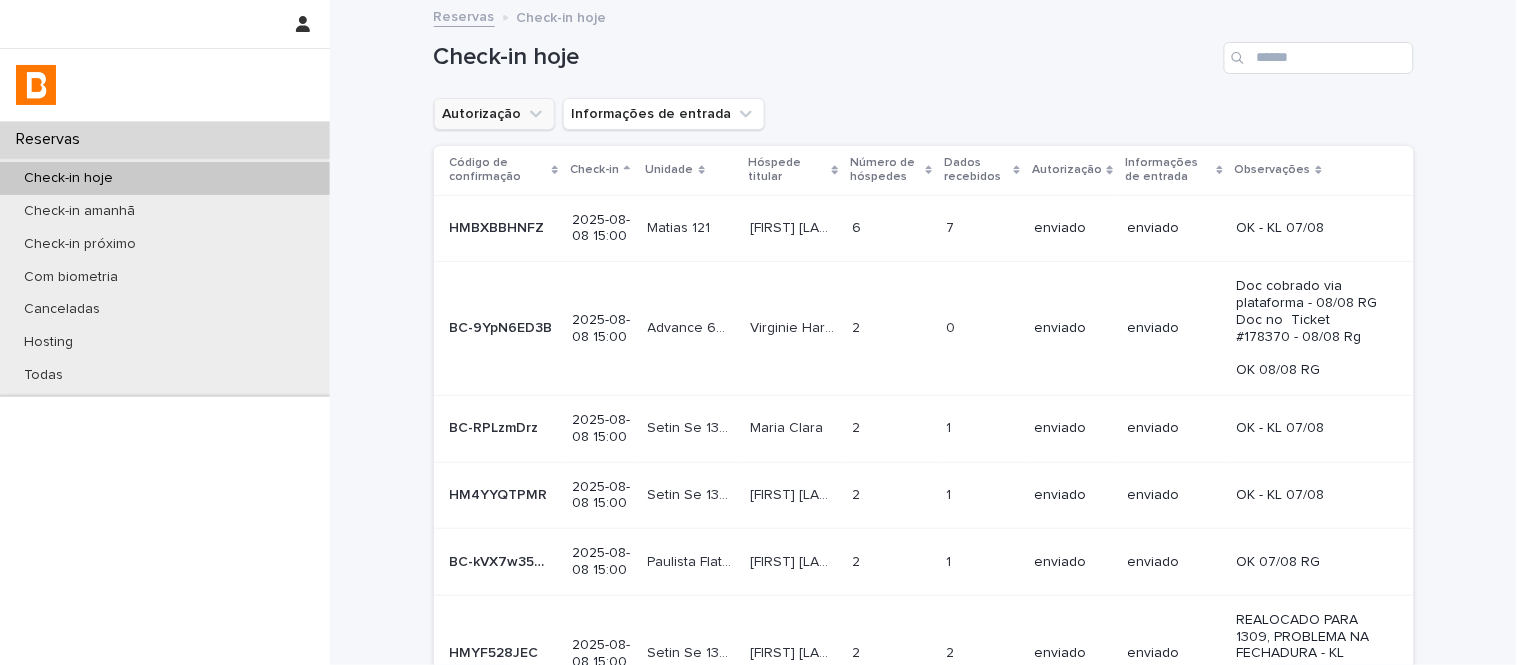 click on "Autorização" at bounding box center [494, 114] 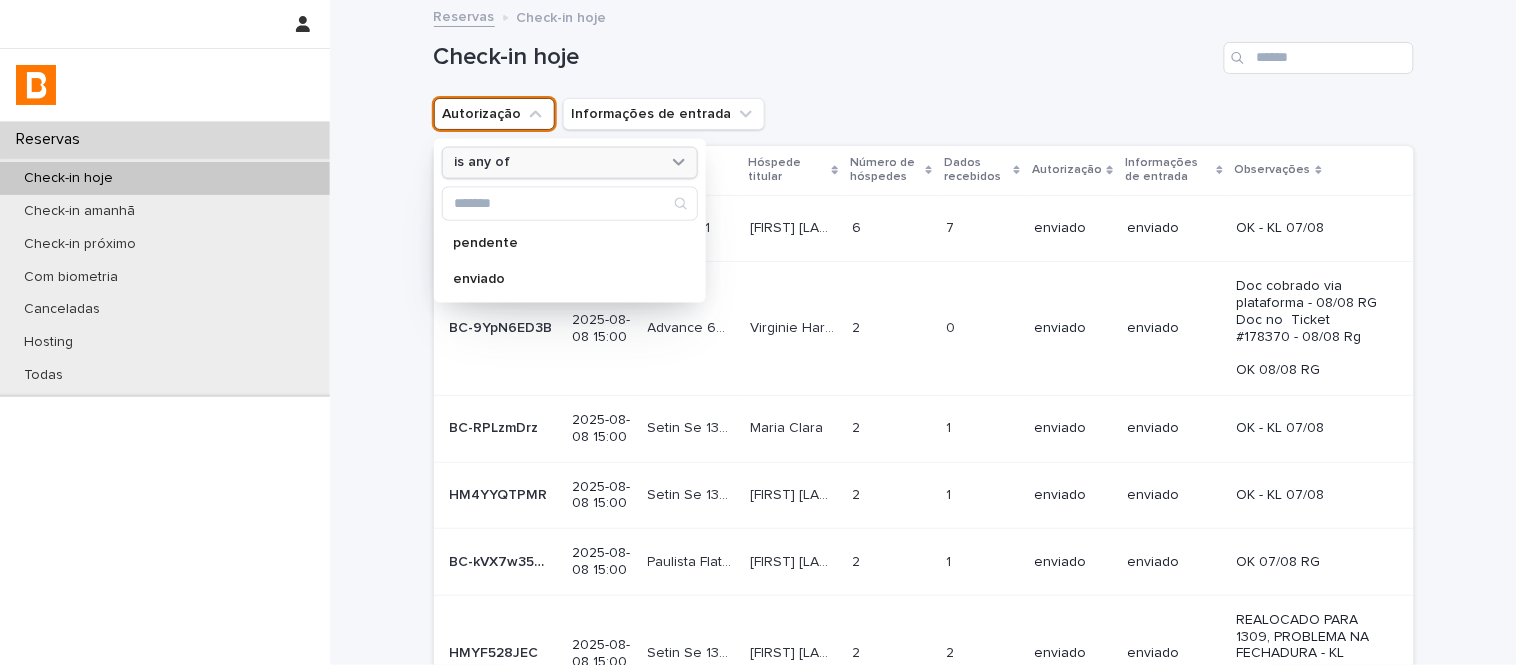 click on "is any of" at bounding box center [557, 162] 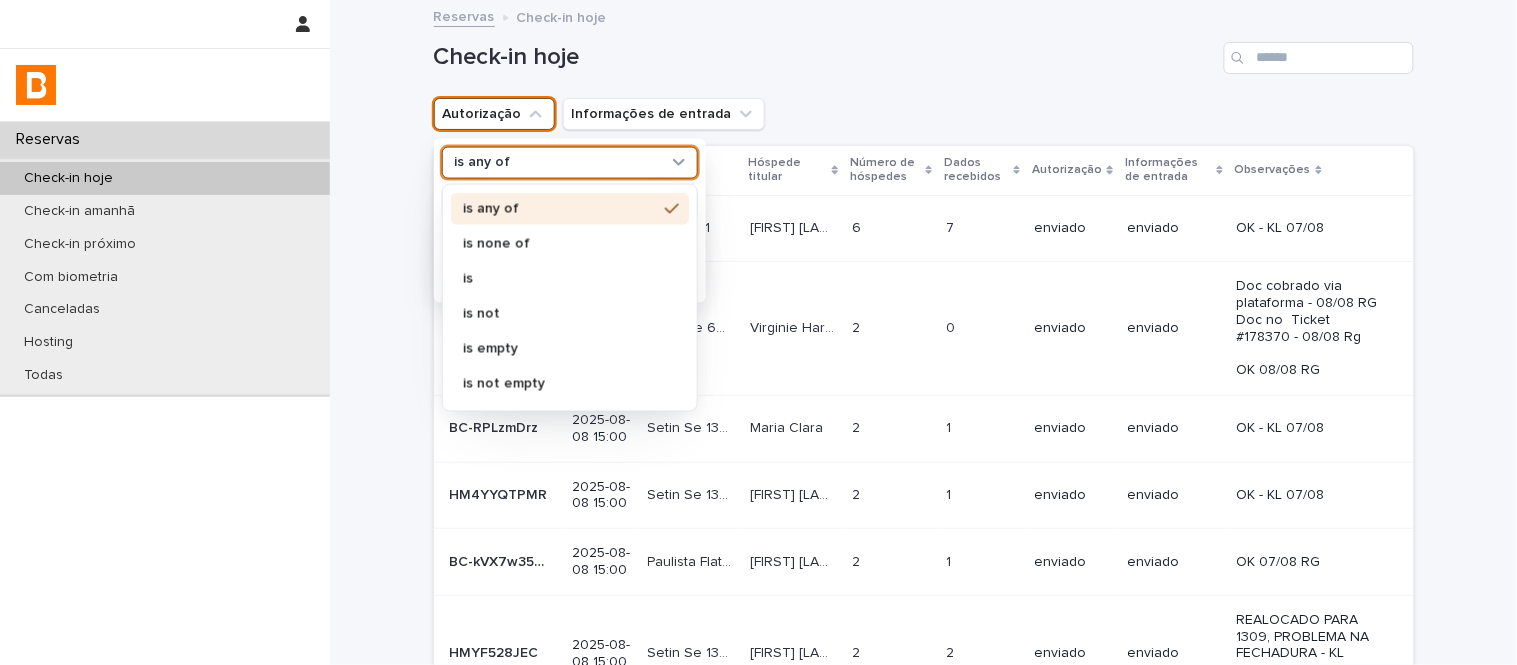 click on "is none of" at bounding box center (570, 243) 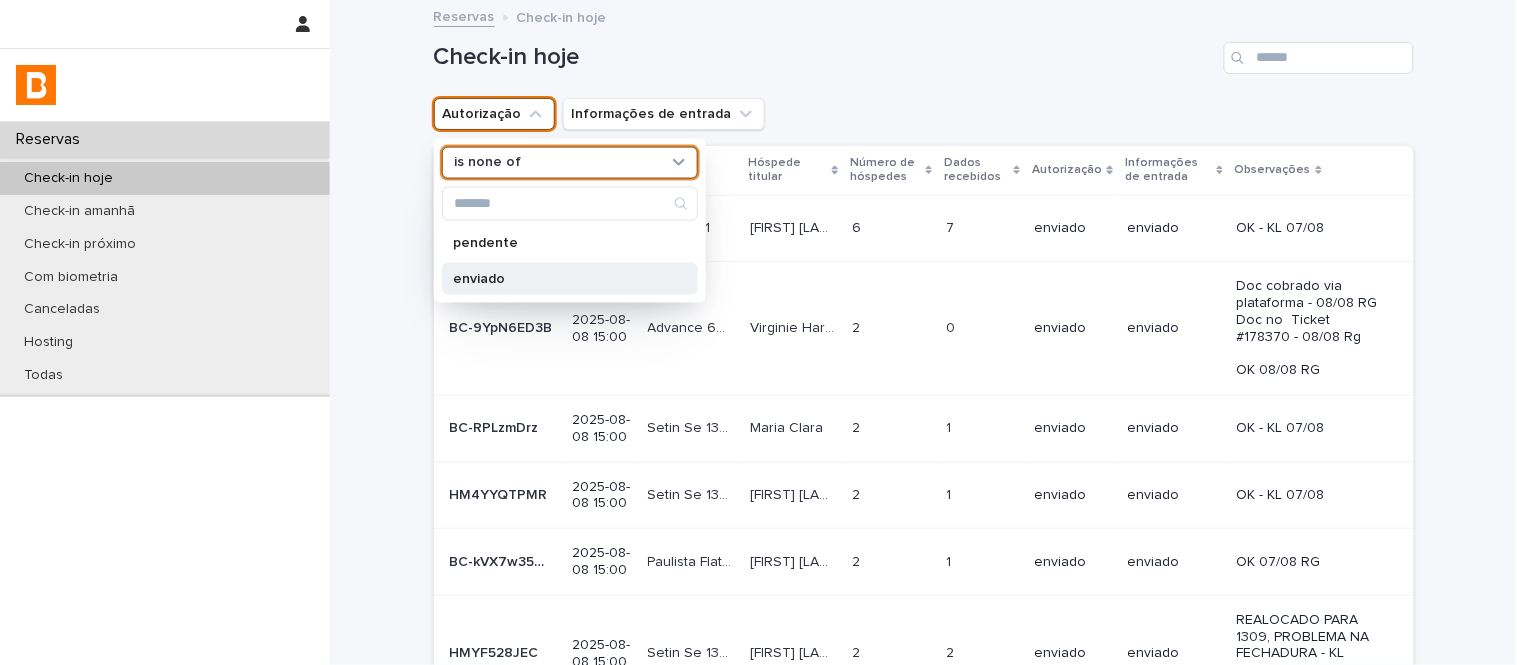 click on "enviado" at bounding box center (560, 278) 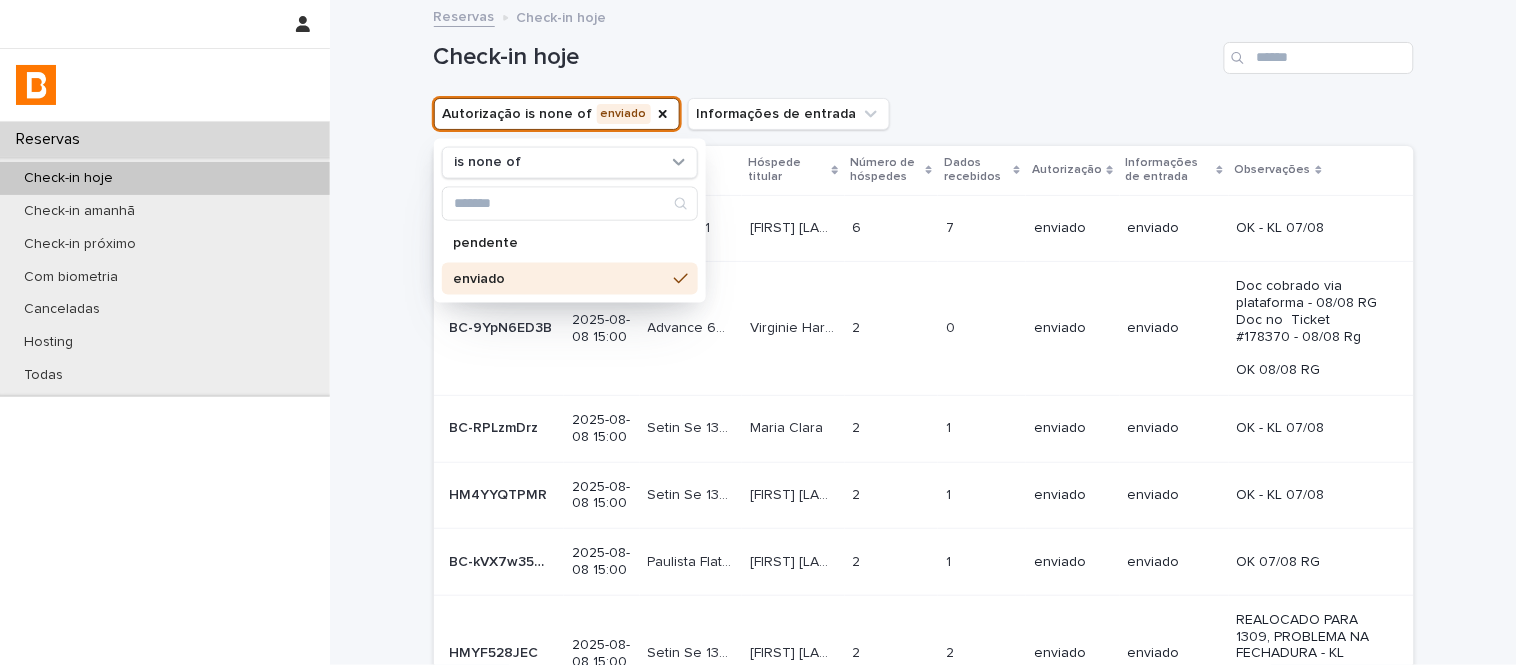 drag, startPoint x: 1051, startPoint y: 56, endPoint x: 1097, endPoint y: 55, distance: 46.010868 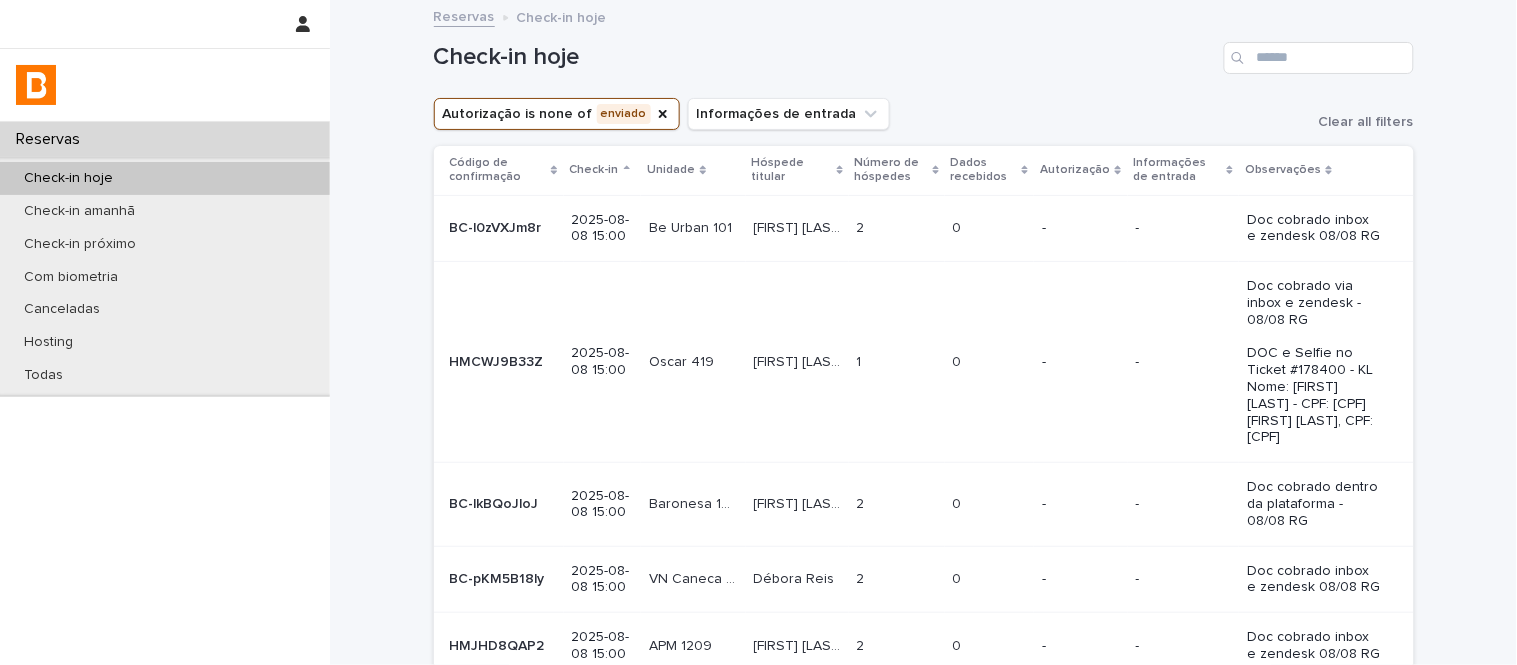 click on "Dados recebidos" at bounding box center (984, 170) 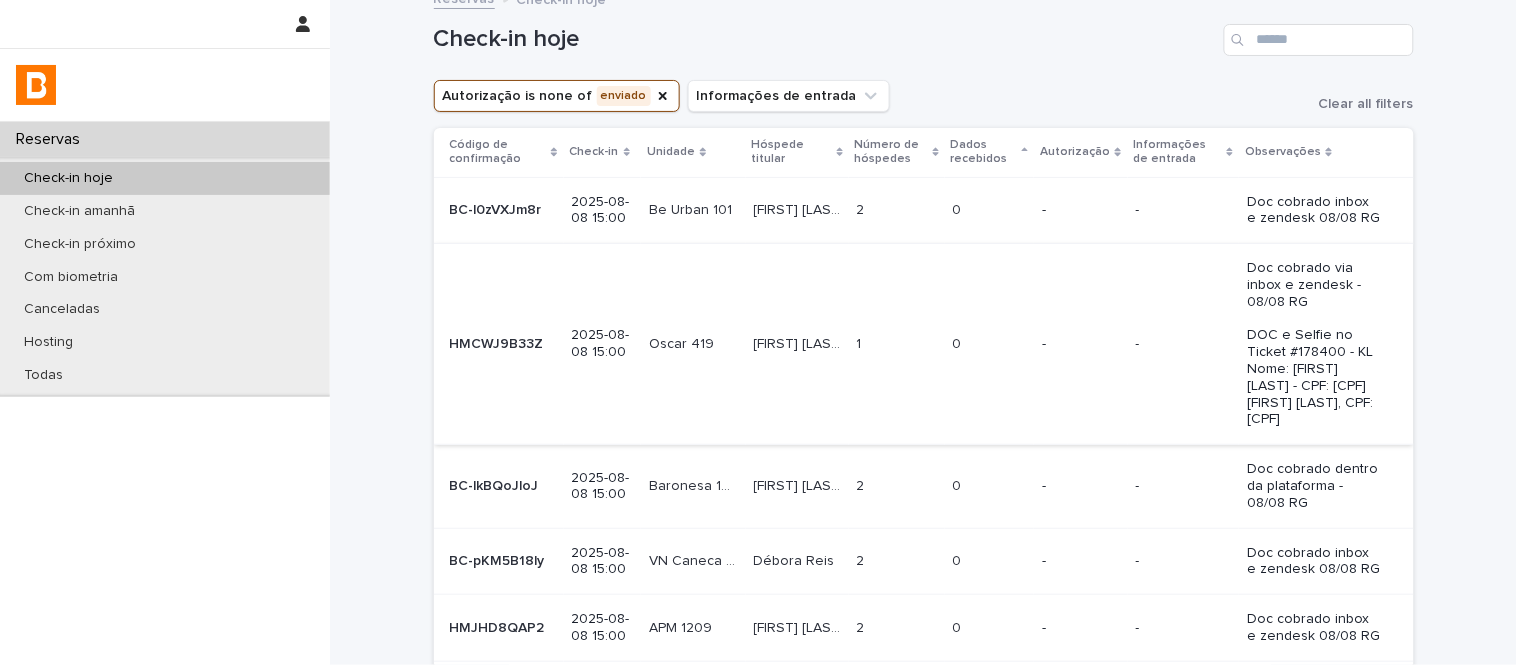 scroll, scrollTop: 130, scrollLeft: 0, axis: vertical 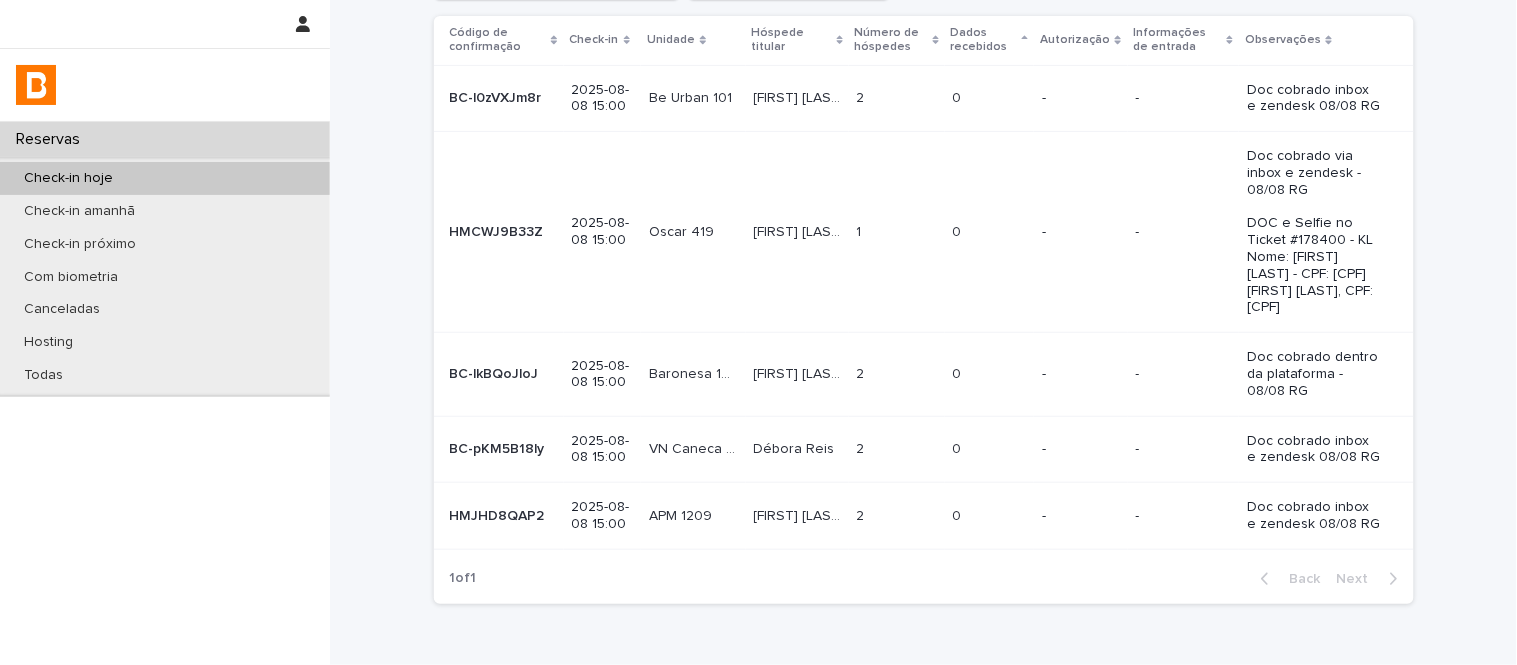 click on "Baronesa 1215" at bounding box center (695, 372) 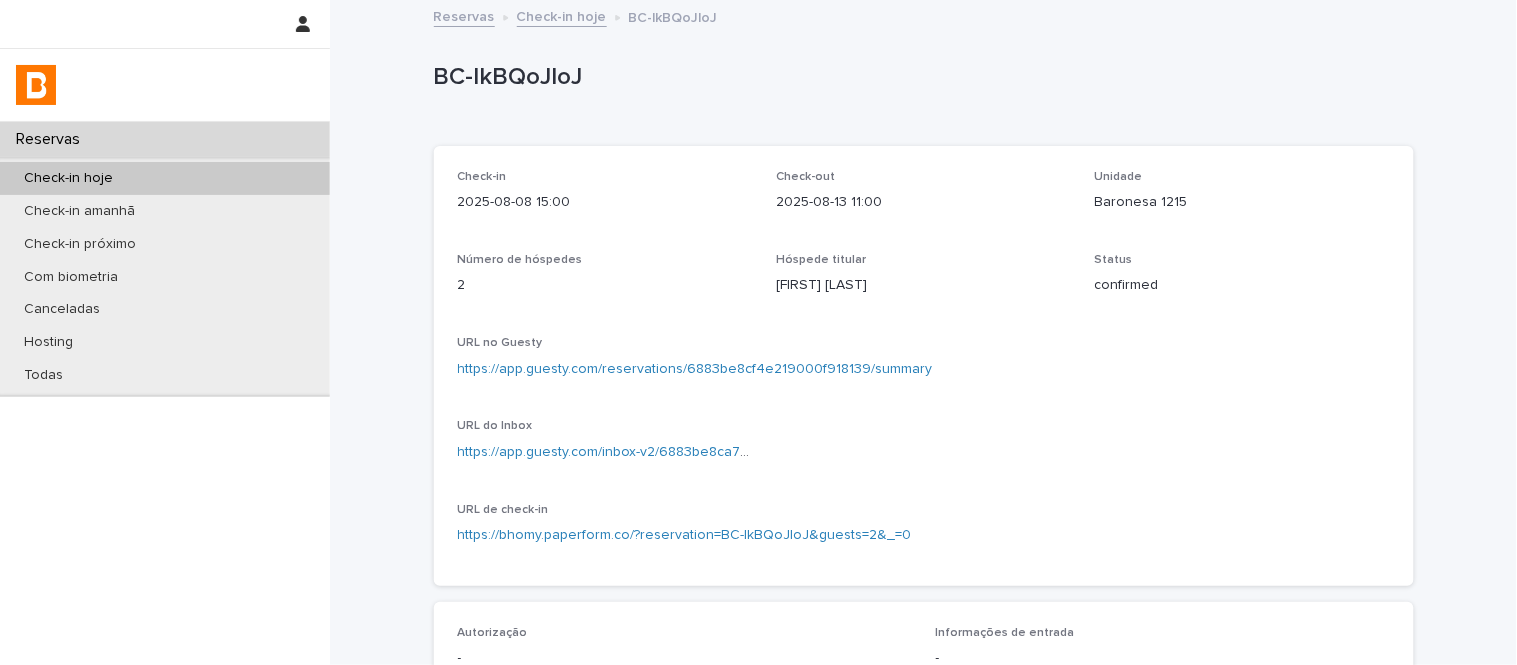 scroll, scrollTop: 333, scrollLeft: 0, axis: vertical 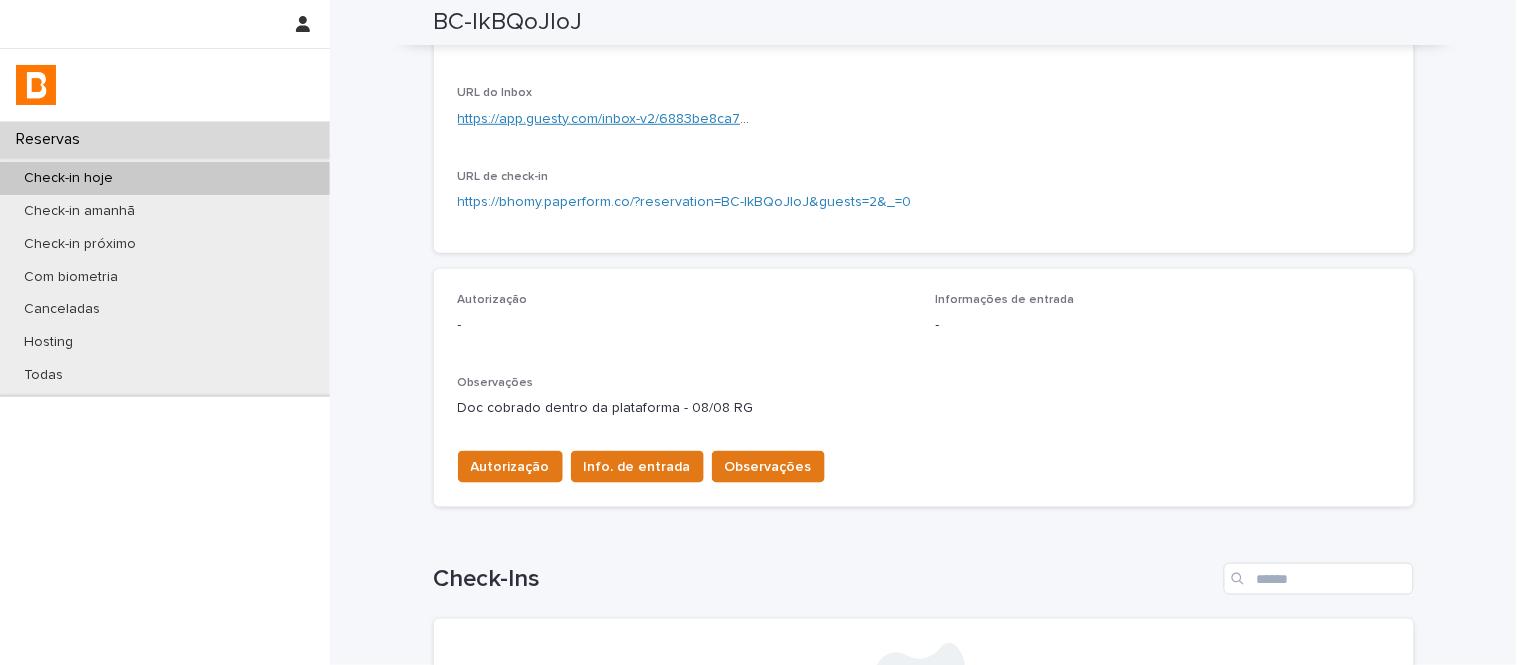 click on "https://app.guesty.com/inbox-v2/6883be8ca715e3000fdddb36?reservationId=6883be8cf4e219000f918139" at bounding box center (795, 119) 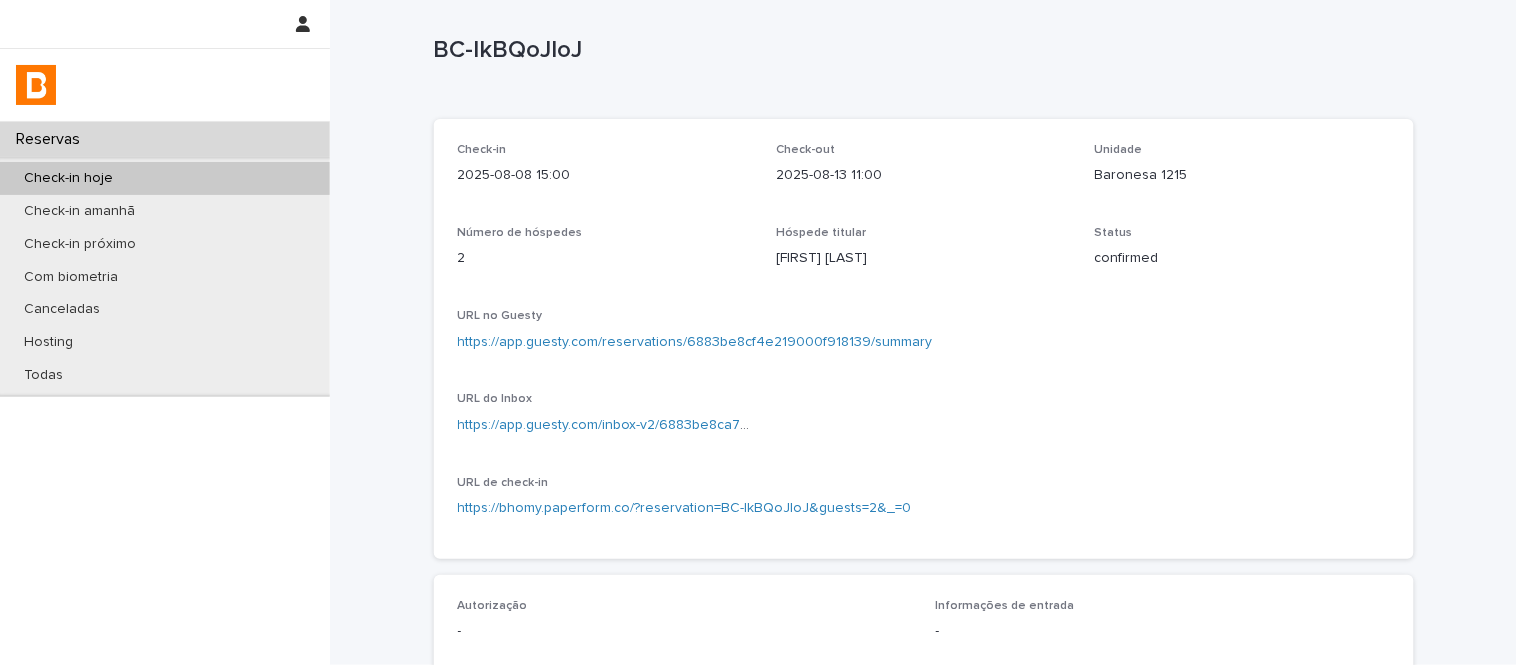 scroll, scrollTop: 0, scrollLeft: 0, axis: both 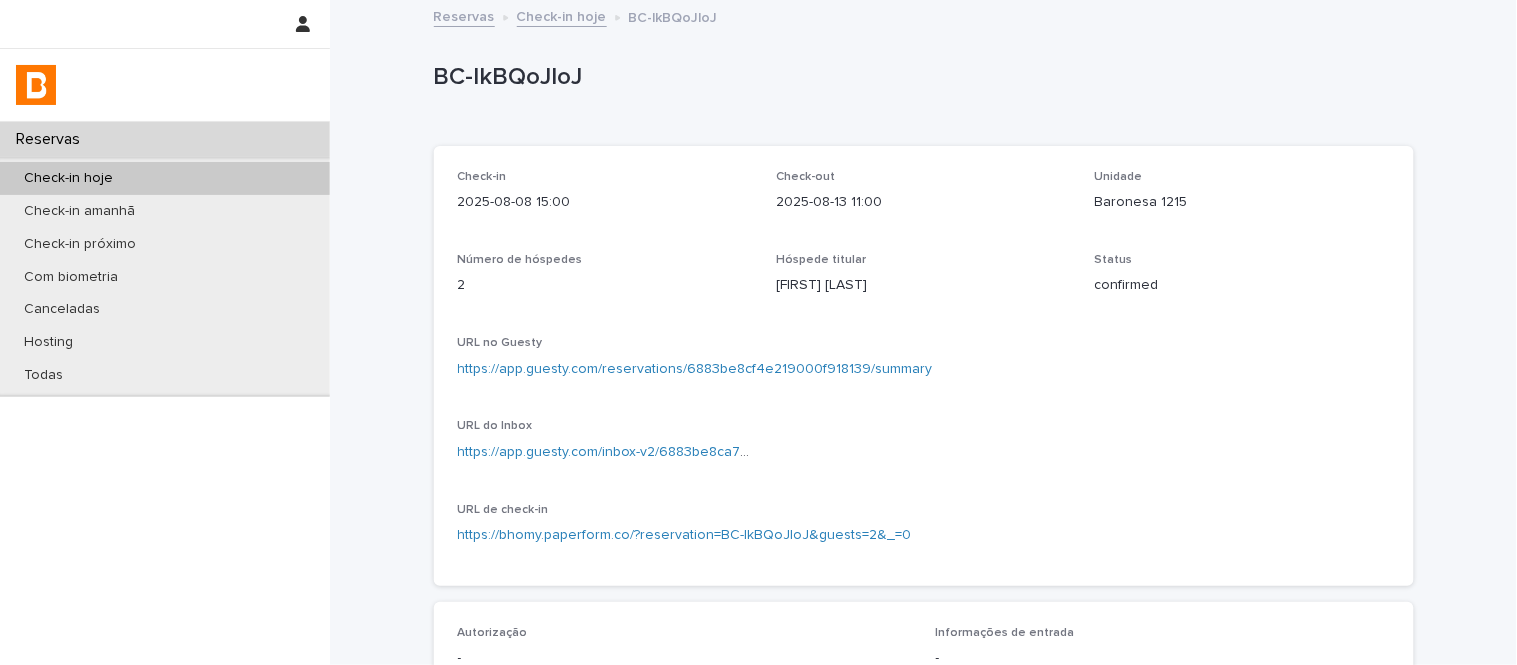 click on "Baronesa 1215" at bounding box center [1242, 202] 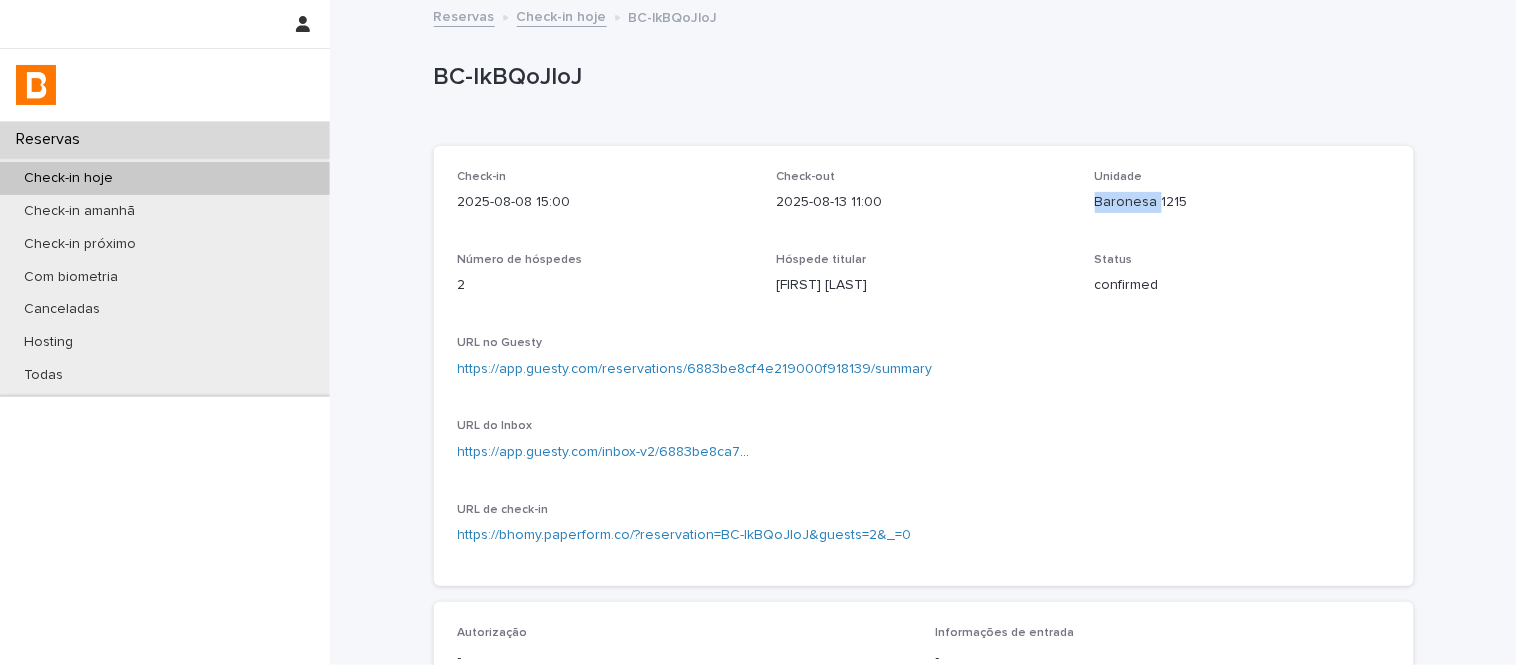 click on "Baronesa 1215" at bounding box center [1242, 202] 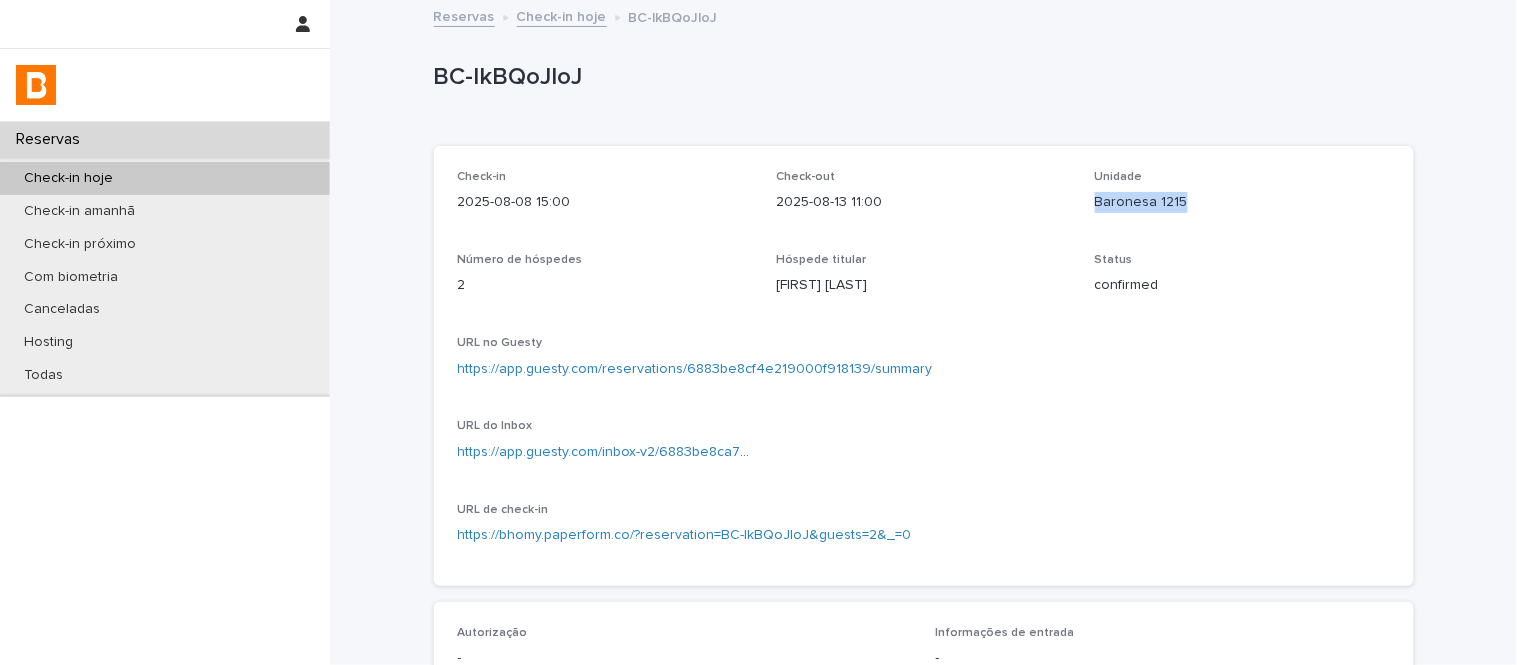 copy on "Baronesa 1215" 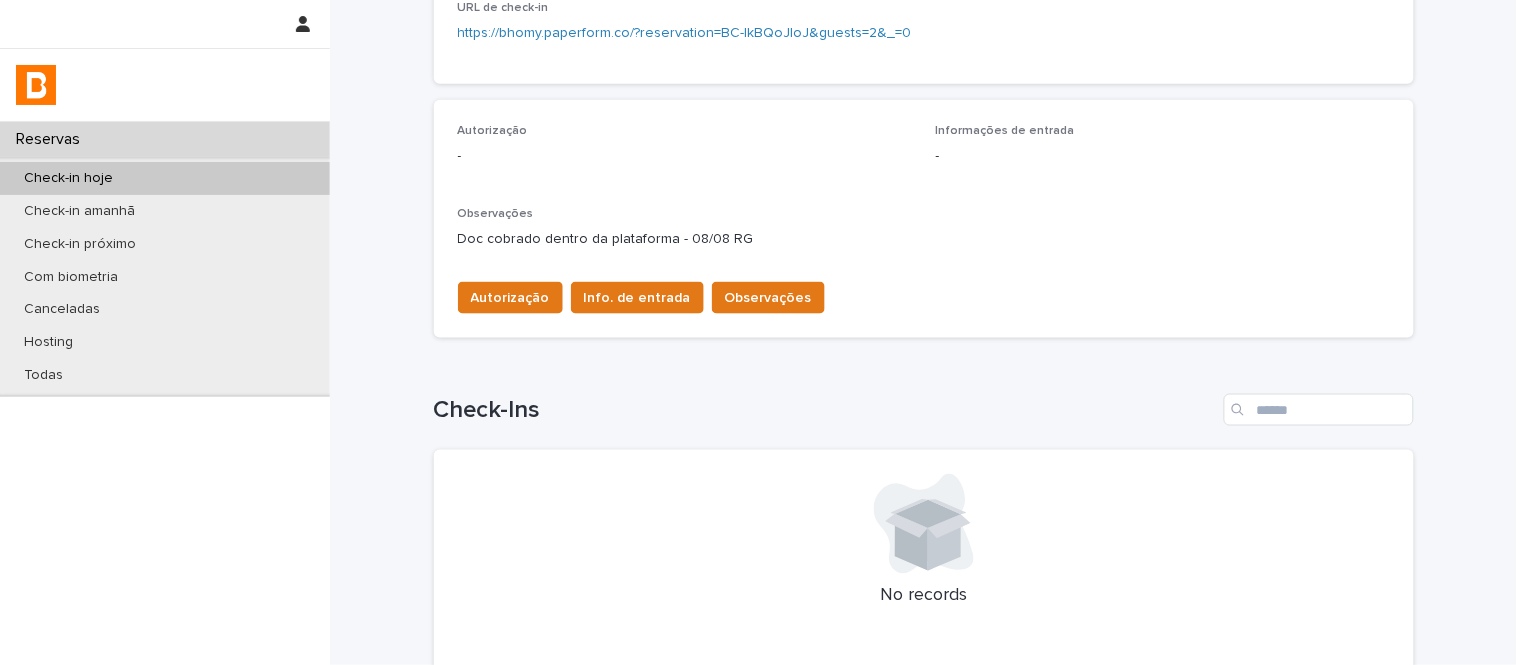 scroll, scrollTop: 555, scrollLeft: 0, axis: vertical 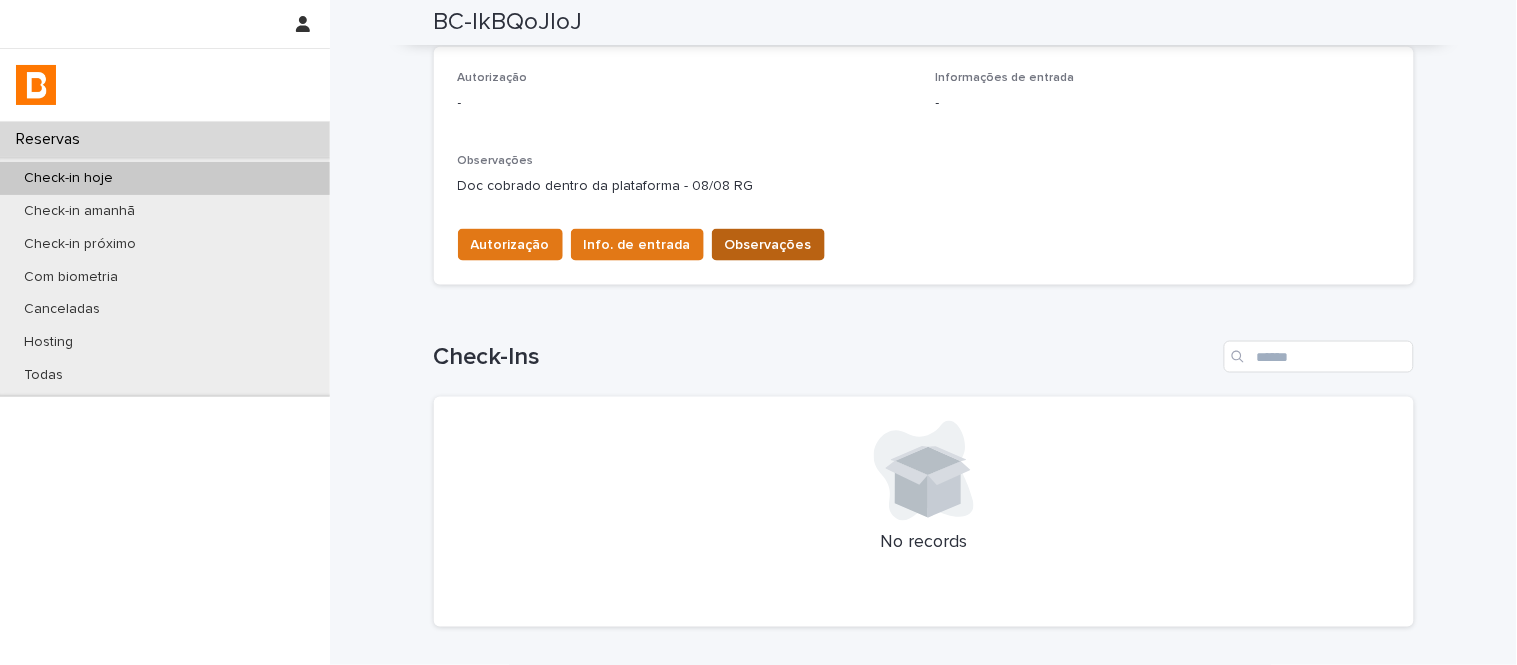 click on "Observações" at bounding box center [768, 245] 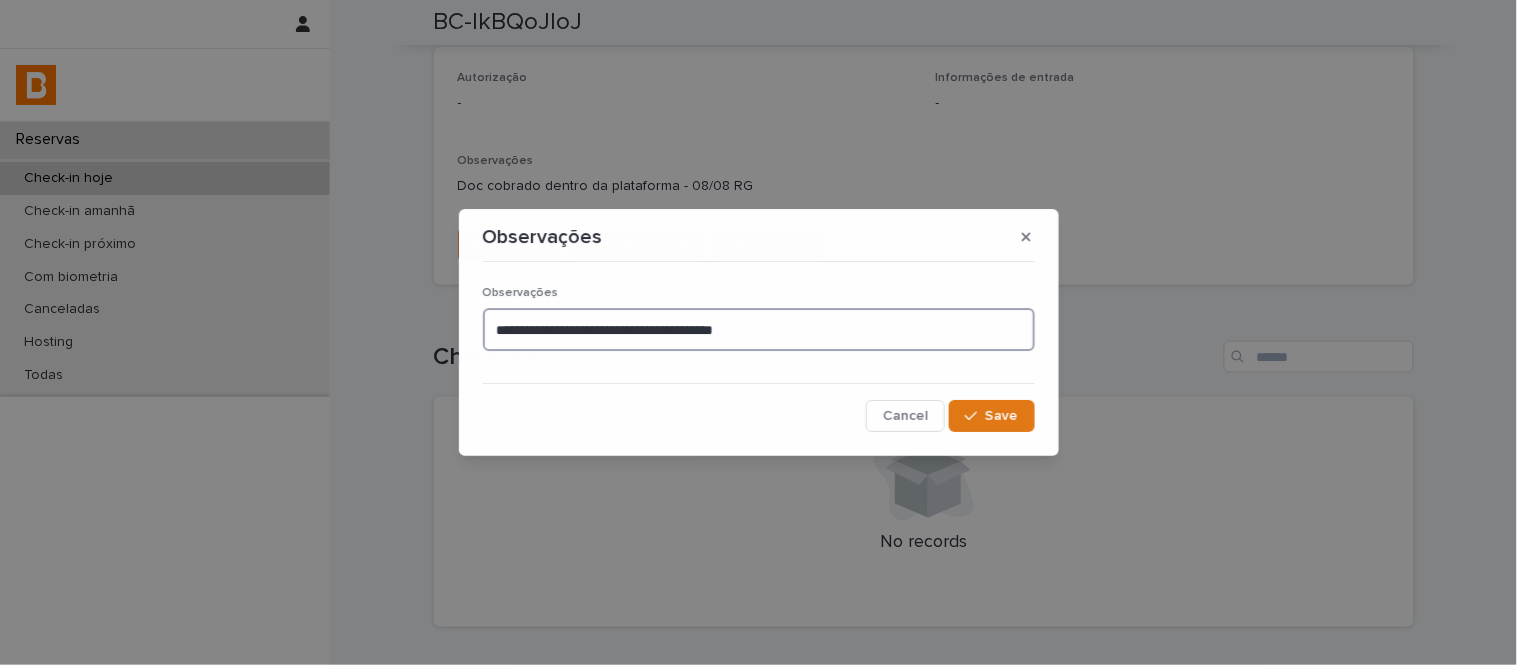 click on "**********" at bounding box center (759, 329) 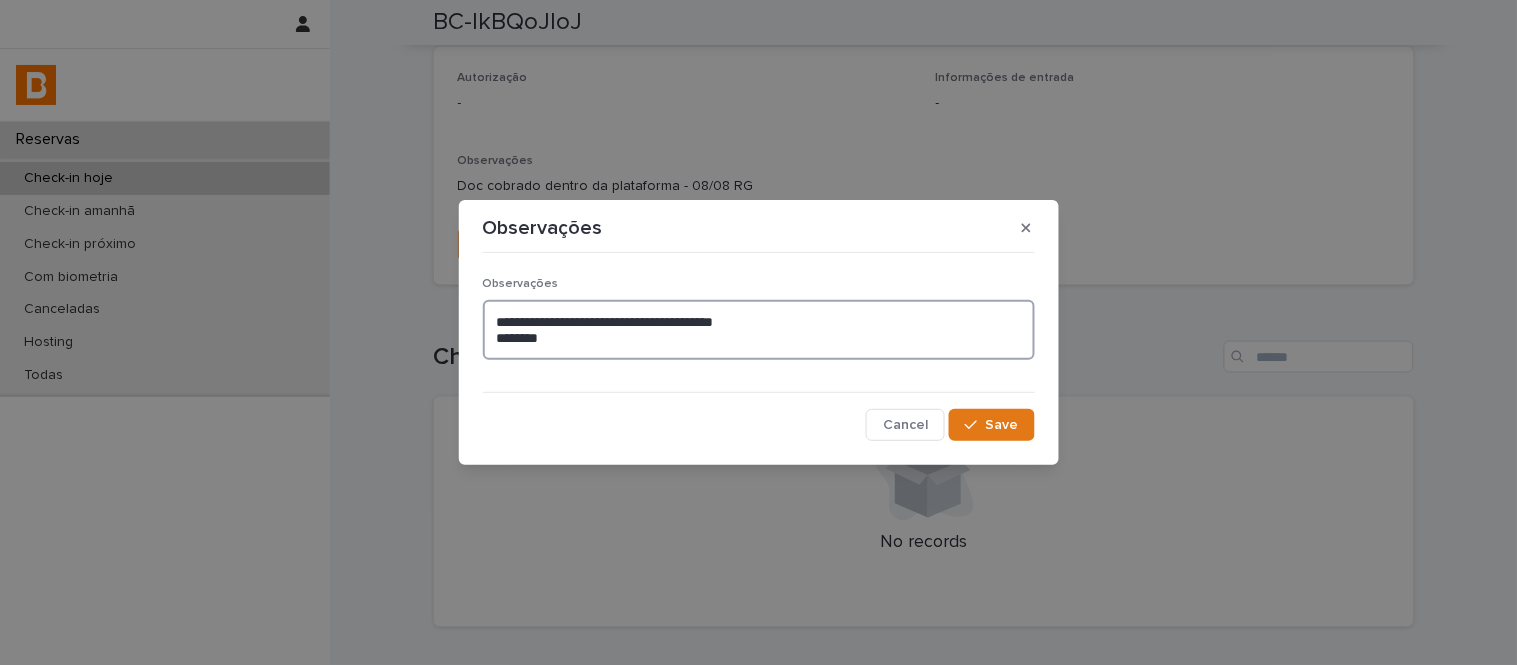 paste on "**********" 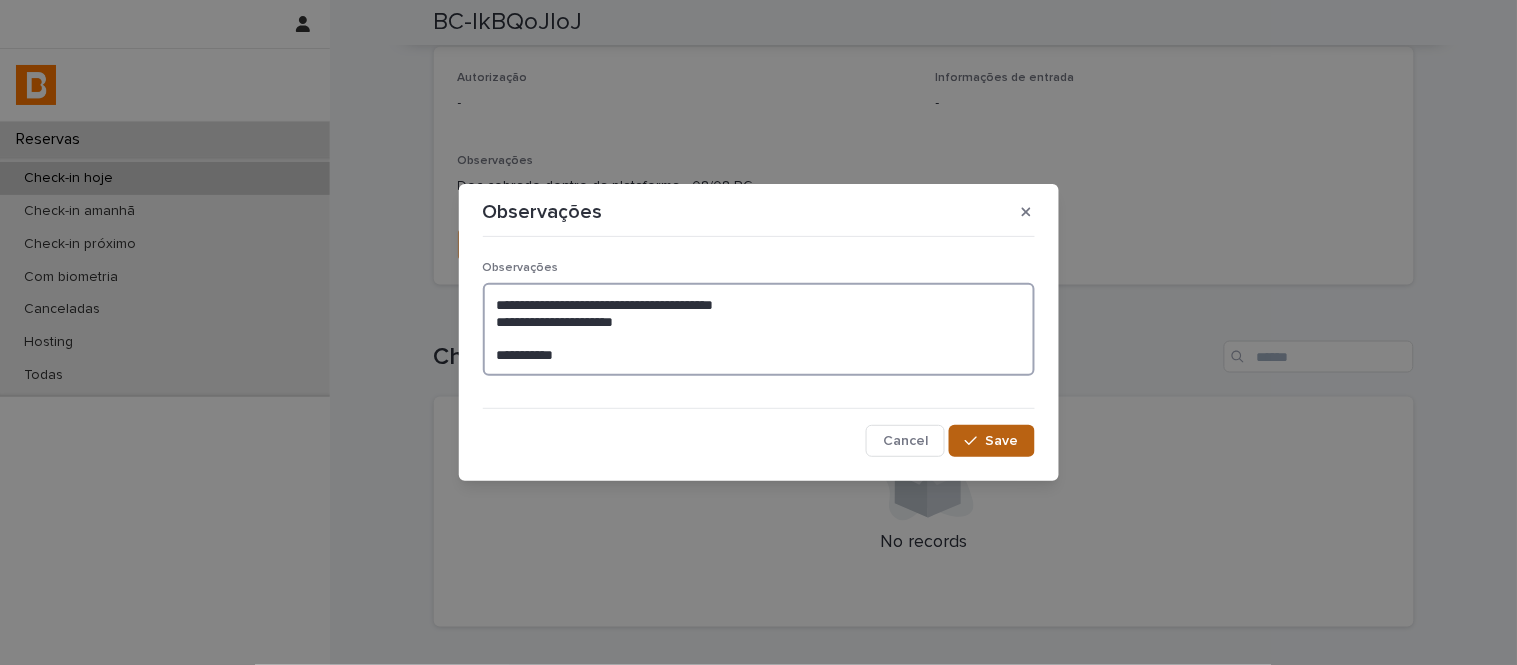 type on "**********" 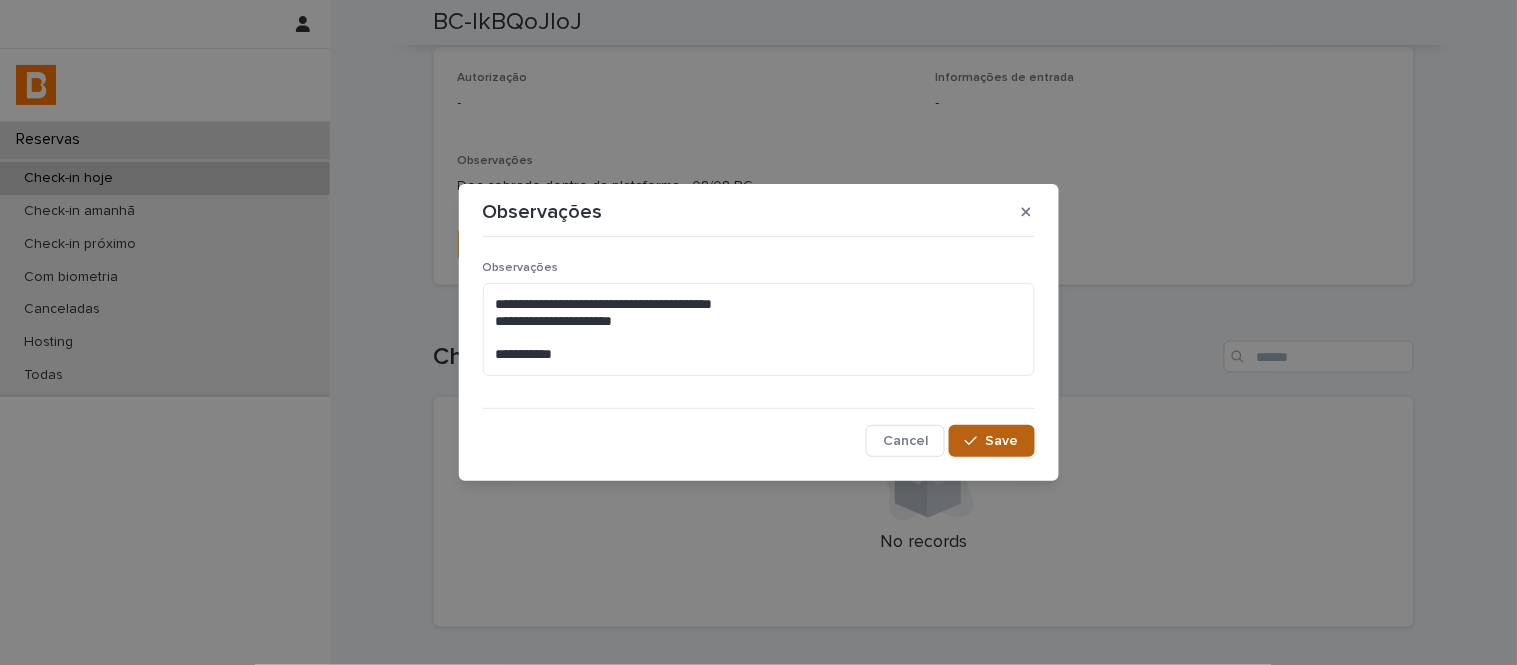 click on "Save" at bounding box center [991, 441] 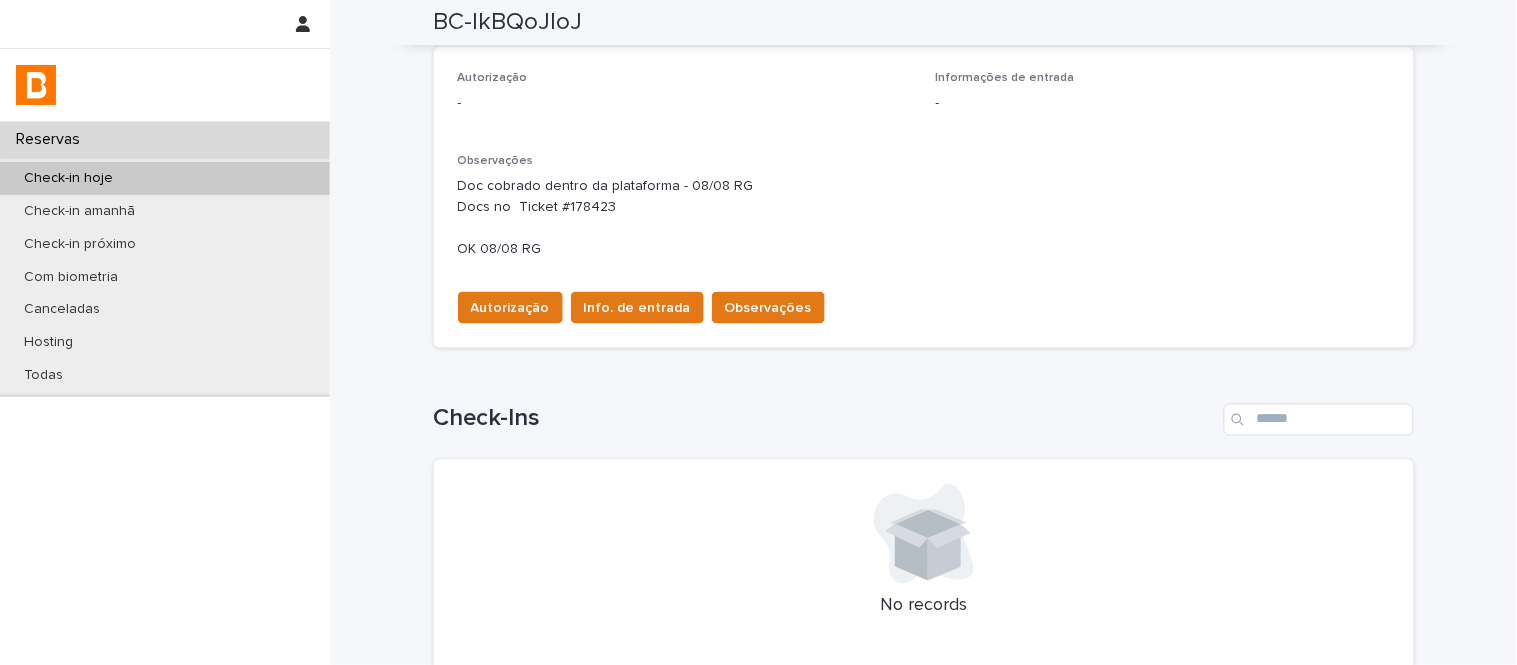 scroll, scrollTop: 586, scrollLeft: 0, axis: vertical 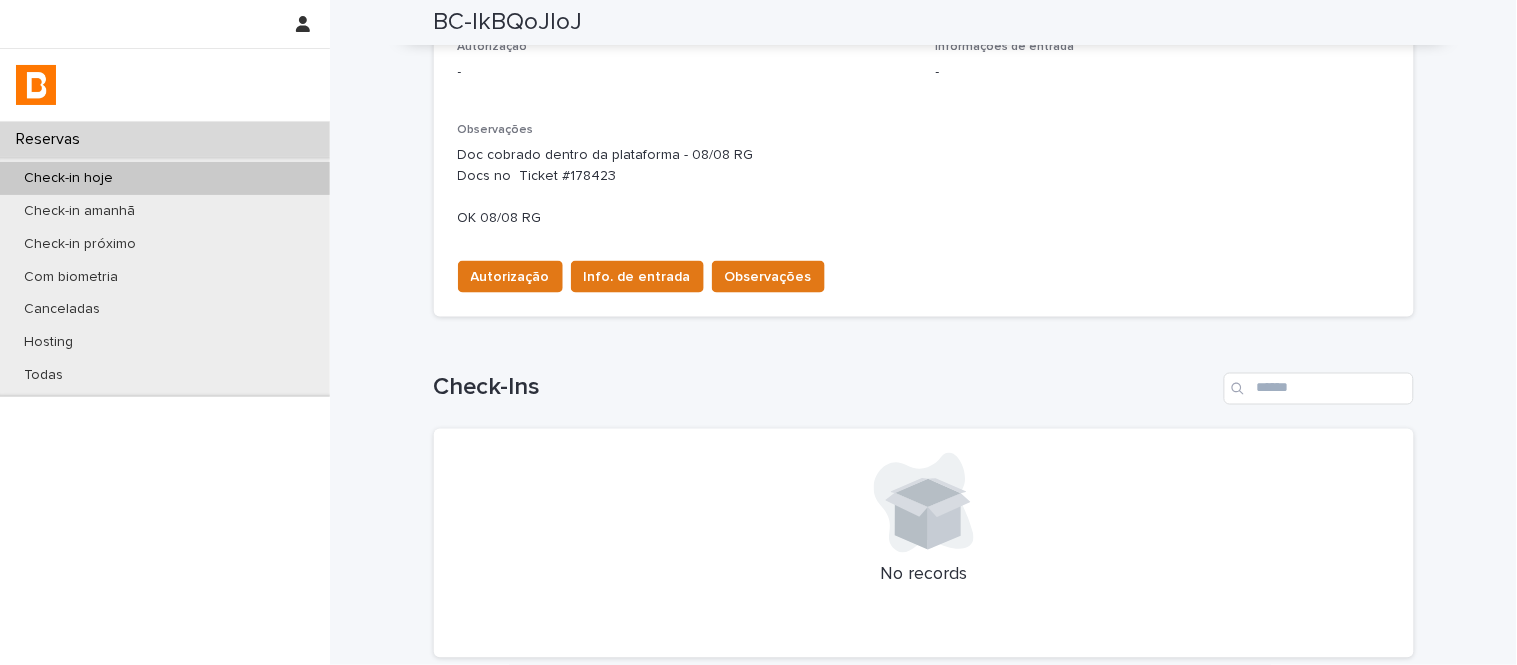 click on "Autorização Info. de entrada Observações" at bounding box center [924, 273] 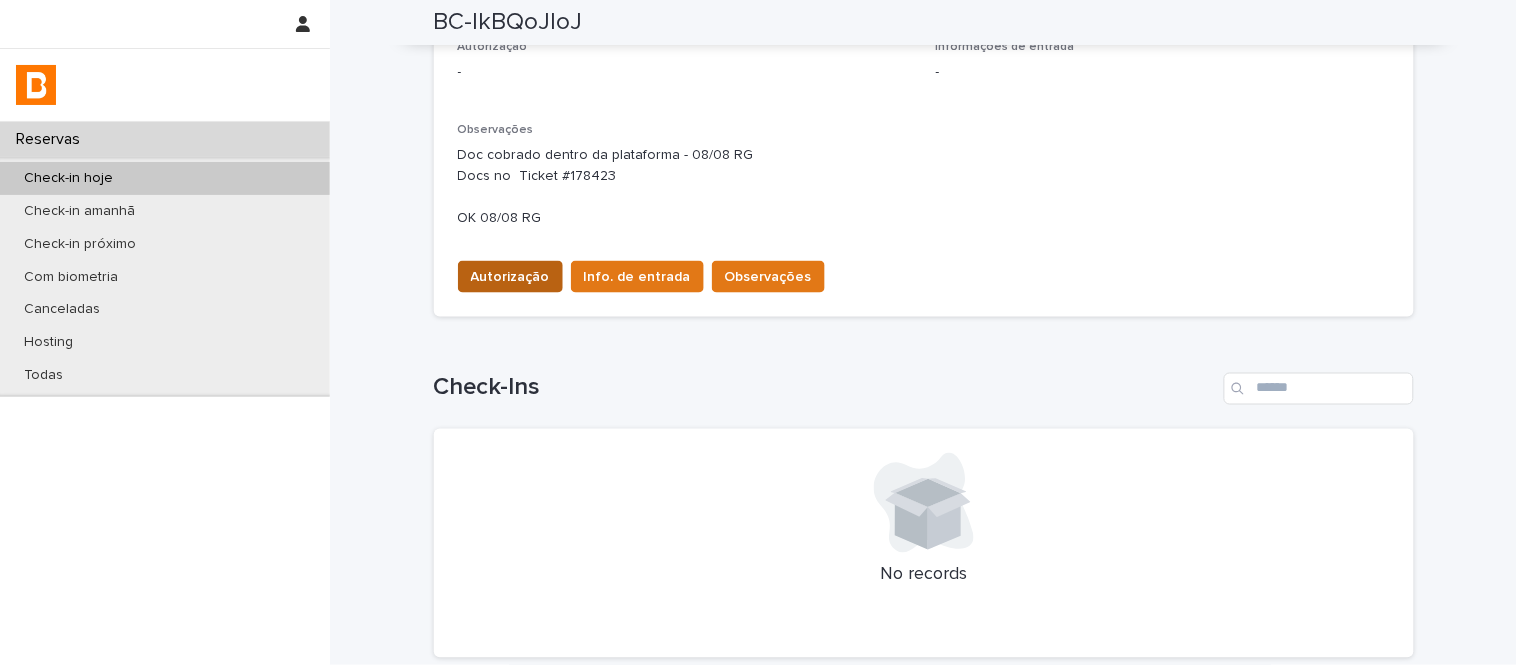 click on "Autorização" at bounding box center (510, 277) 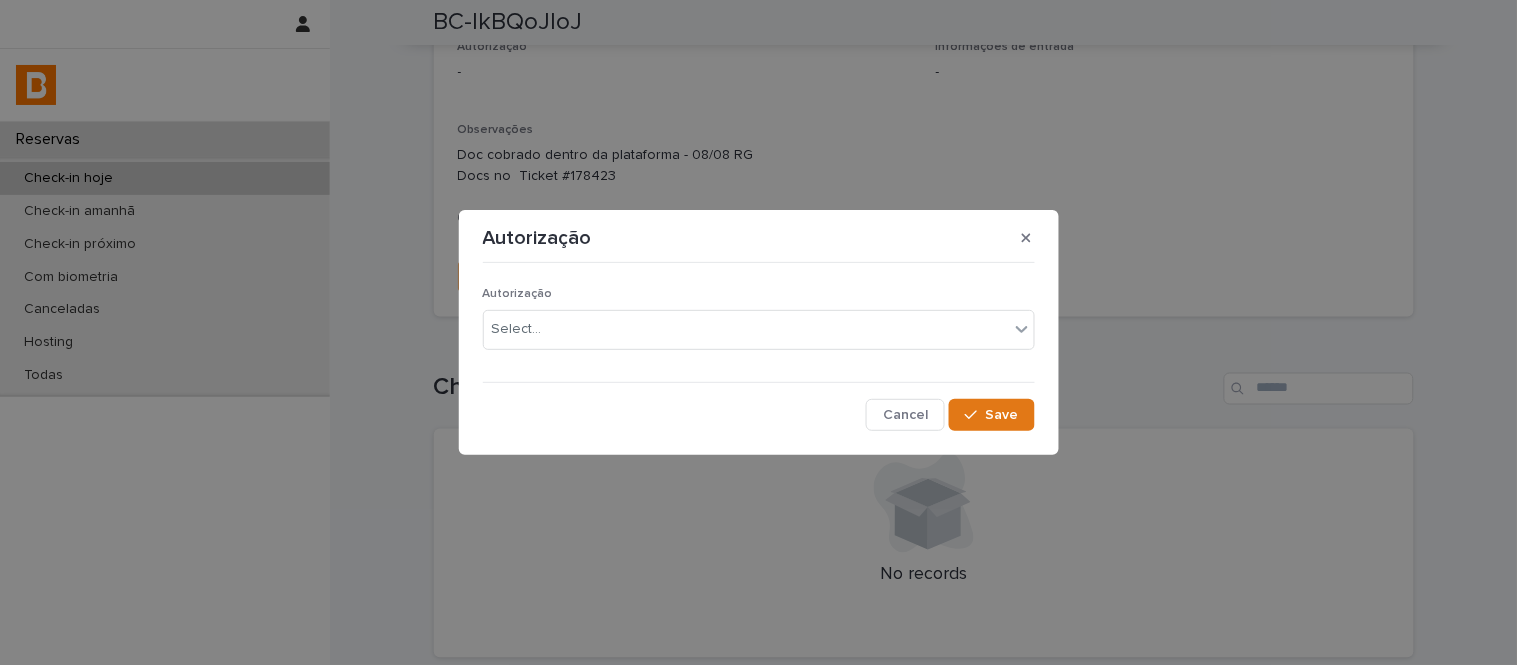click on "Autorização Select..." at bounding box center [759, 326] 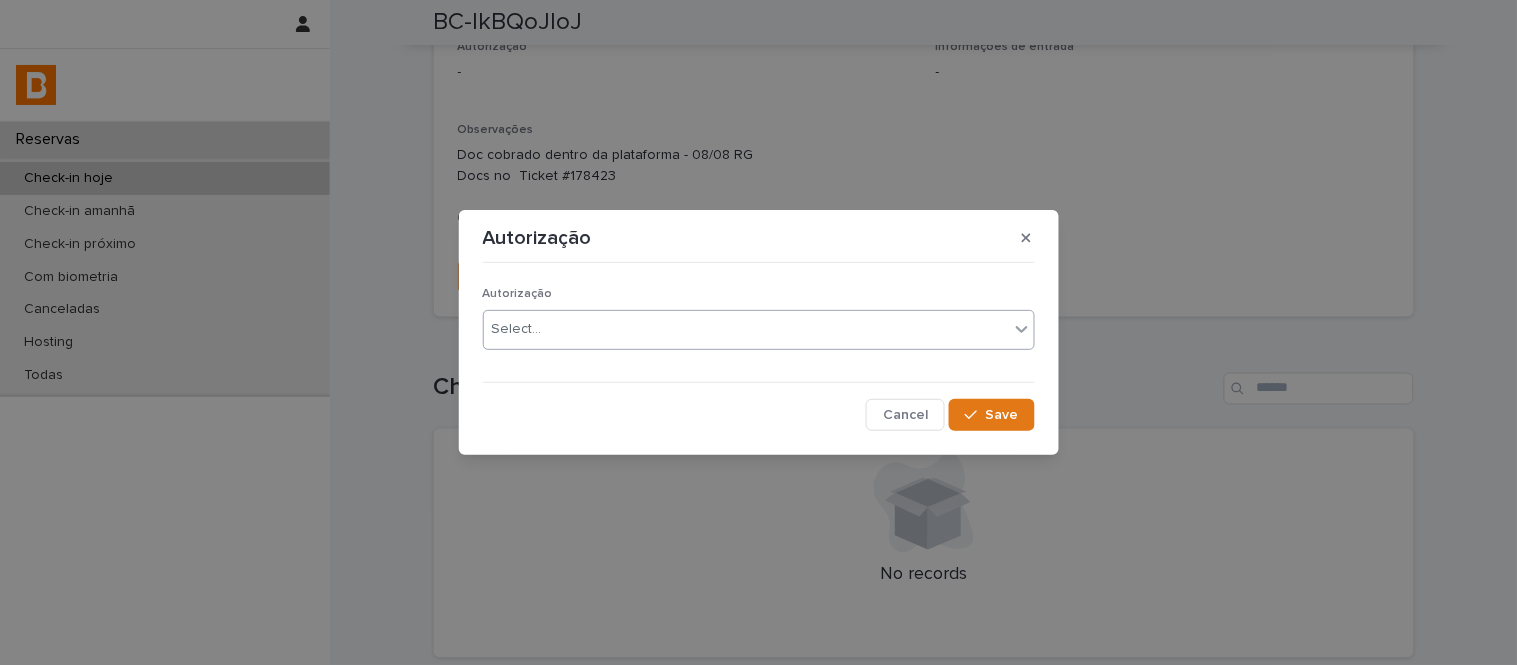 click on "Select..." at bounding box center (746, 329) 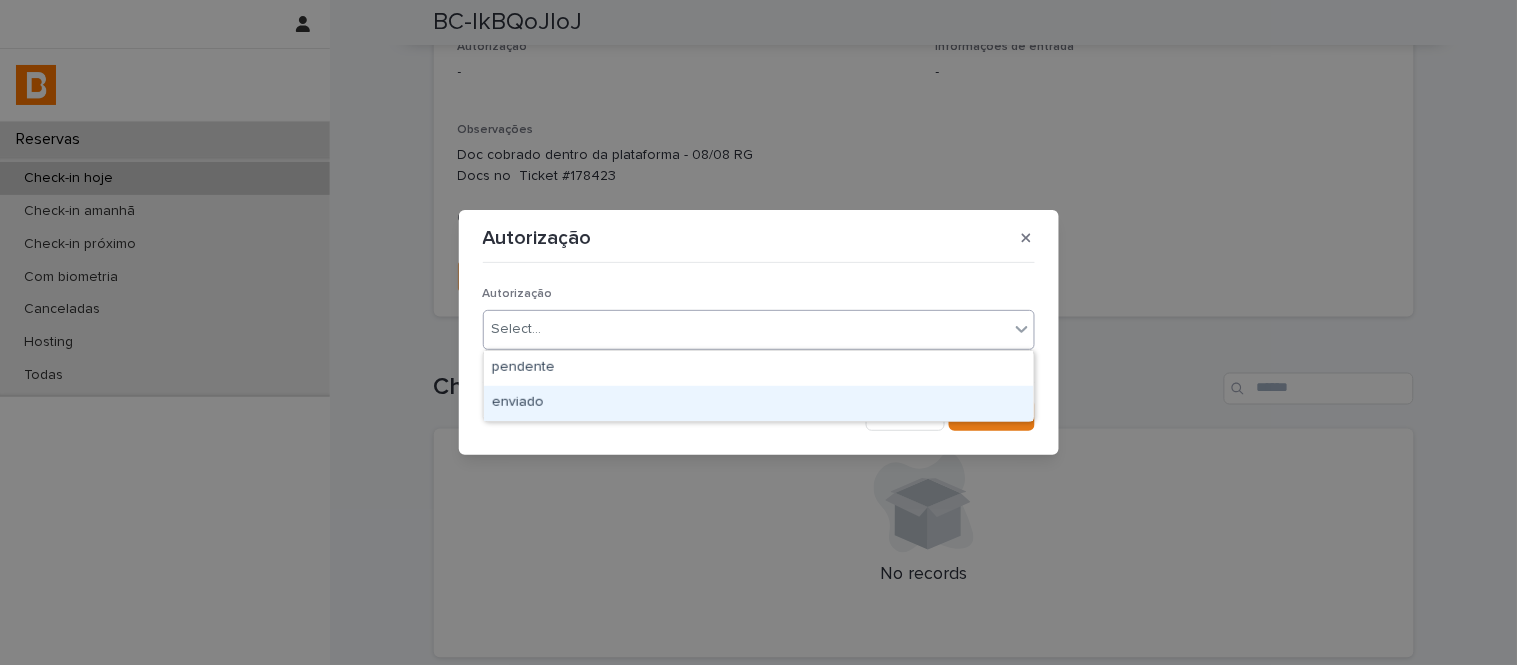 click on "enviado" at bounding box center (759, 403) 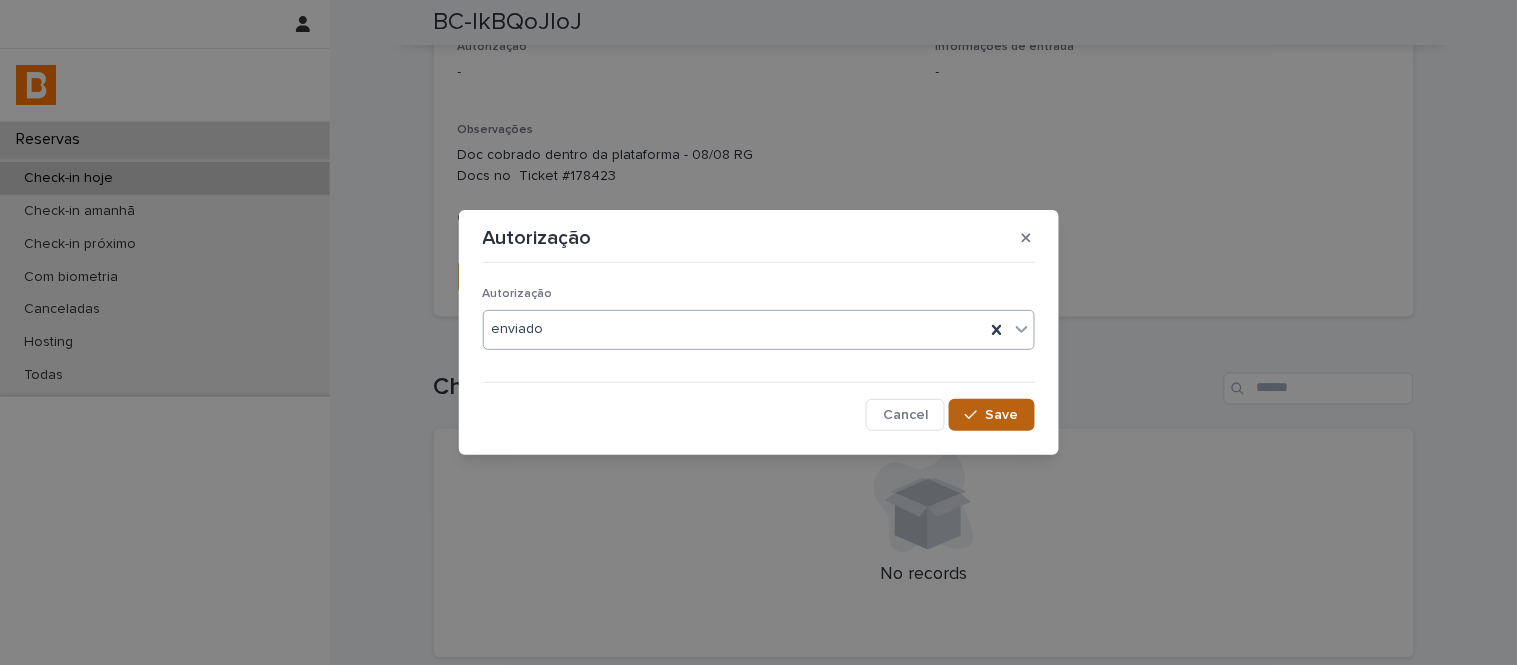 click on "Save" at bounding box center [991, 415] 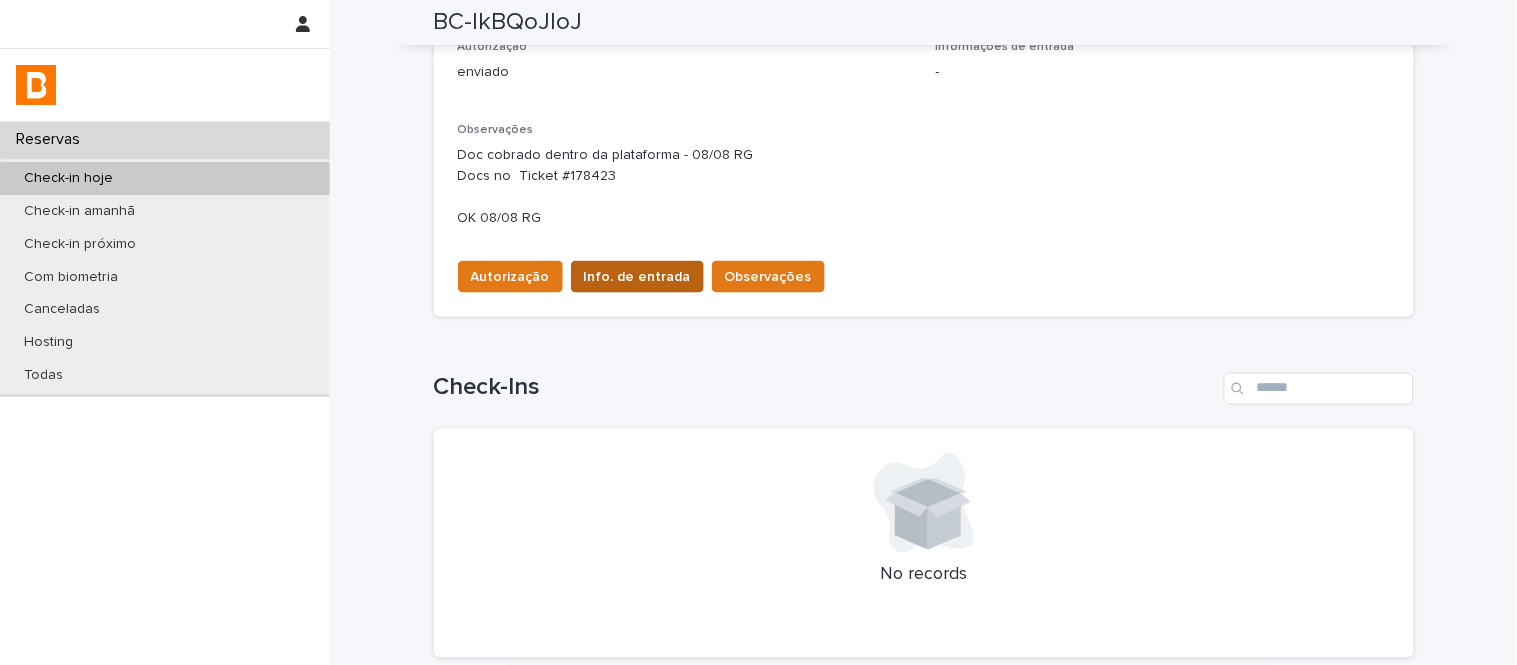 click on "Info. de entrada" at bounding box center (637, 277) 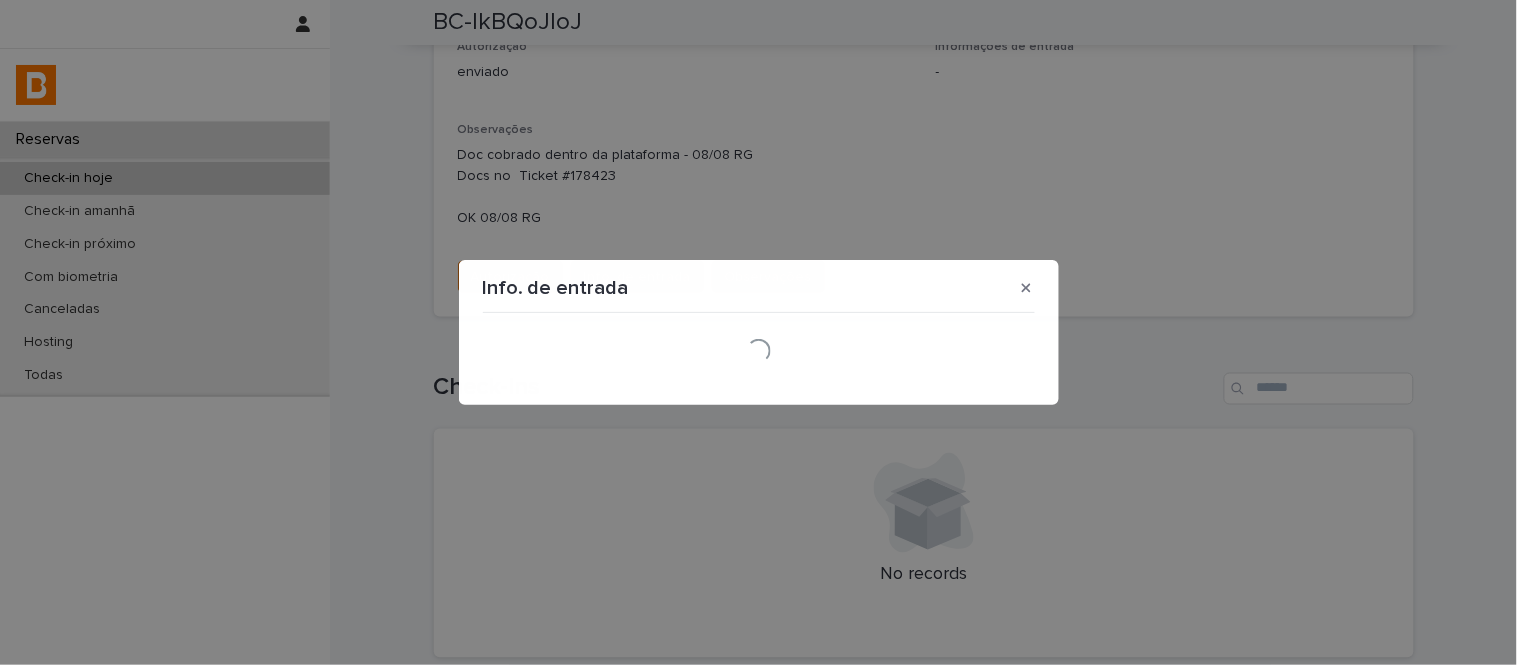 click on "Loading..." at bounding box center [759, 351] 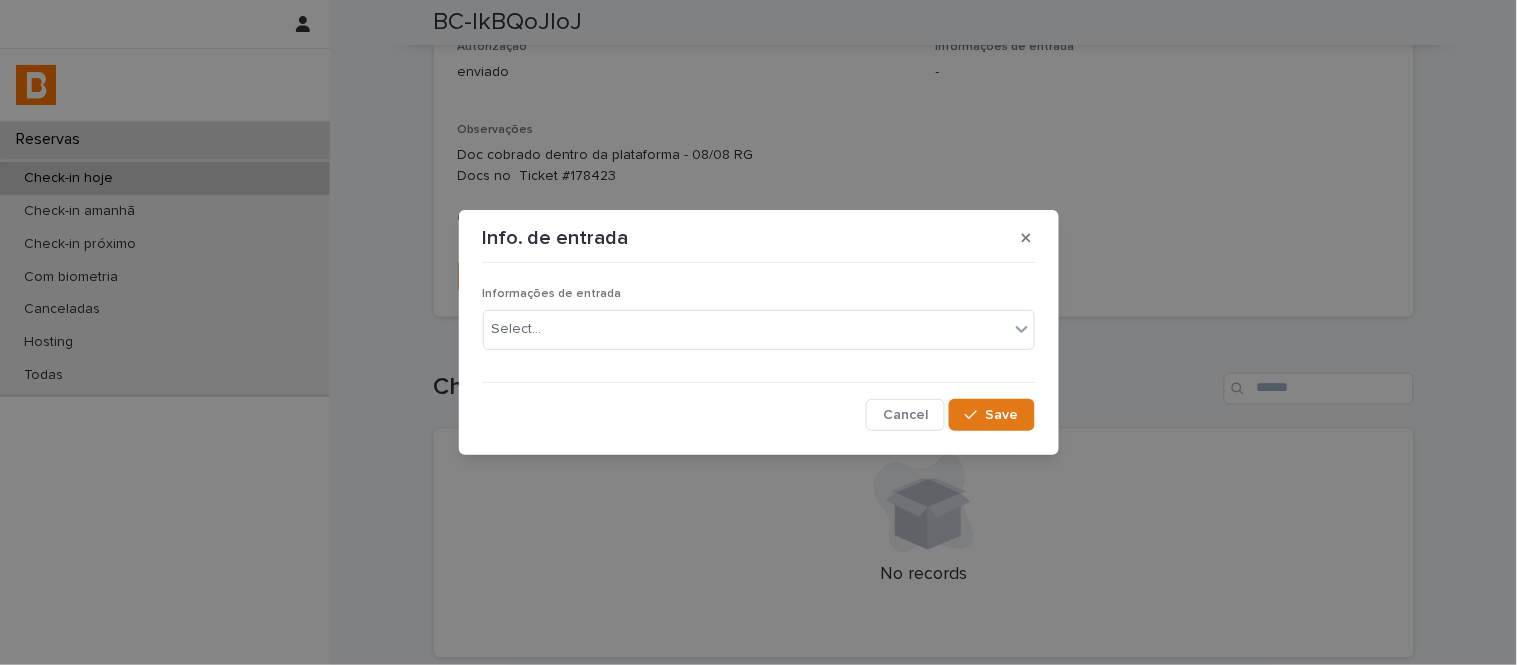 click on "Select..." at bounding box center (746, 329) 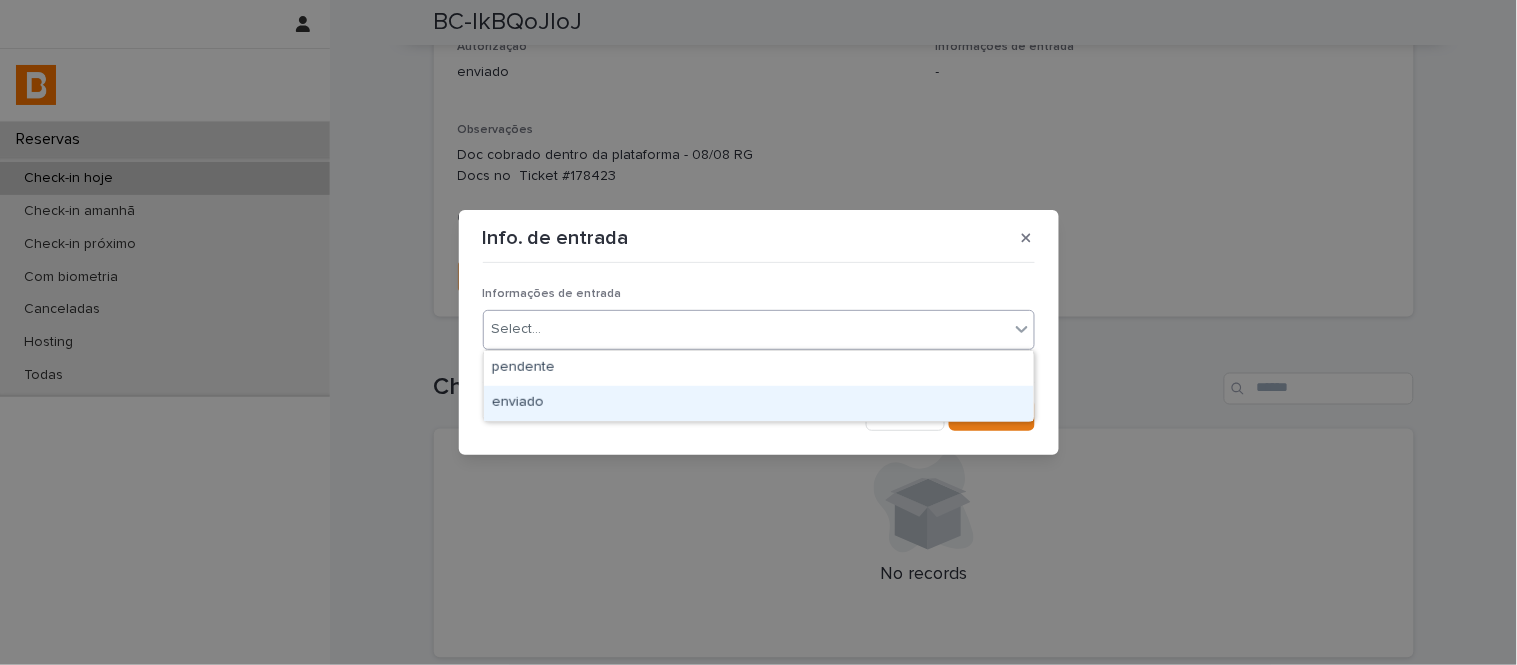 click on "enviado" at bounding box center [759, 403] 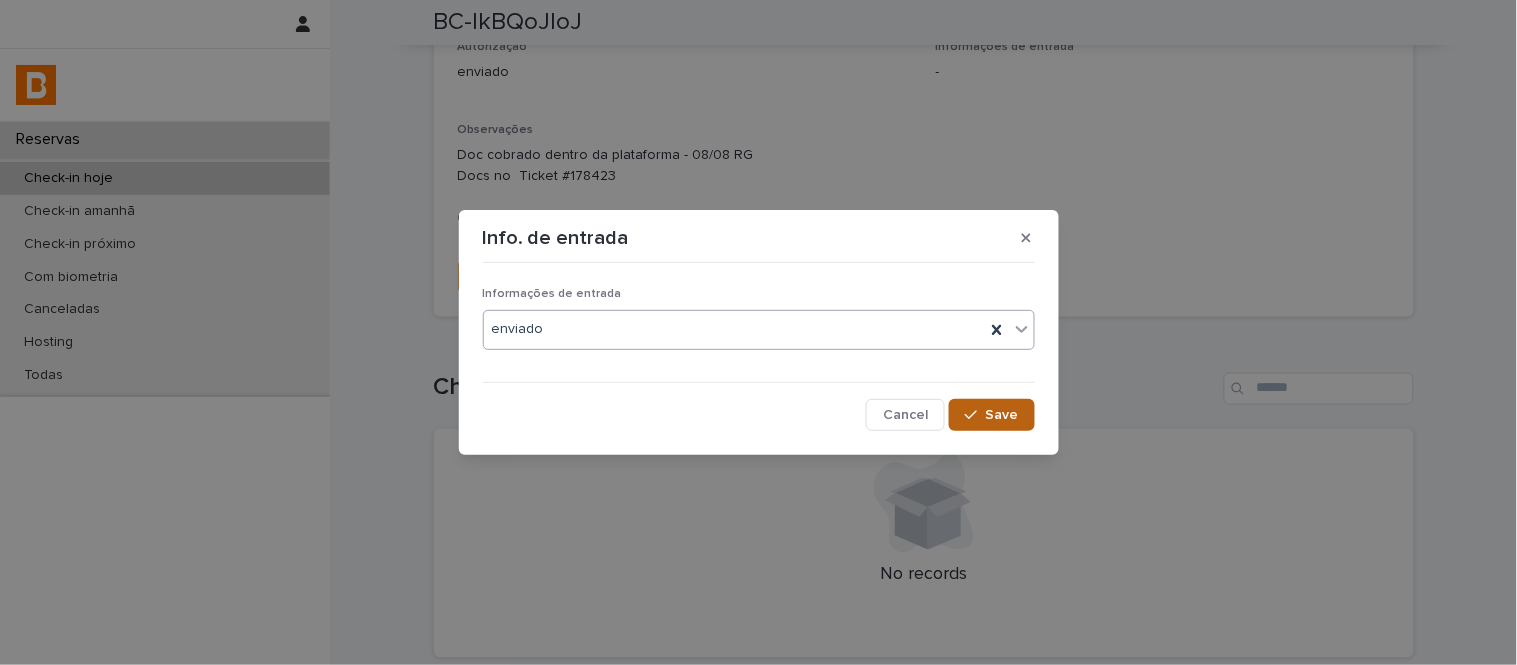 click on "Save" at bounding box center [1002, 415] 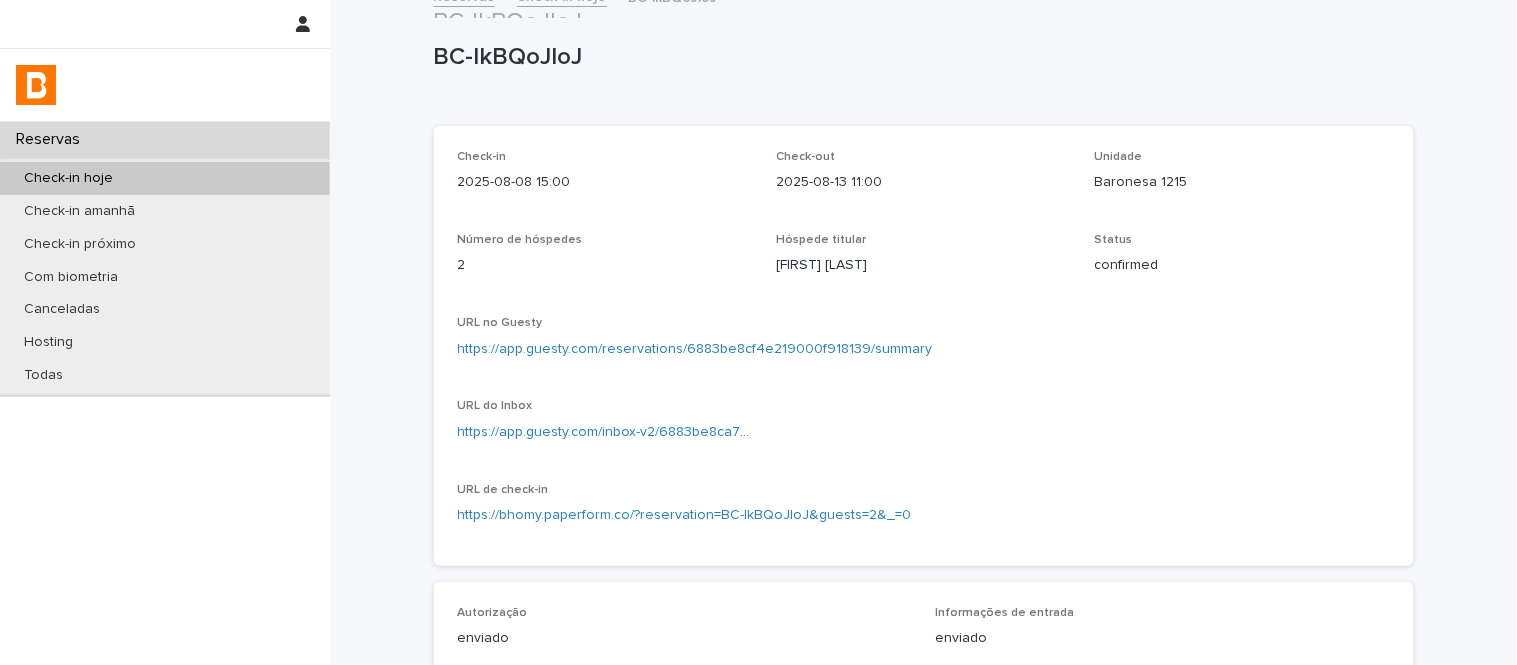 scroll, scrollTop: 0, scrollLeft: 0, axis: both 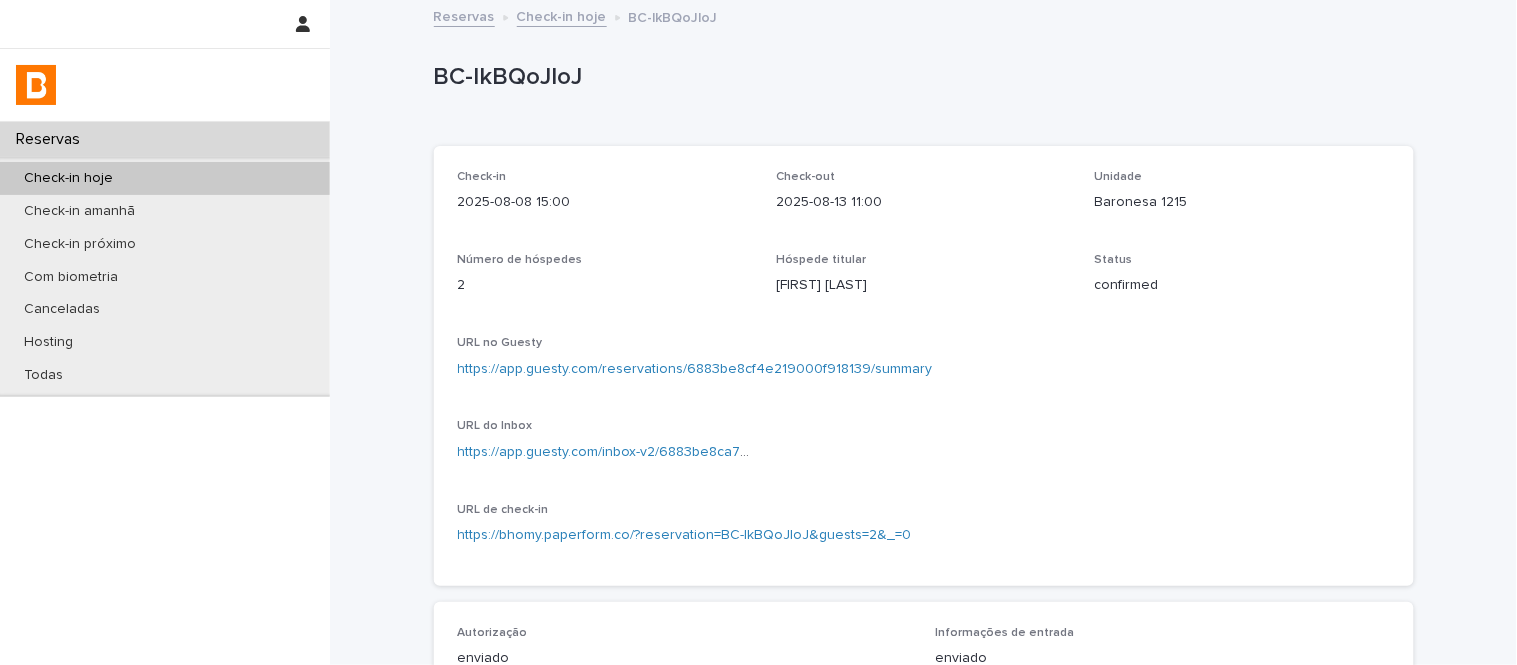 click on "Check-in hoje" at bounding box center [562, 15] 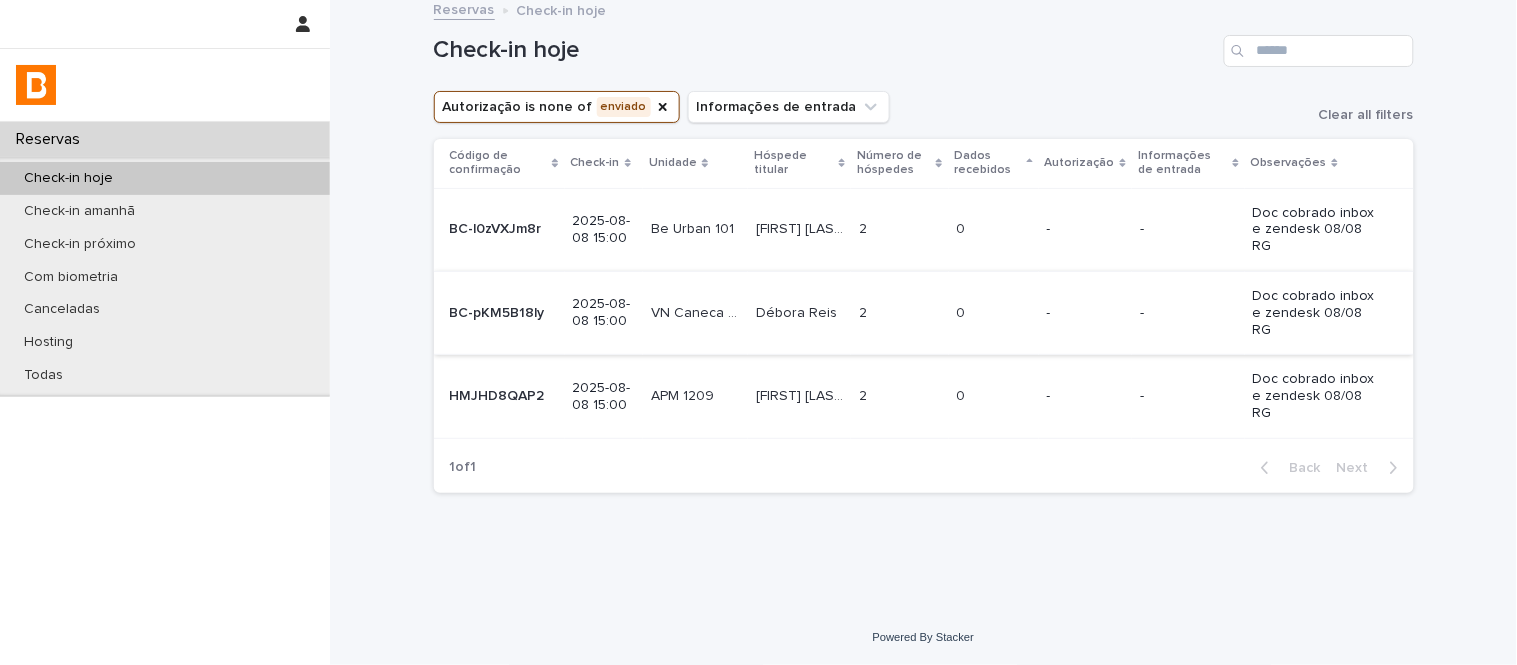 scroll, scrollTop: 7, scrollLeft: 0, axis: vertical 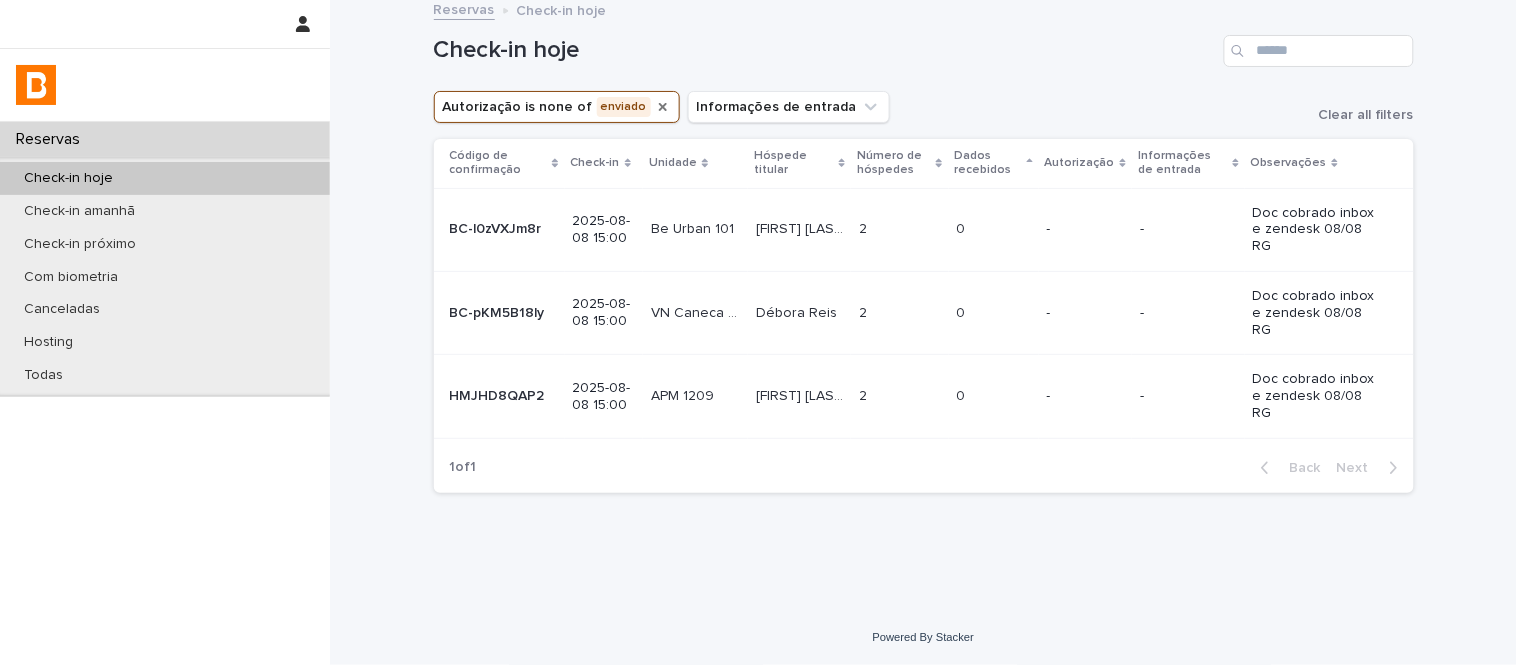 click 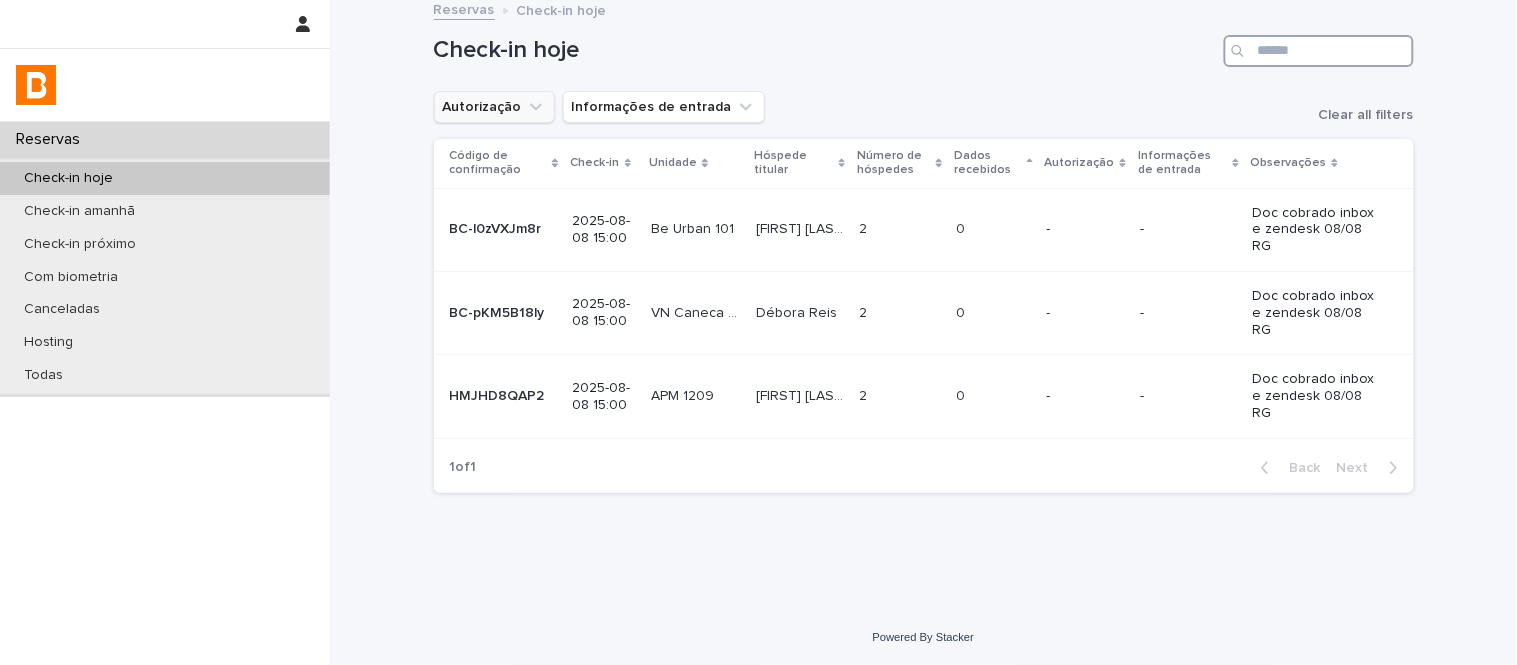 click at bounding box center (1319, 51) 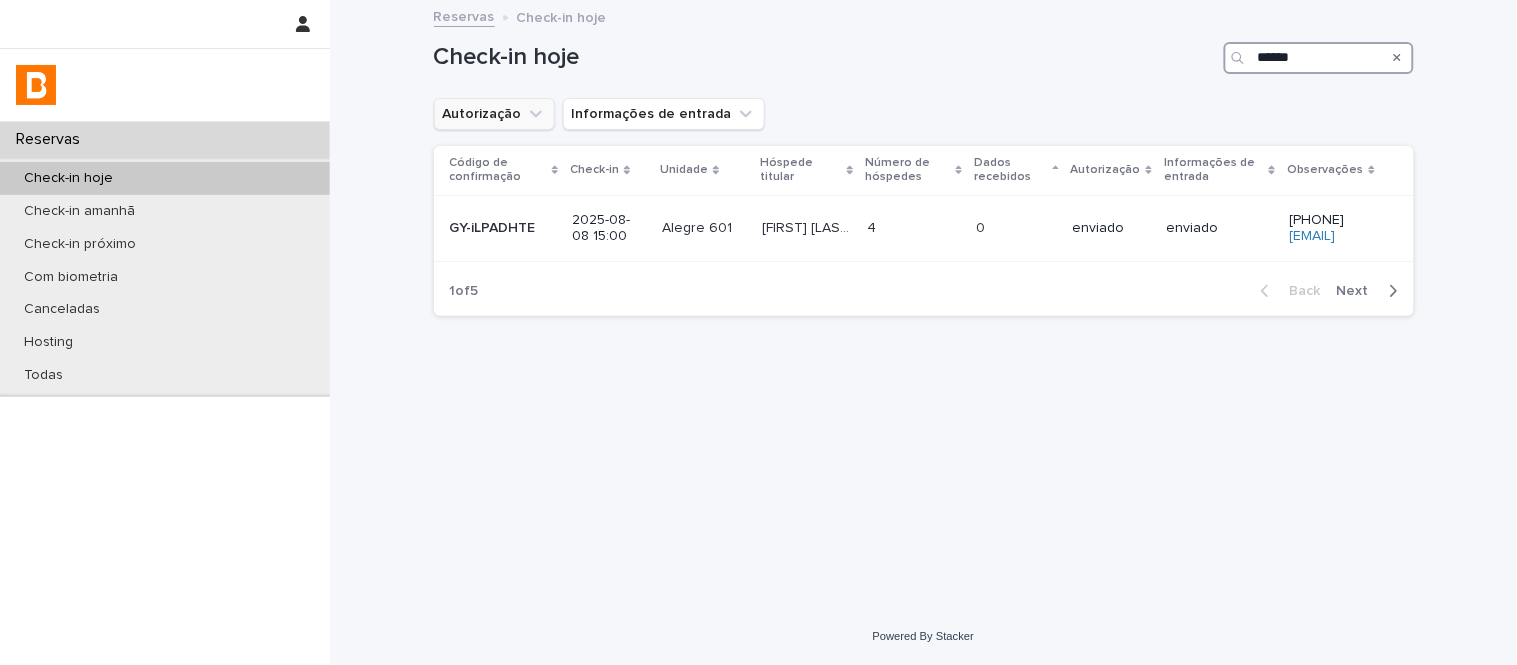 scroll, scrollTop: 0, scrollLeft: 0, axis: both 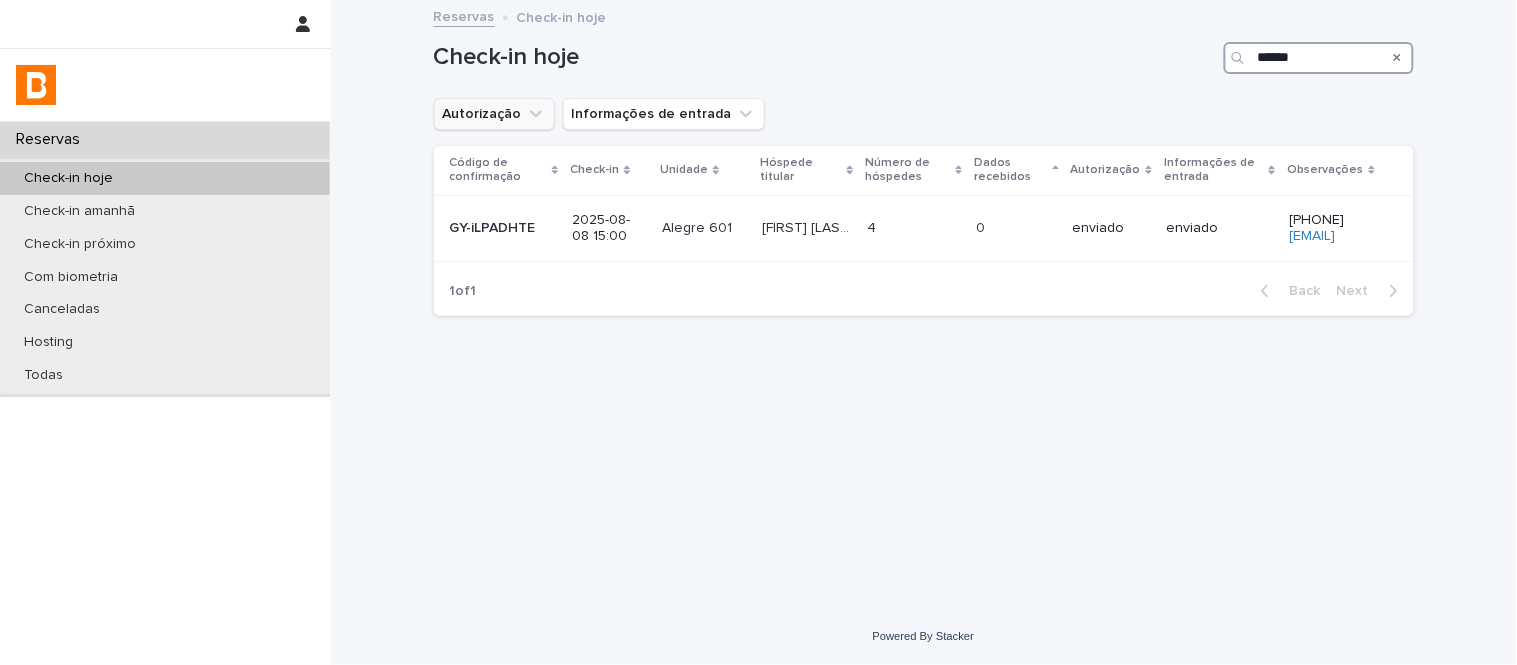 type on "******" 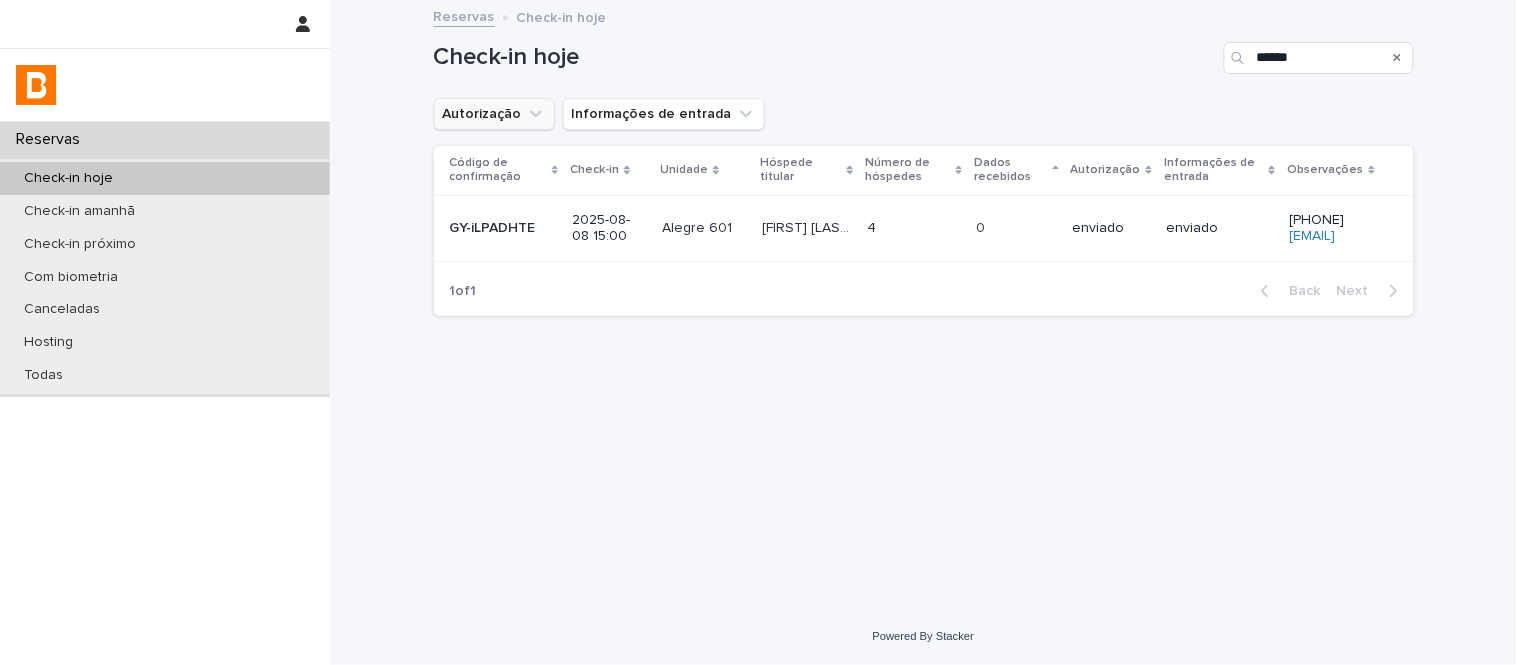 click at bounding box center (1398, 58) 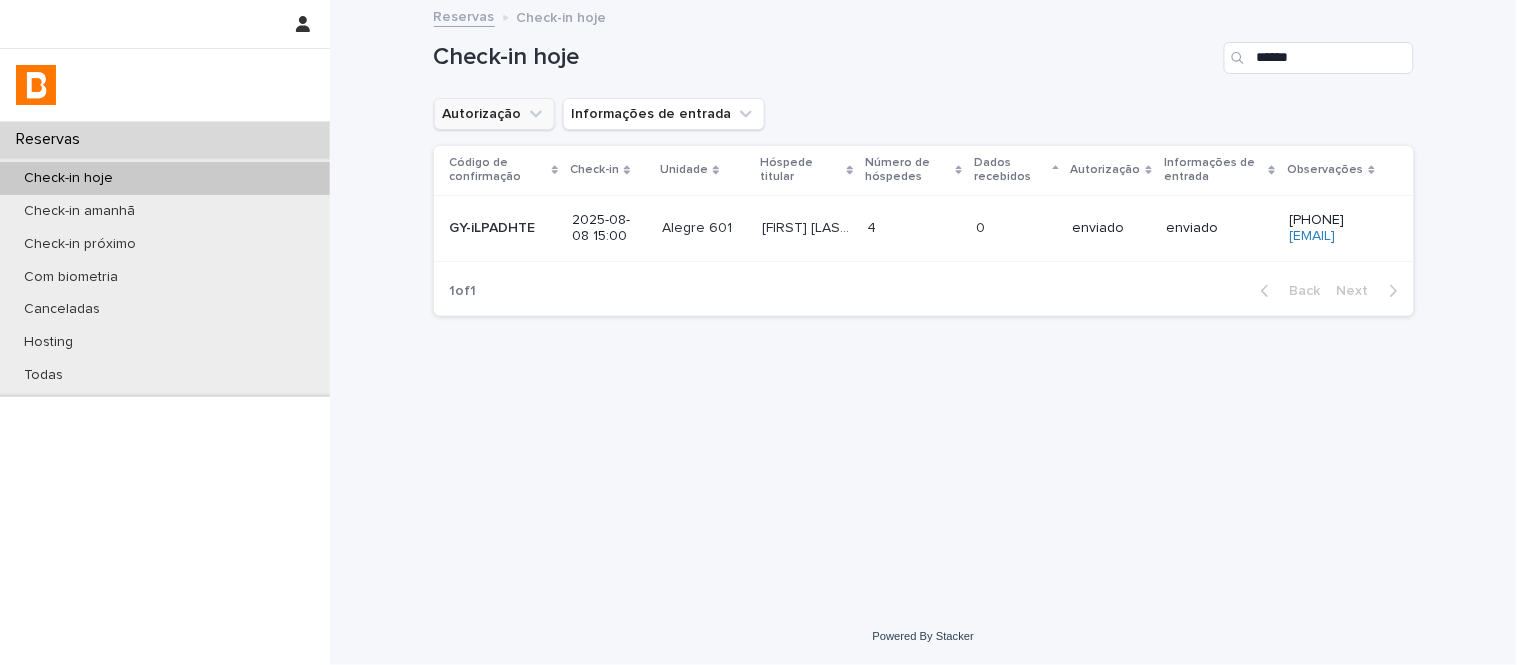 type 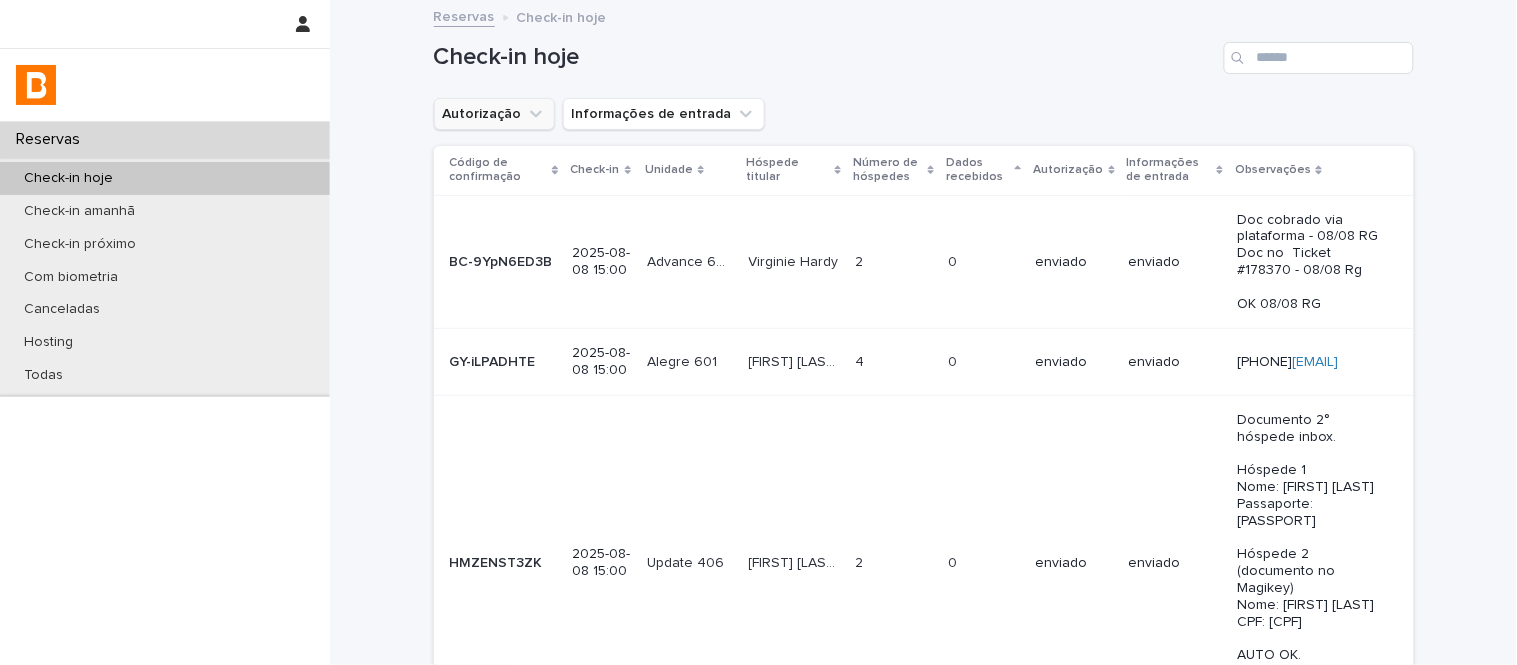 click on "Autorização" at bounding box center [494, 114] 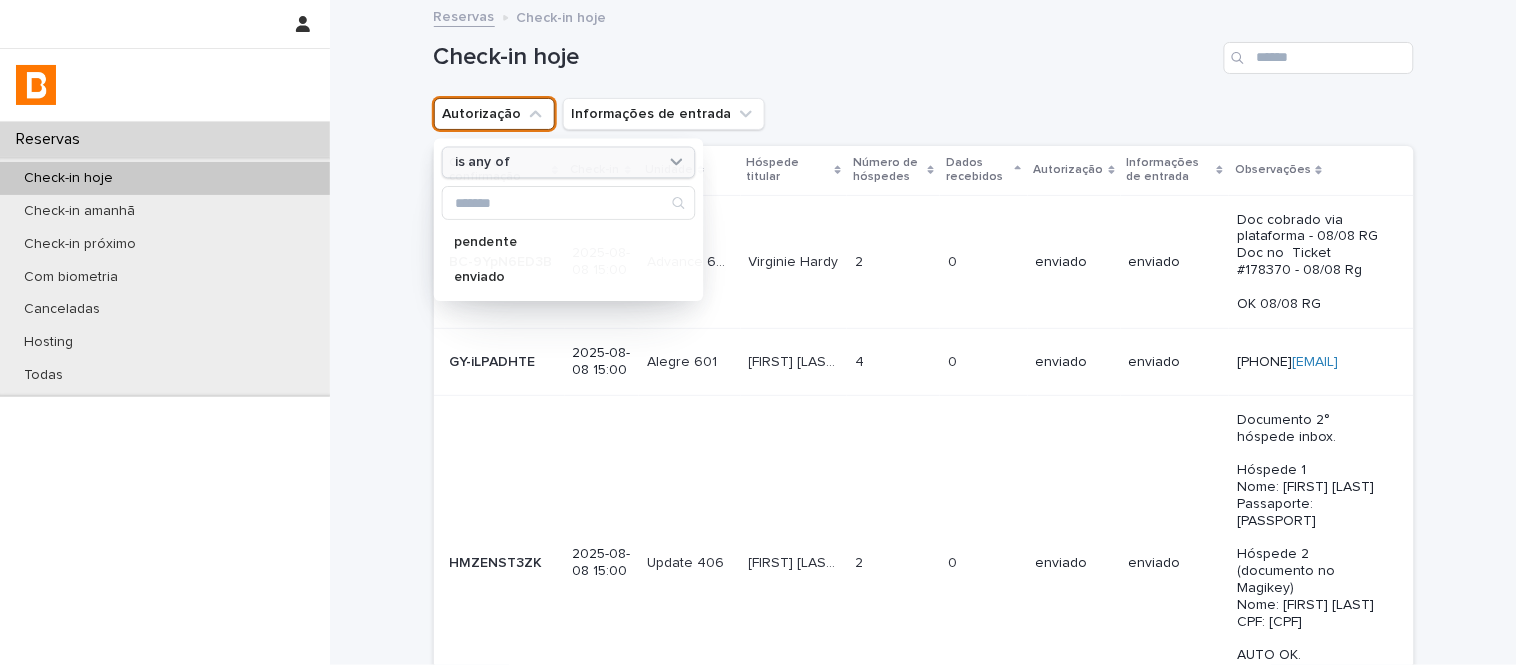 click on "is any of" at bounding box center (568, 162) 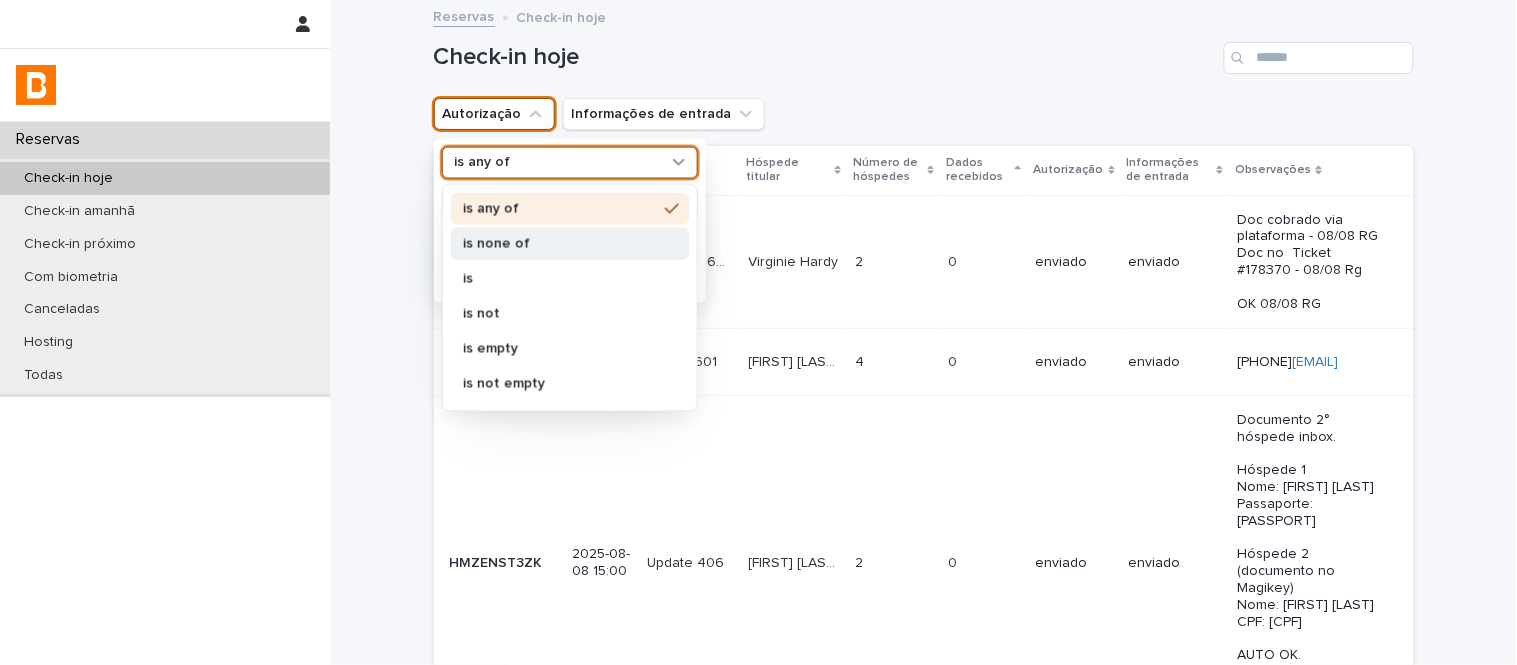 click on "is none of" at bounding box center (570, 243) 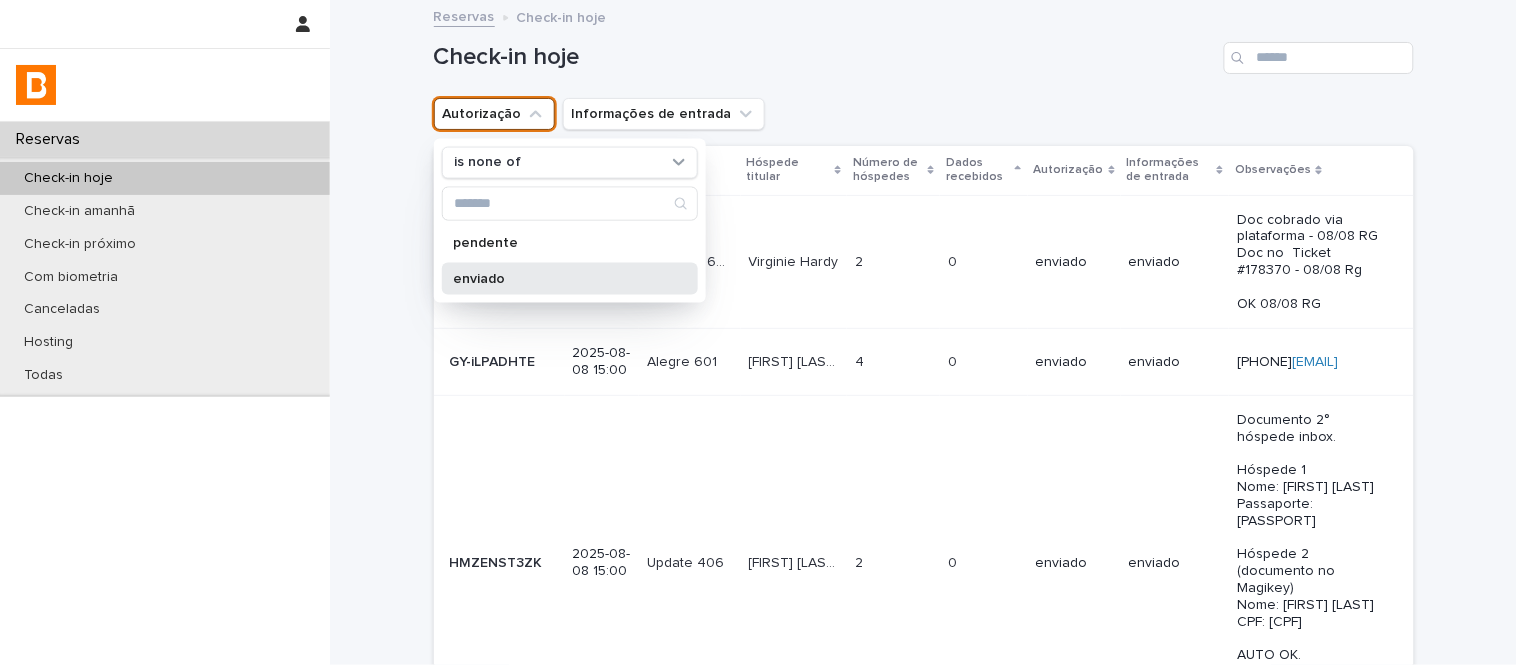 click on "enviado" at bounding box center [560, 278] 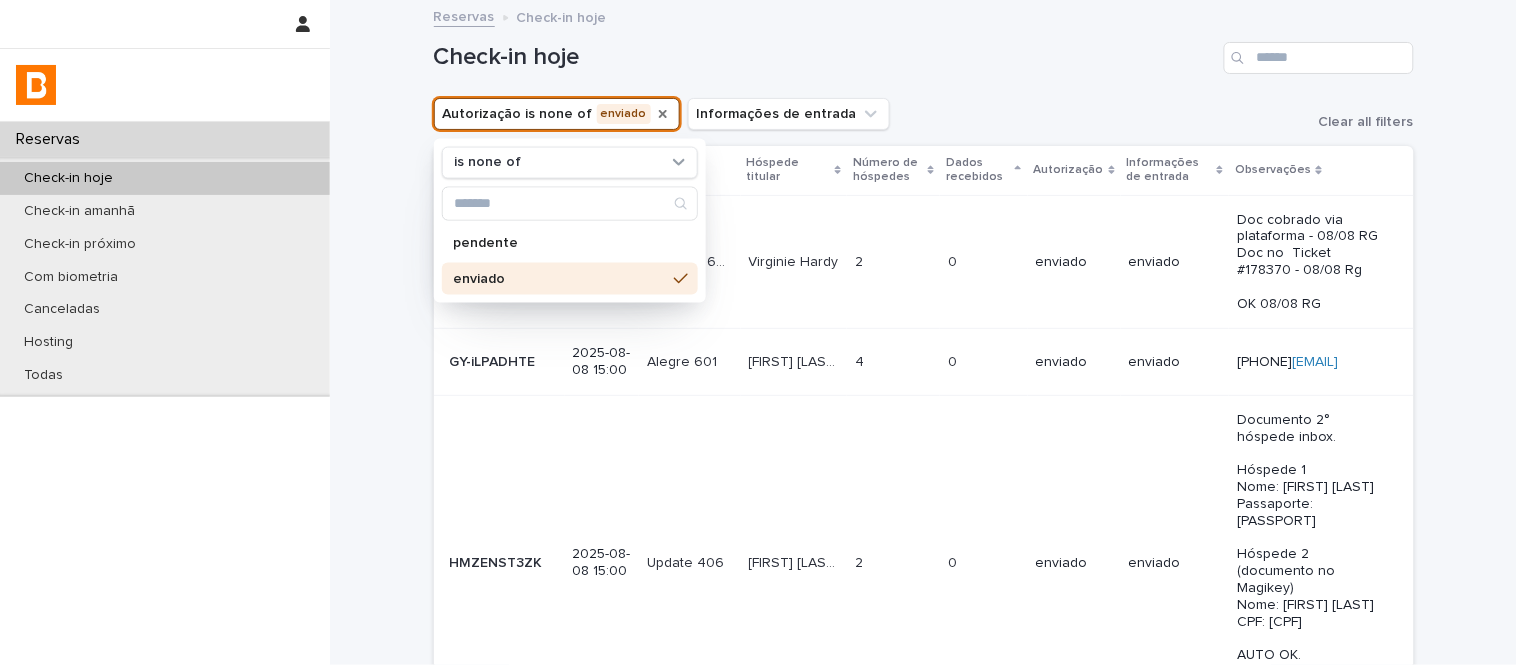 click on "Check-in hoje" at bounding box center [825, 57] 